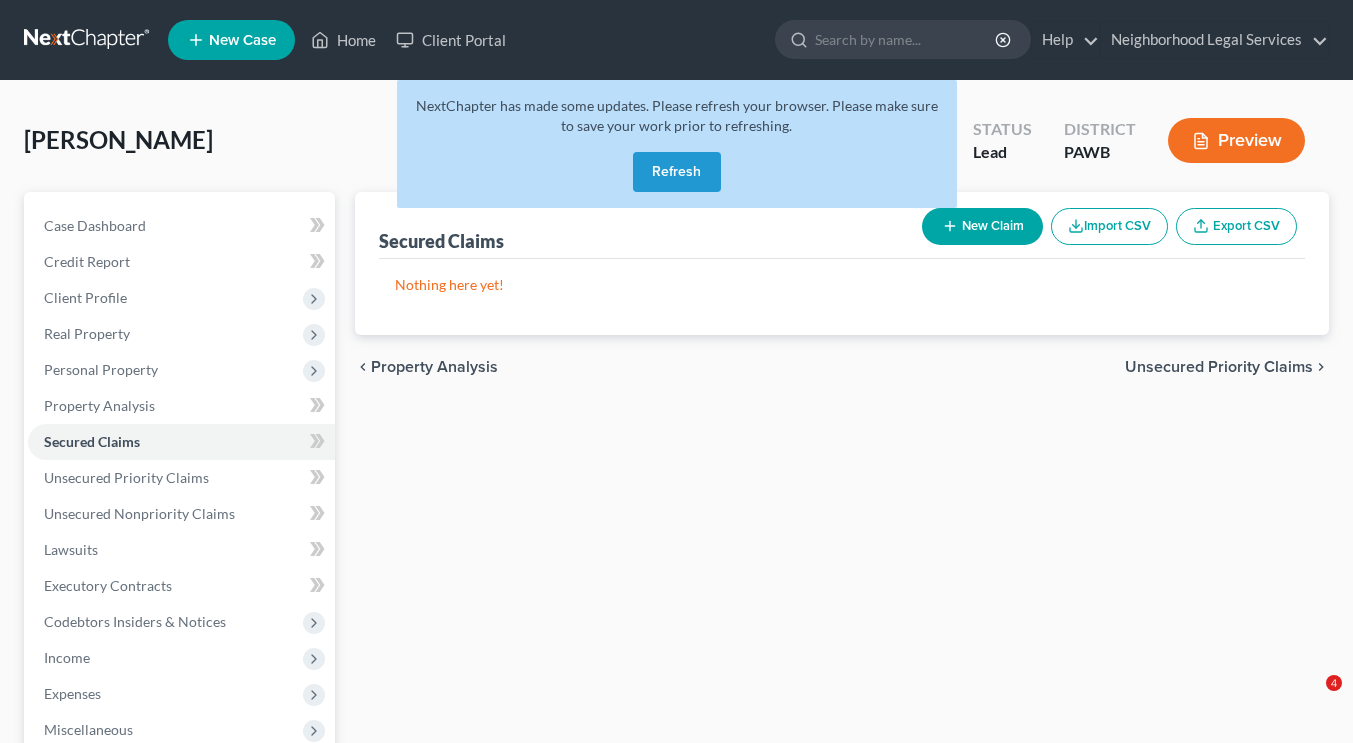 scroll, scrollTop: 0, scrollLeft: 0, axis: both 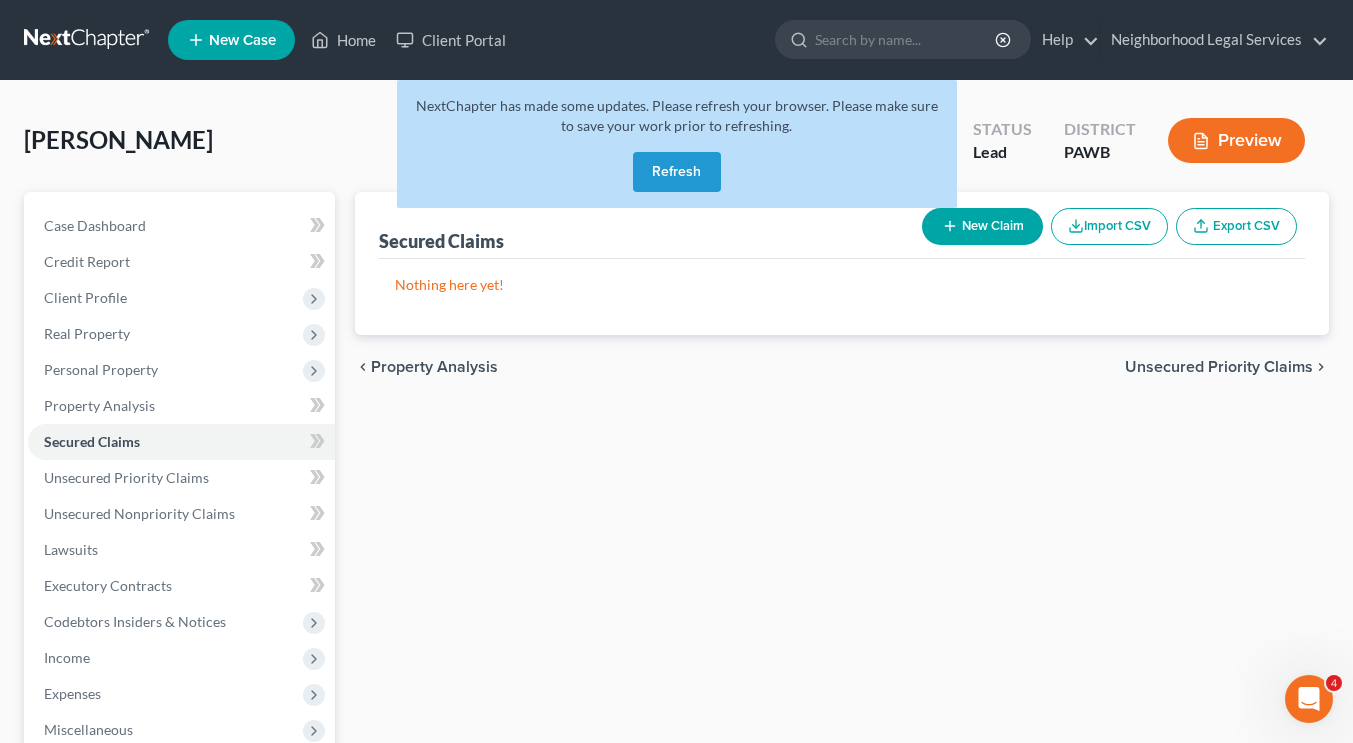 click on "Refresh" at bounding box center (677, 172) 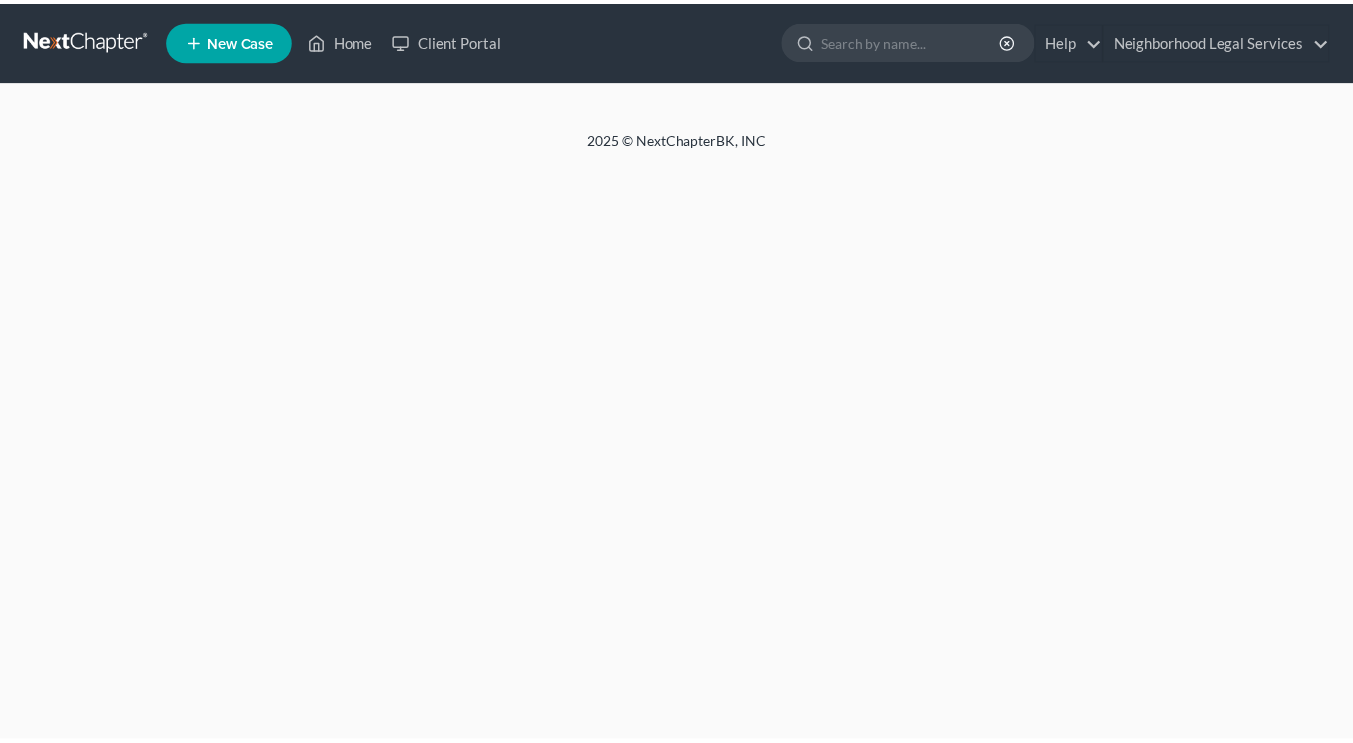 scroll, scrollTop: 0, scrollLeft: 0, axis: both 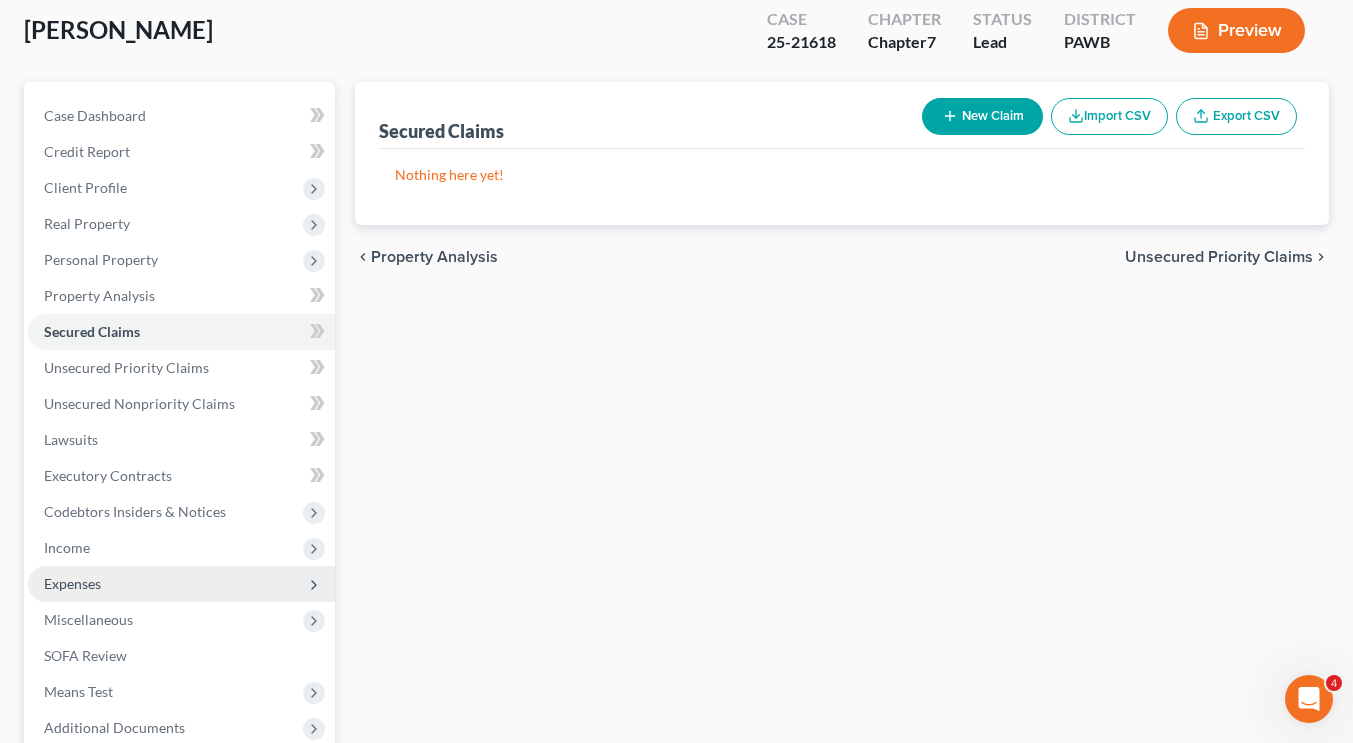 click on "Expenses" at bounding box center (181, 584) 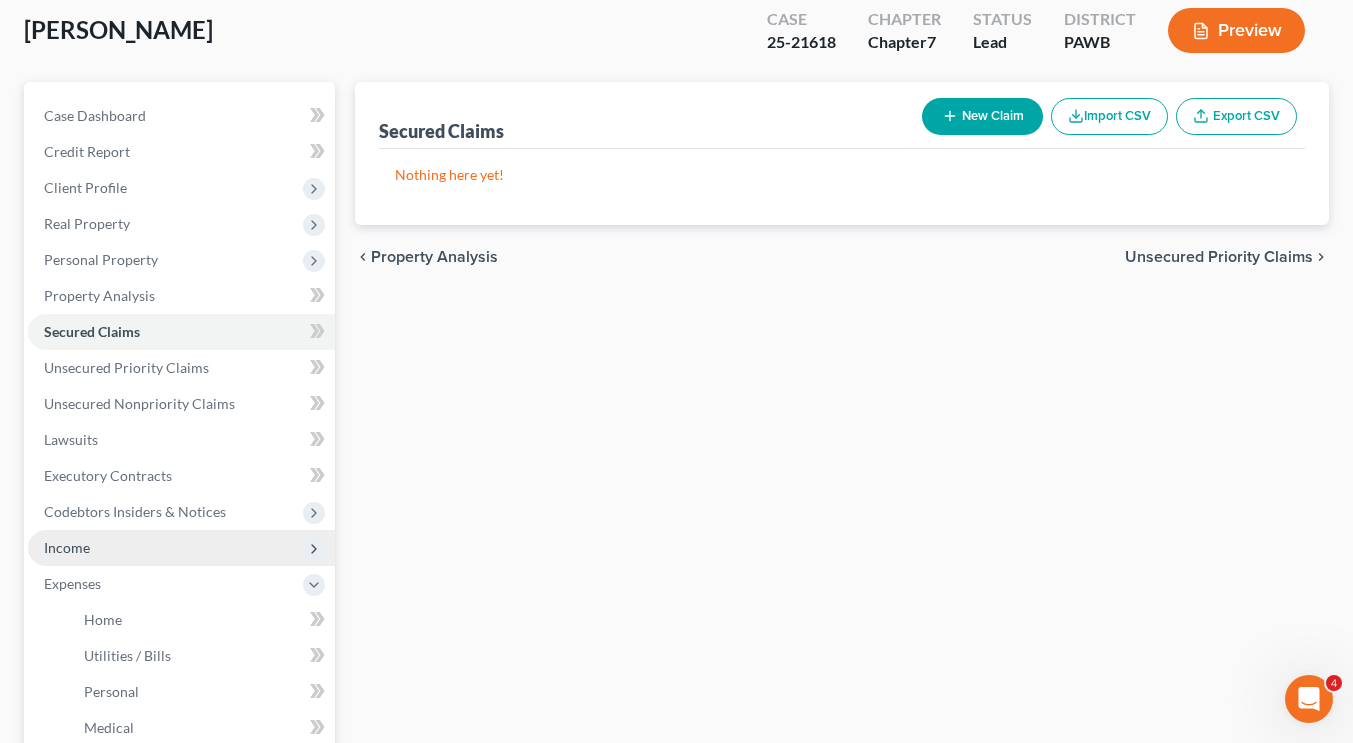click on "Income" at bounding box center [181, 548] 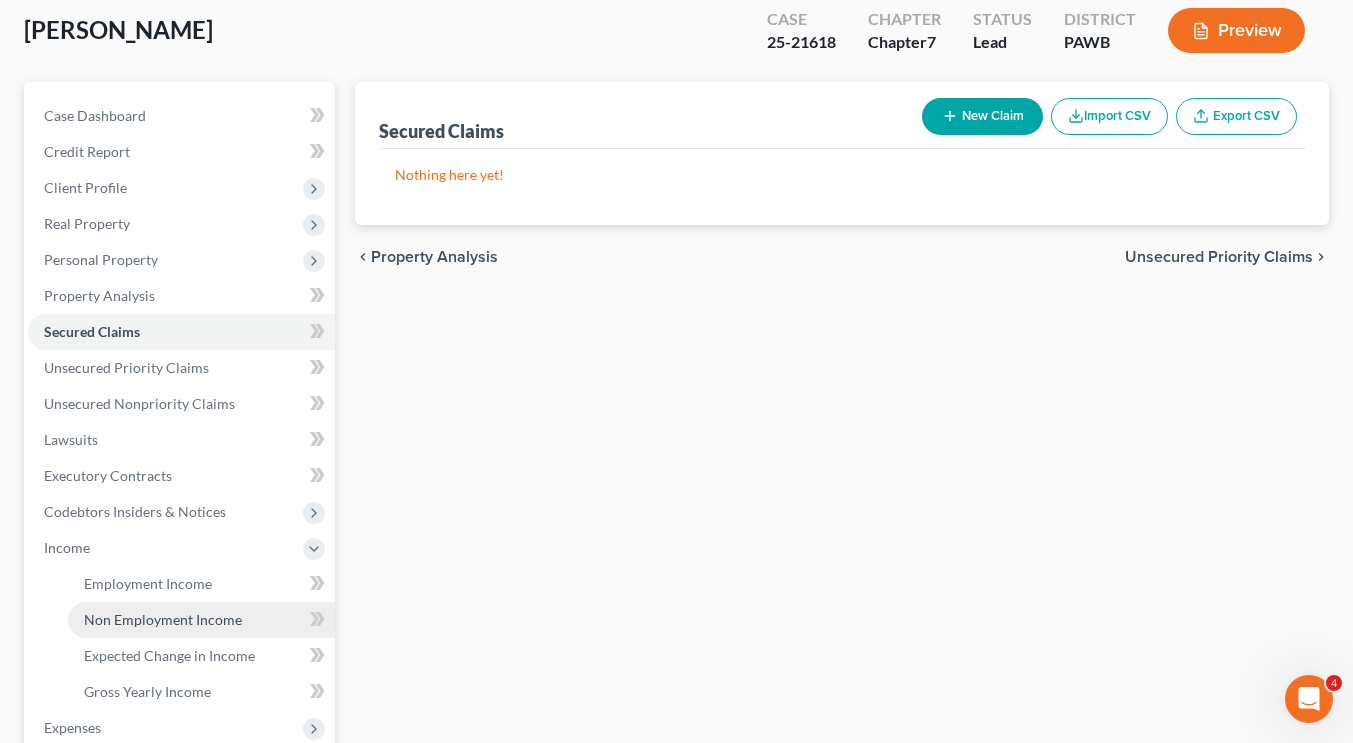 click on "Non Employment Income" at bounding box center (163, 619) 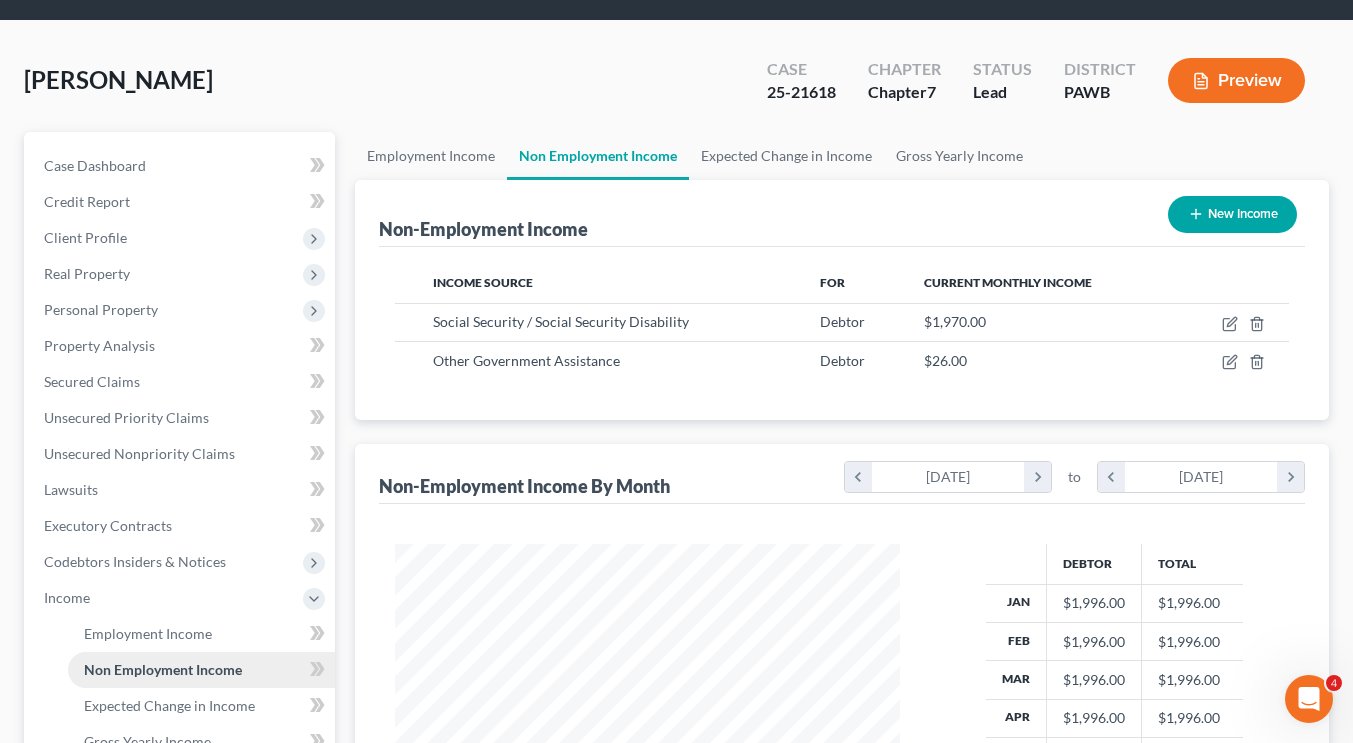 scroll, scrollTop: 0, scrollLeft: 0, axis: both 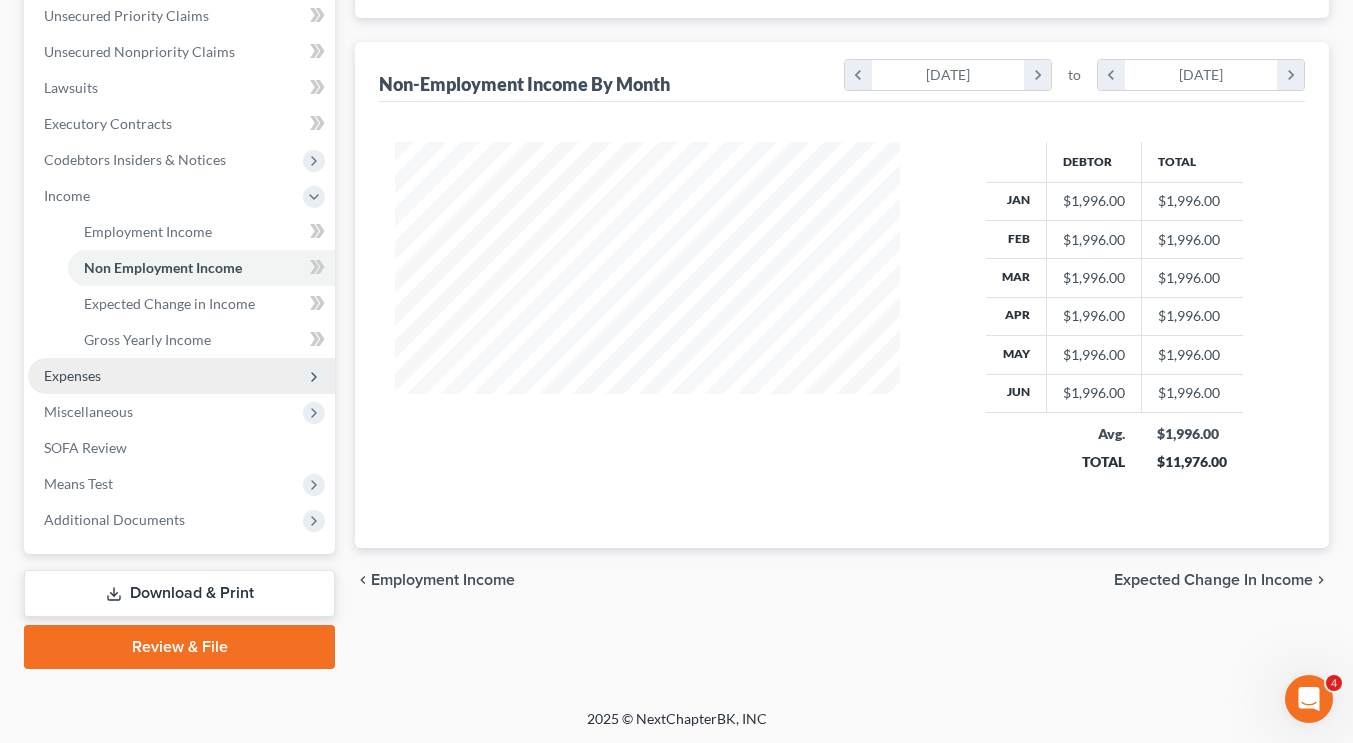click on "Expenses" at bounding box center [181, 376] 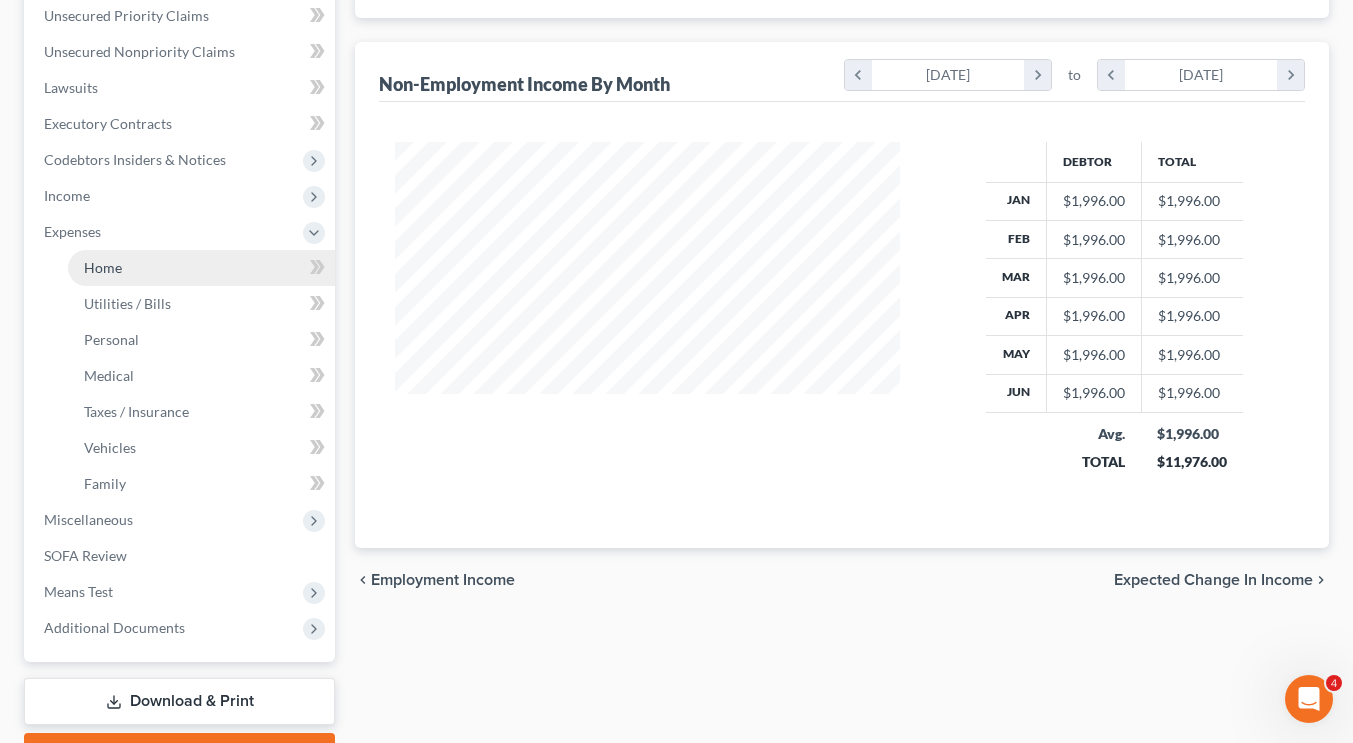 click on "Home" at bounding box center (201, 268) 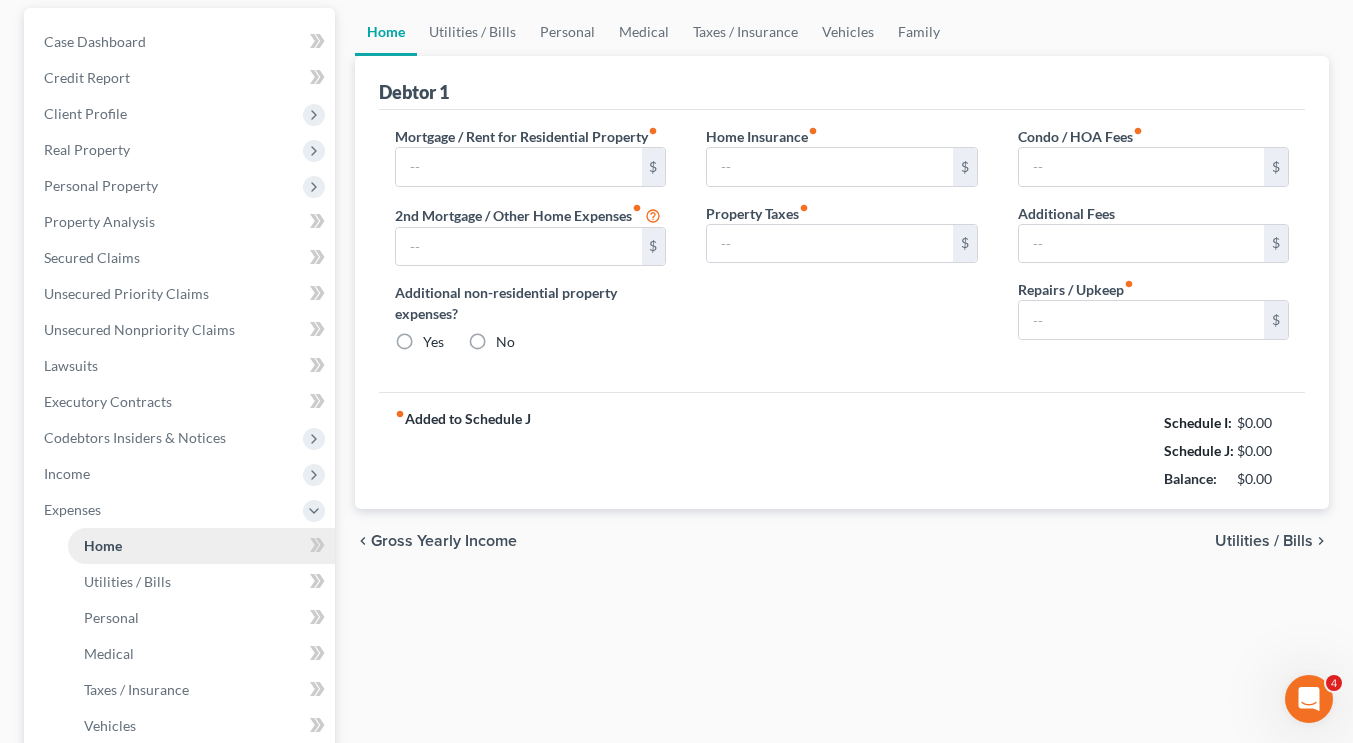 click on "Case Dashboard
Payments
Invoices
Payments
Payments
Credit Report
Client Profile" at bounding box center [181, 474] 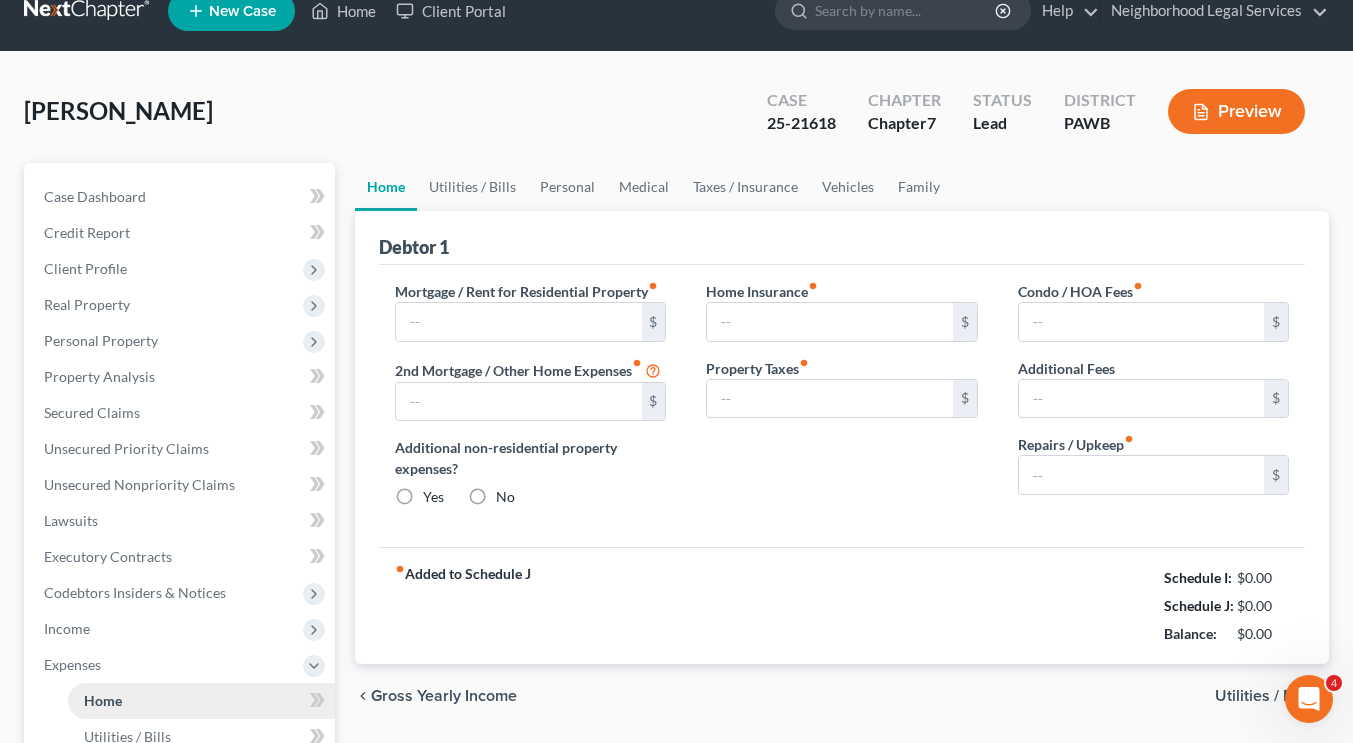 scroll, scrollTop: 0, scrollLeft: 0, axis: both 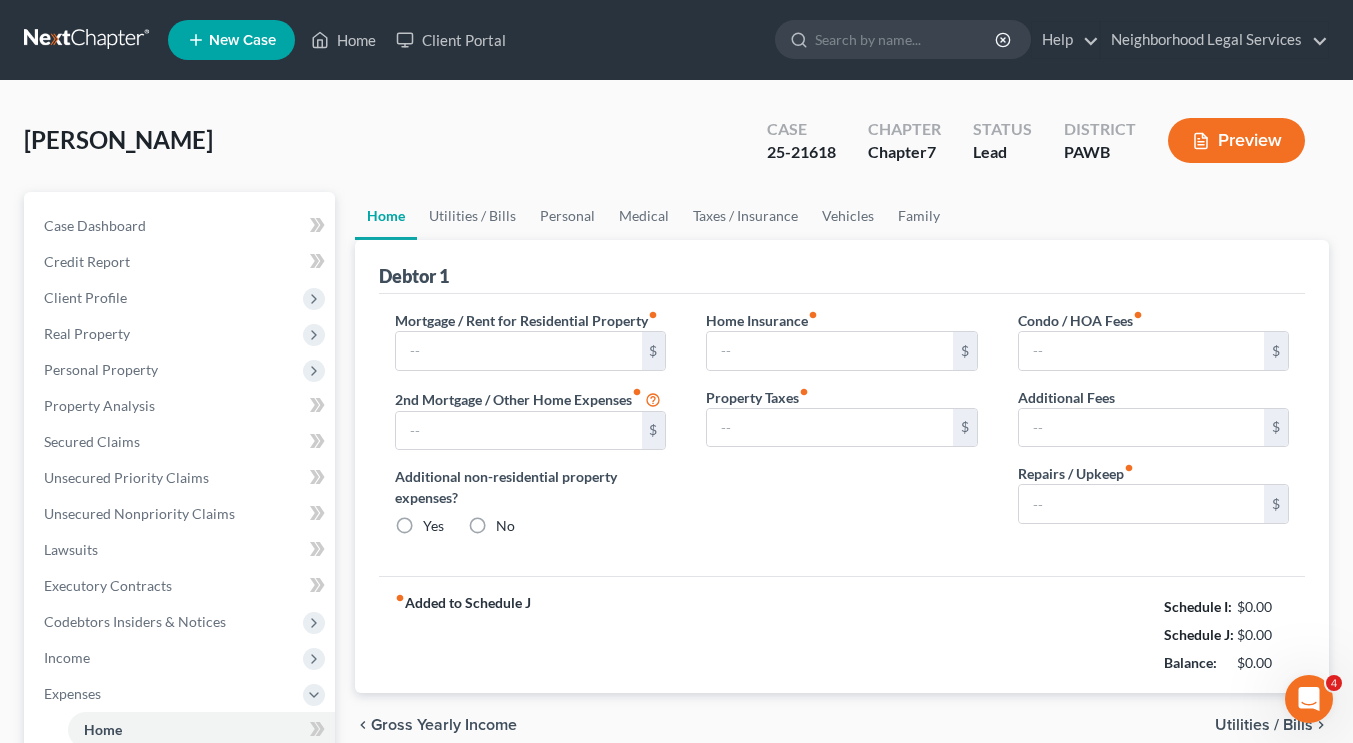 type on "903.00" 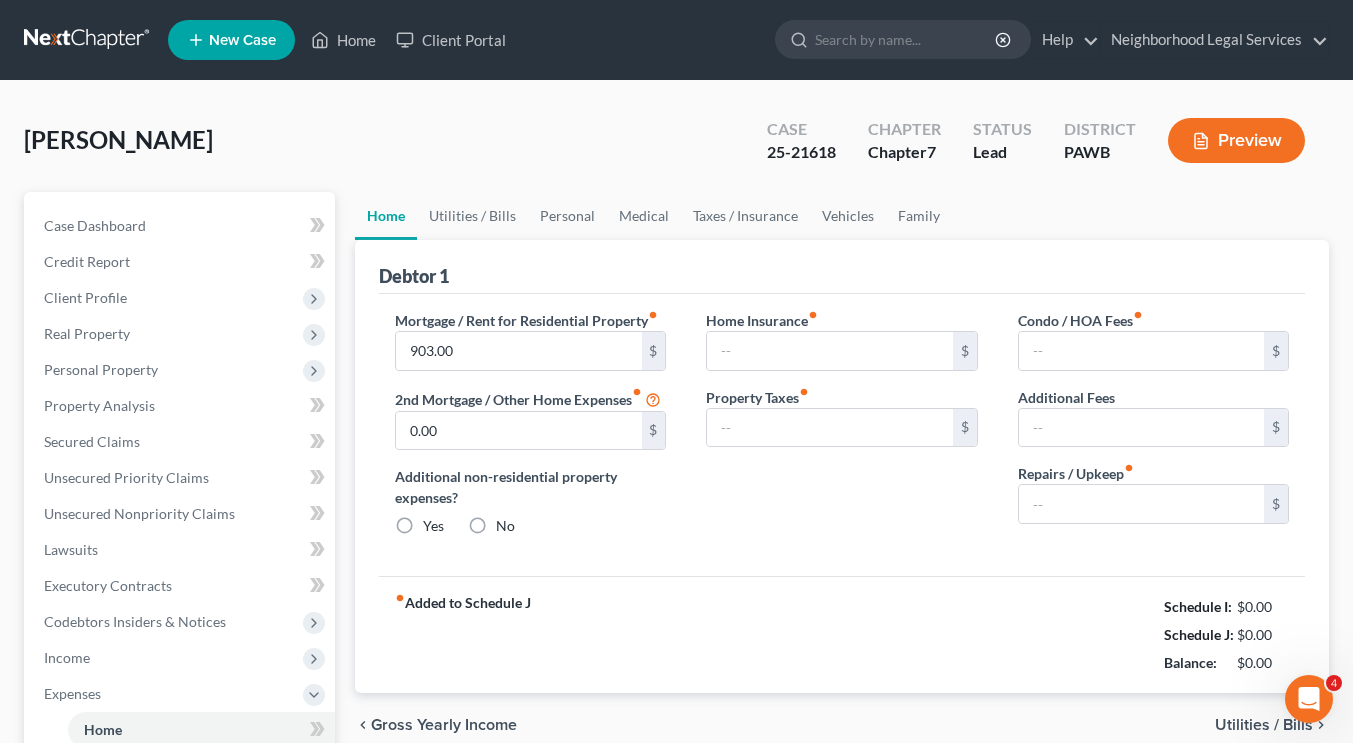 radio on "true" 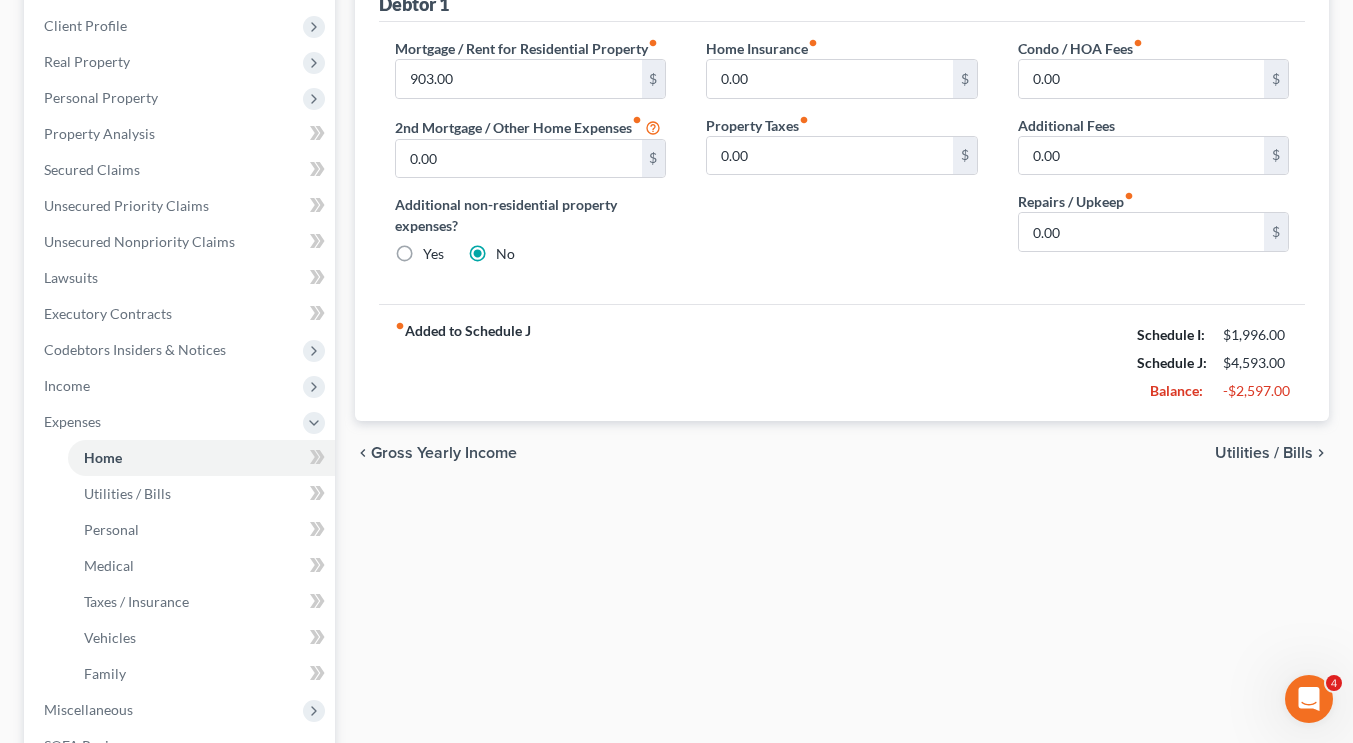 scroll, scrollTop: 273, scrollLeft: 0, axis: vertical 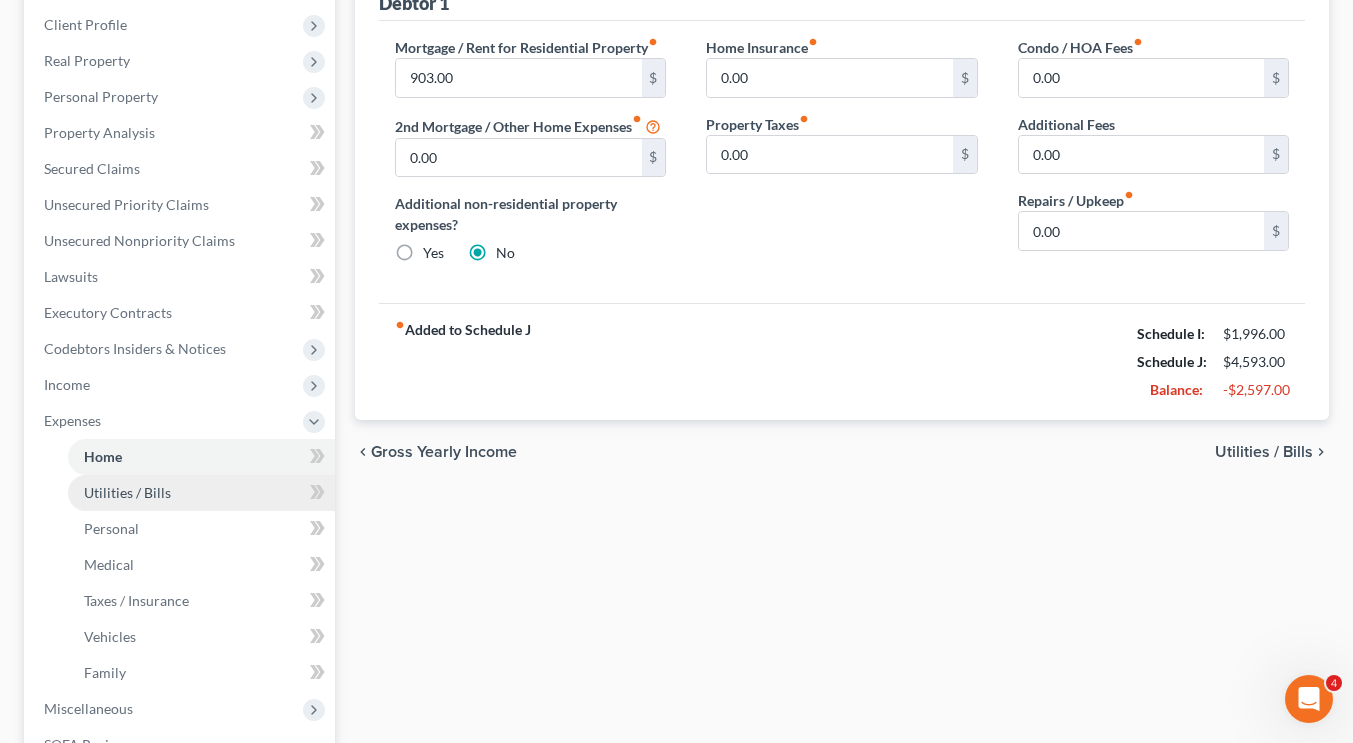 click on "Utilities / Bills" at bounding box center (201, 493) 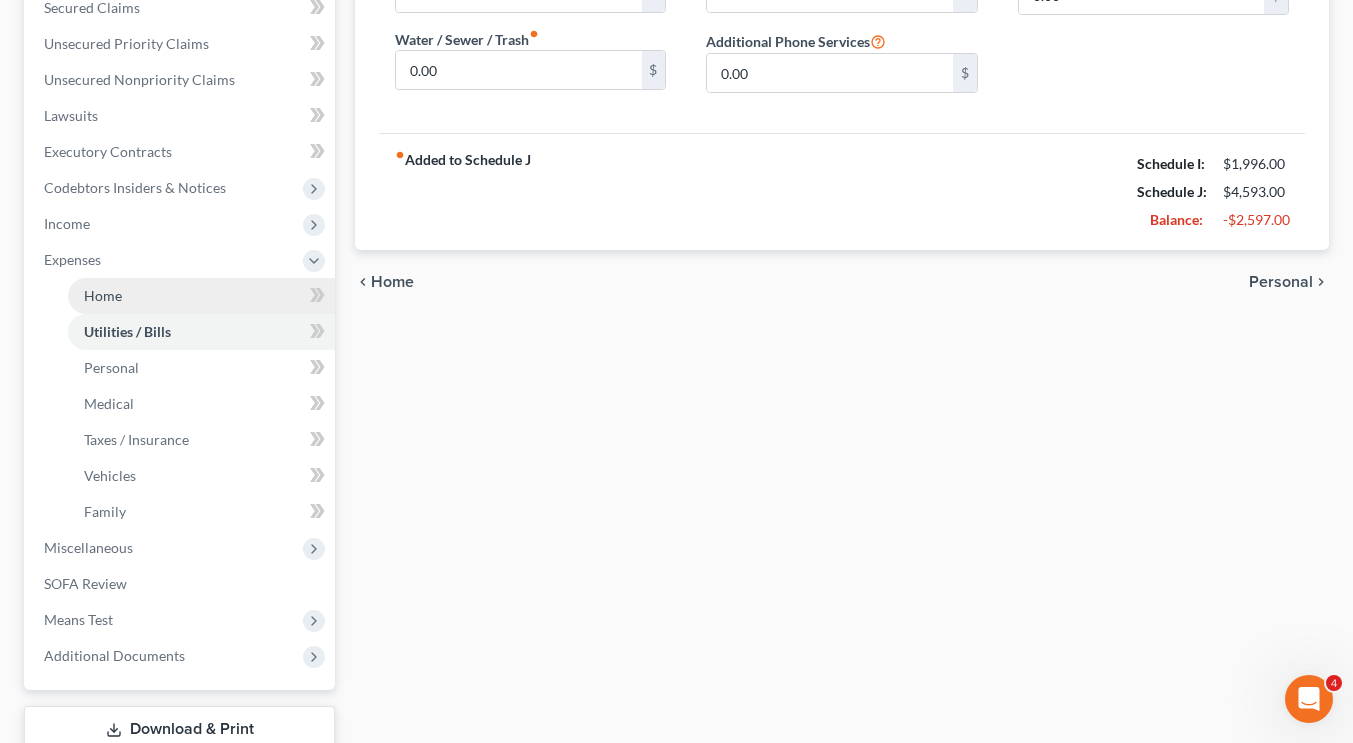 scroll, scrollTop: 433, scrollLeft: 0, axis: vertical 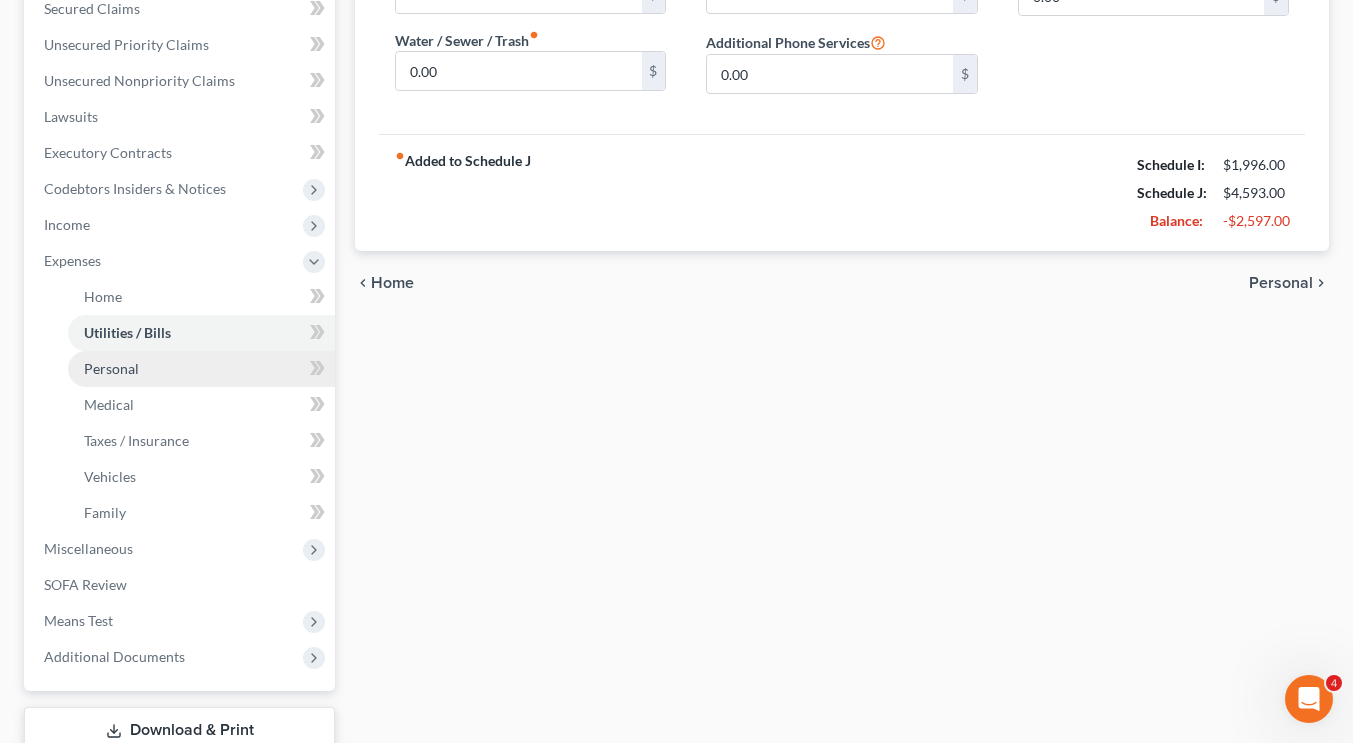 click on "Personal" at bounding box center [201, 369] 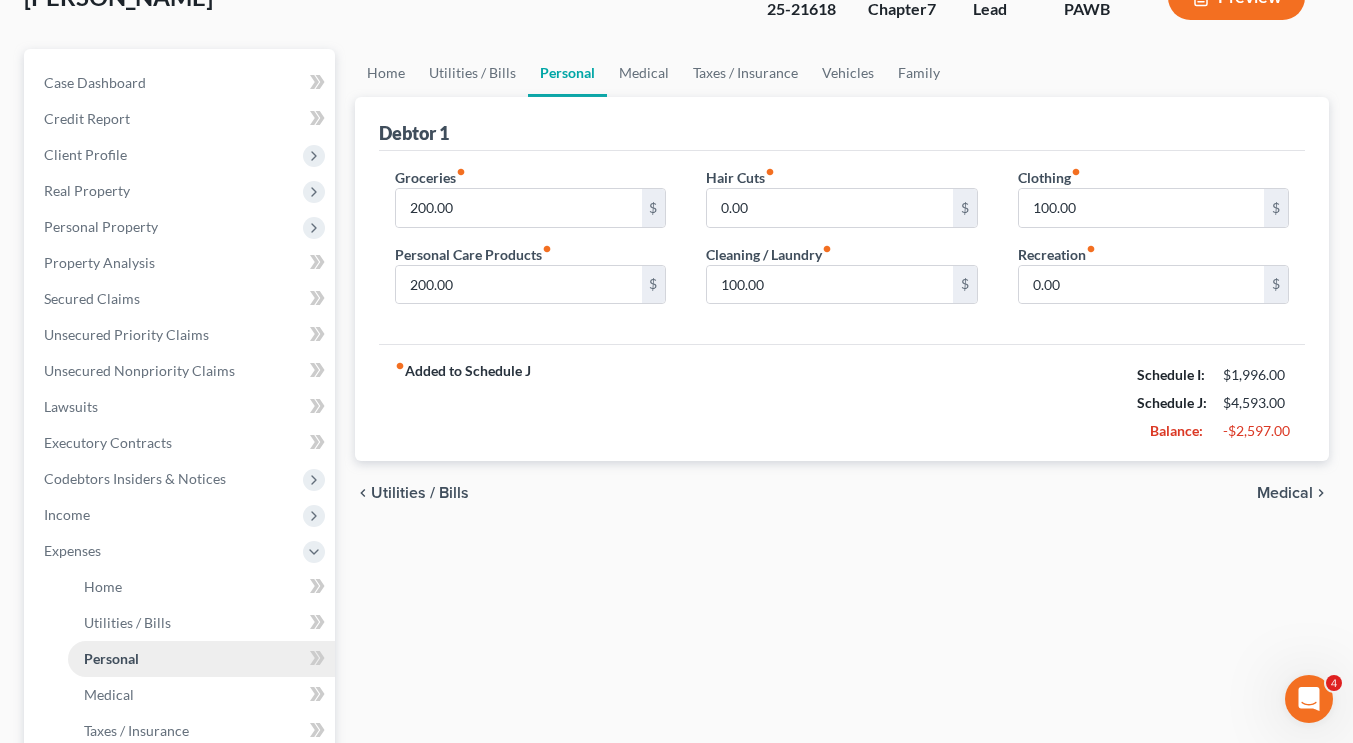 scroll, scrollTop: 153, scrollLeft: 0, axis: vertical 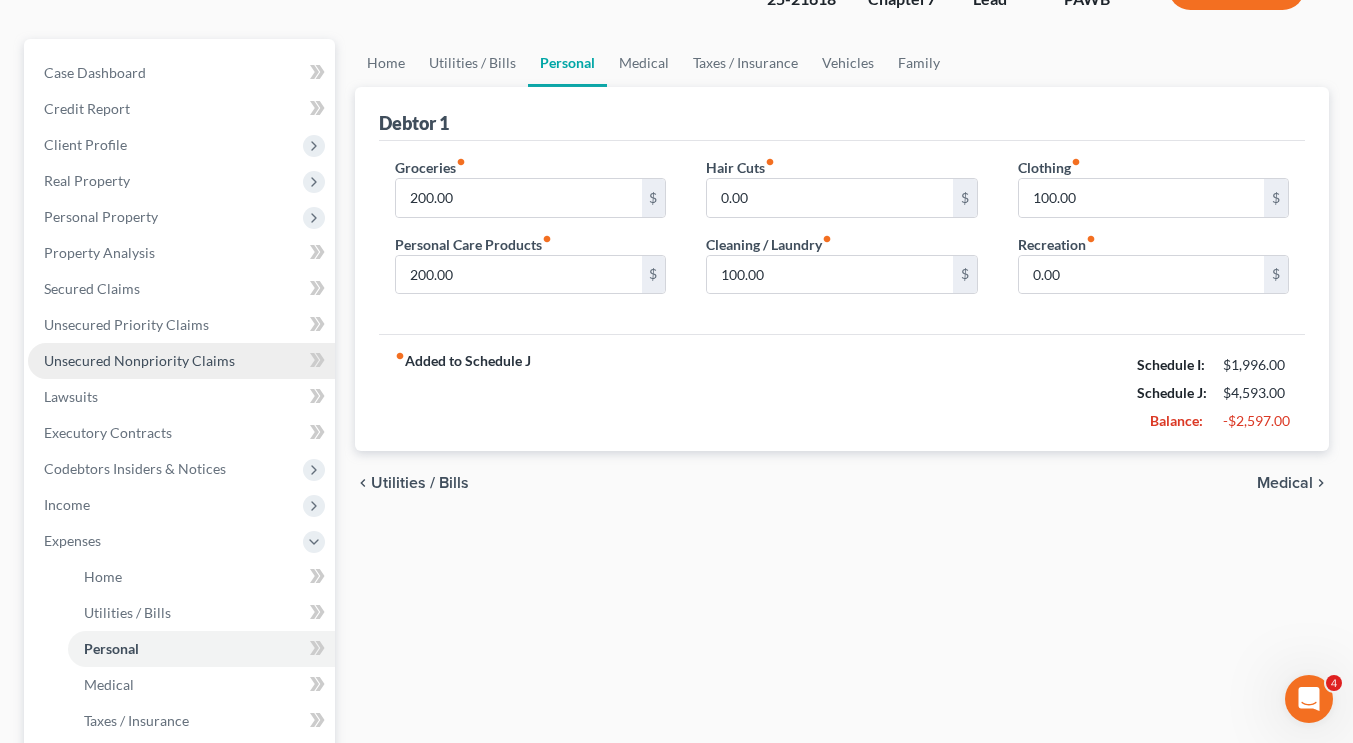 click on "Unsecured Nonpriority Claims" at bounding box center (139, 360) 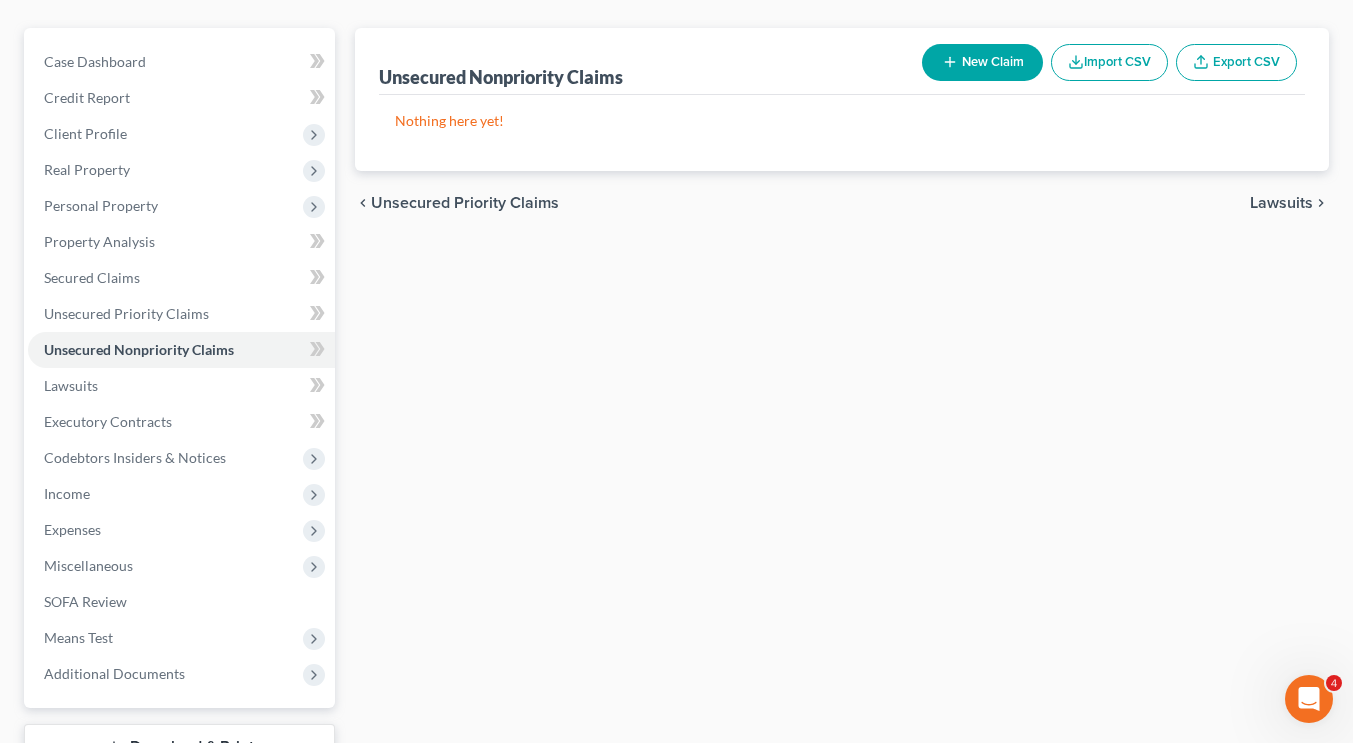 scroll, scrollTop: 165, scrollLeft: 0, axis: vertical 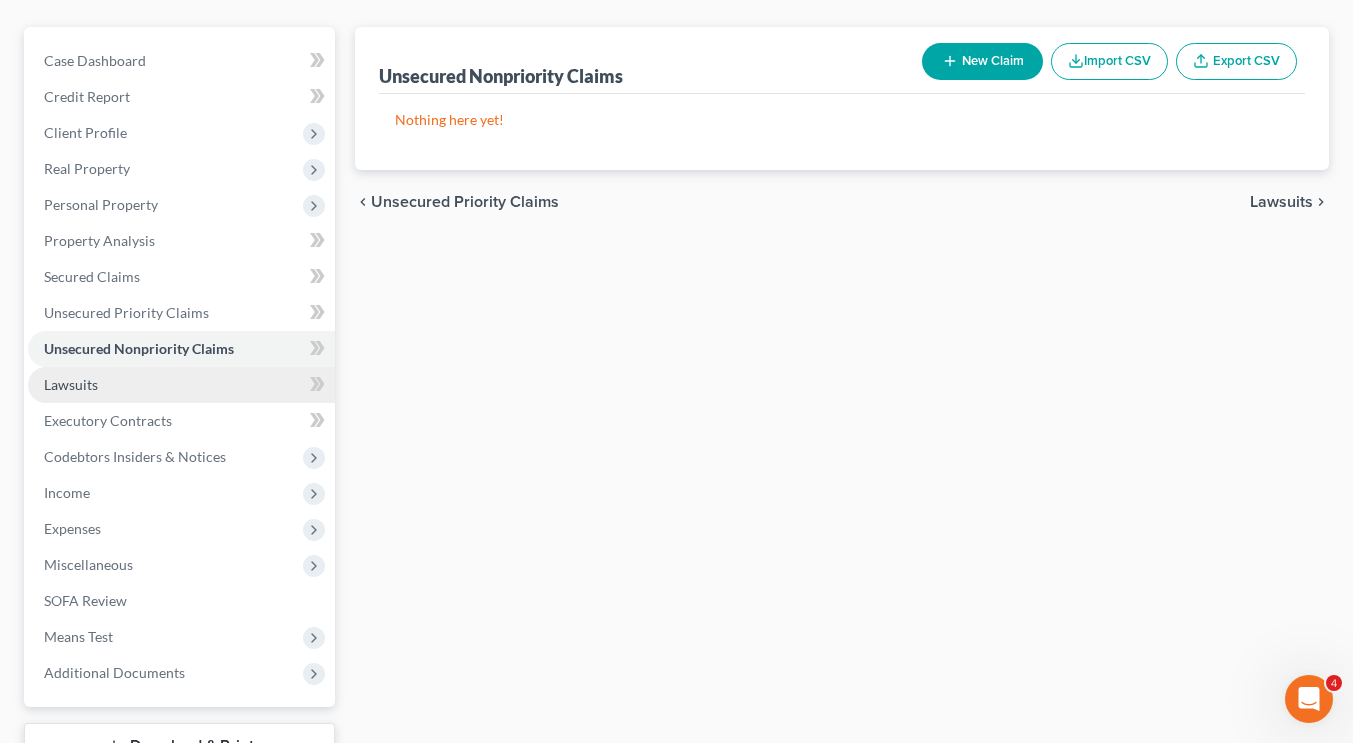 click on "Lawsuits" at bounding box center (181, 385) 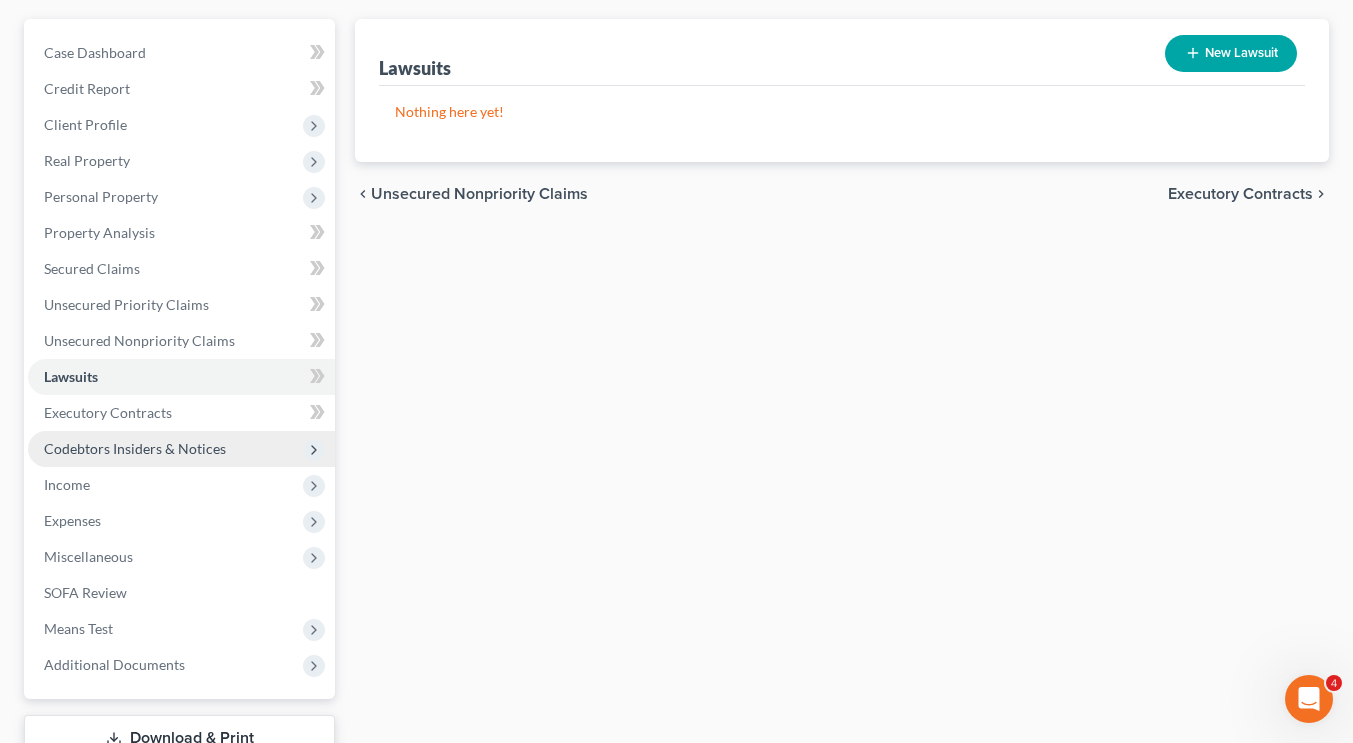 scroll, scrollTop: 172, scrollLeft: 0, axis: vertical 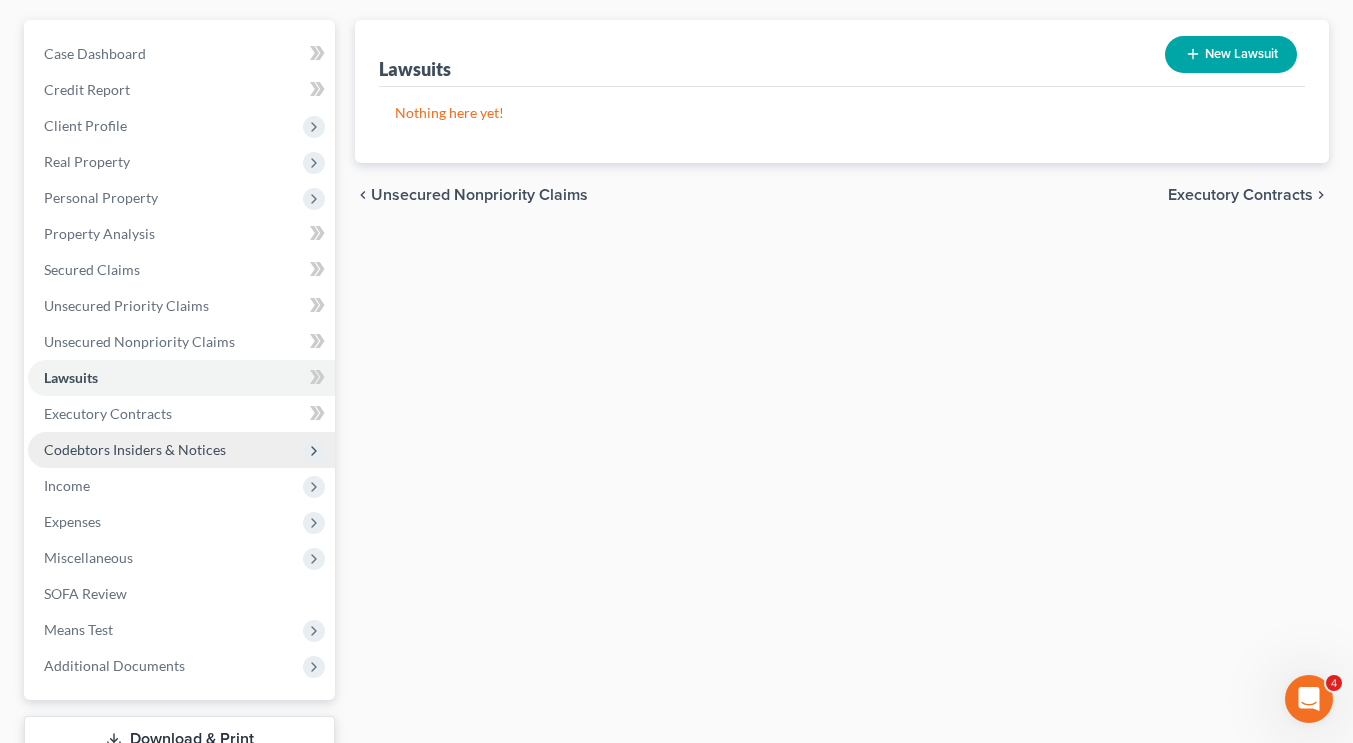 click on "Codebtors Insiders & Notices" at bounding box center [181, 450] 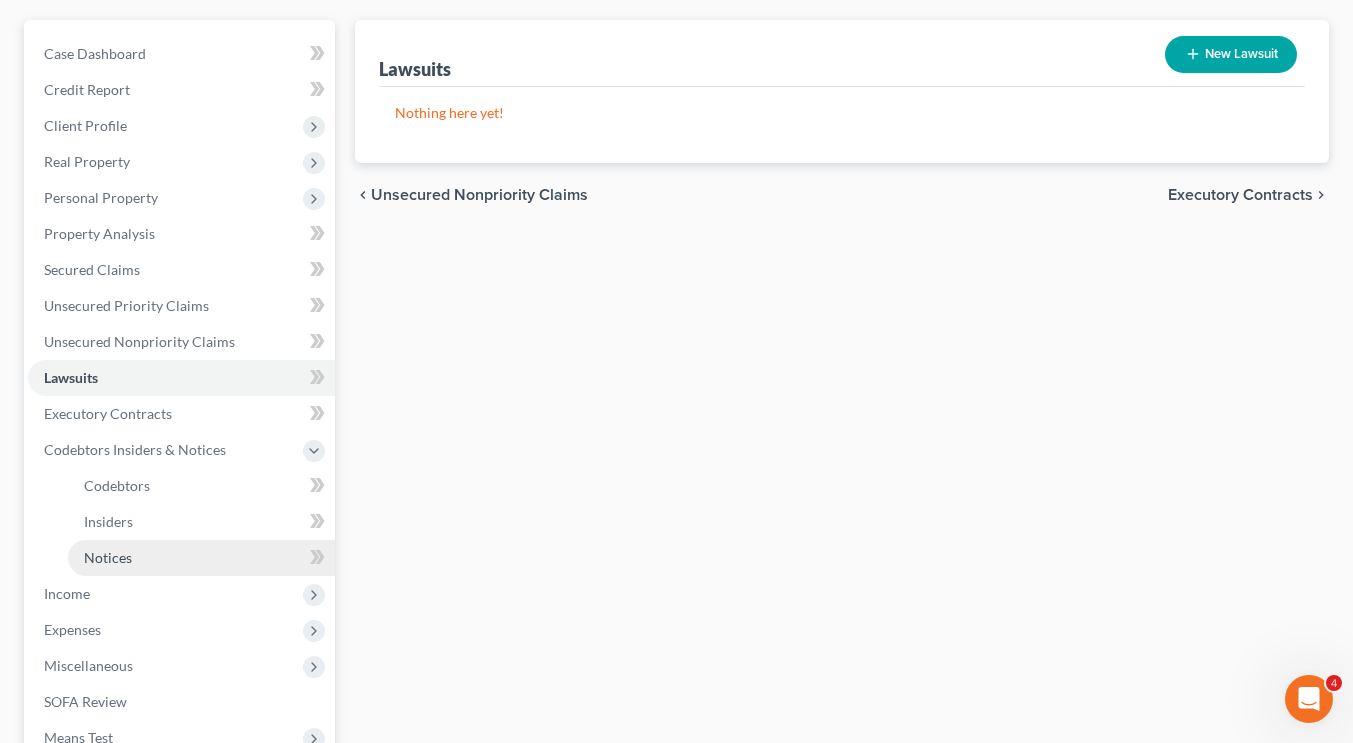 click on "Notices" at bounding box center [201, 558] 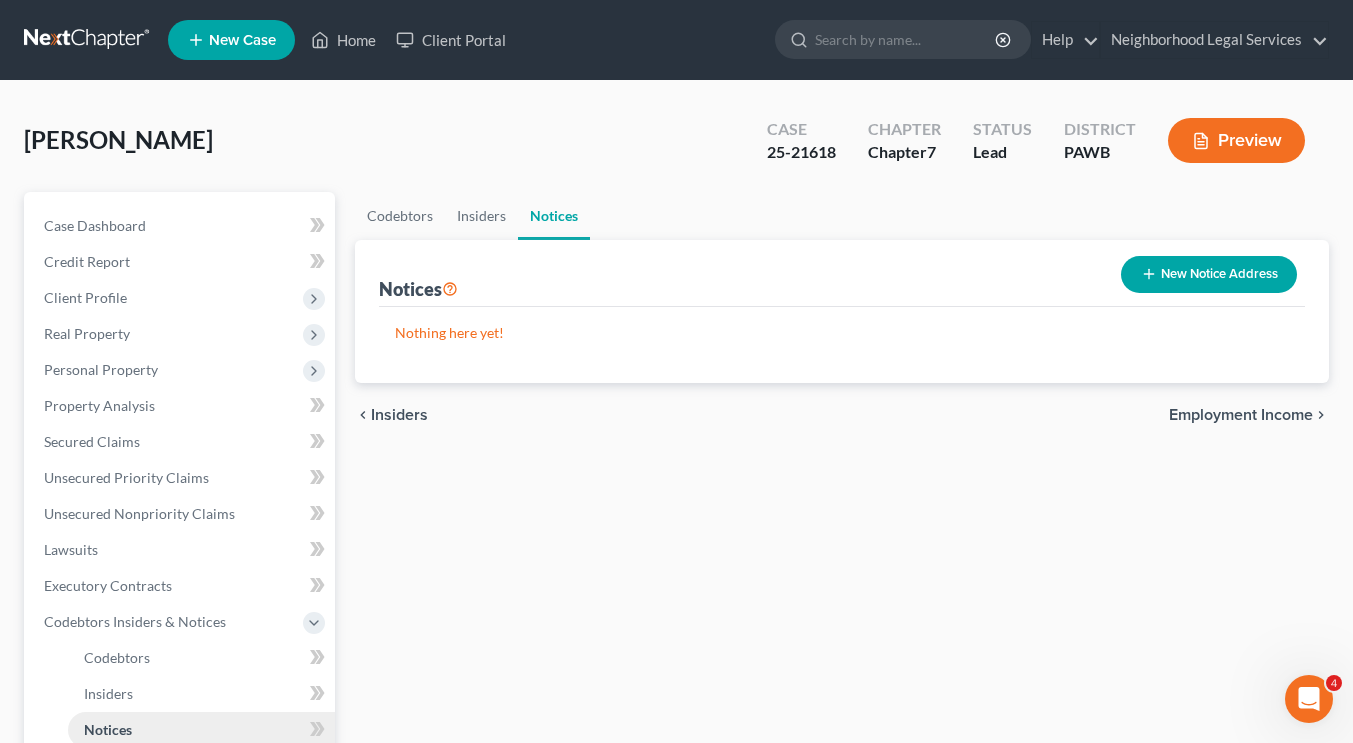 scroll, scrollTop: 345, scrollLeft: 0, axis: vertical 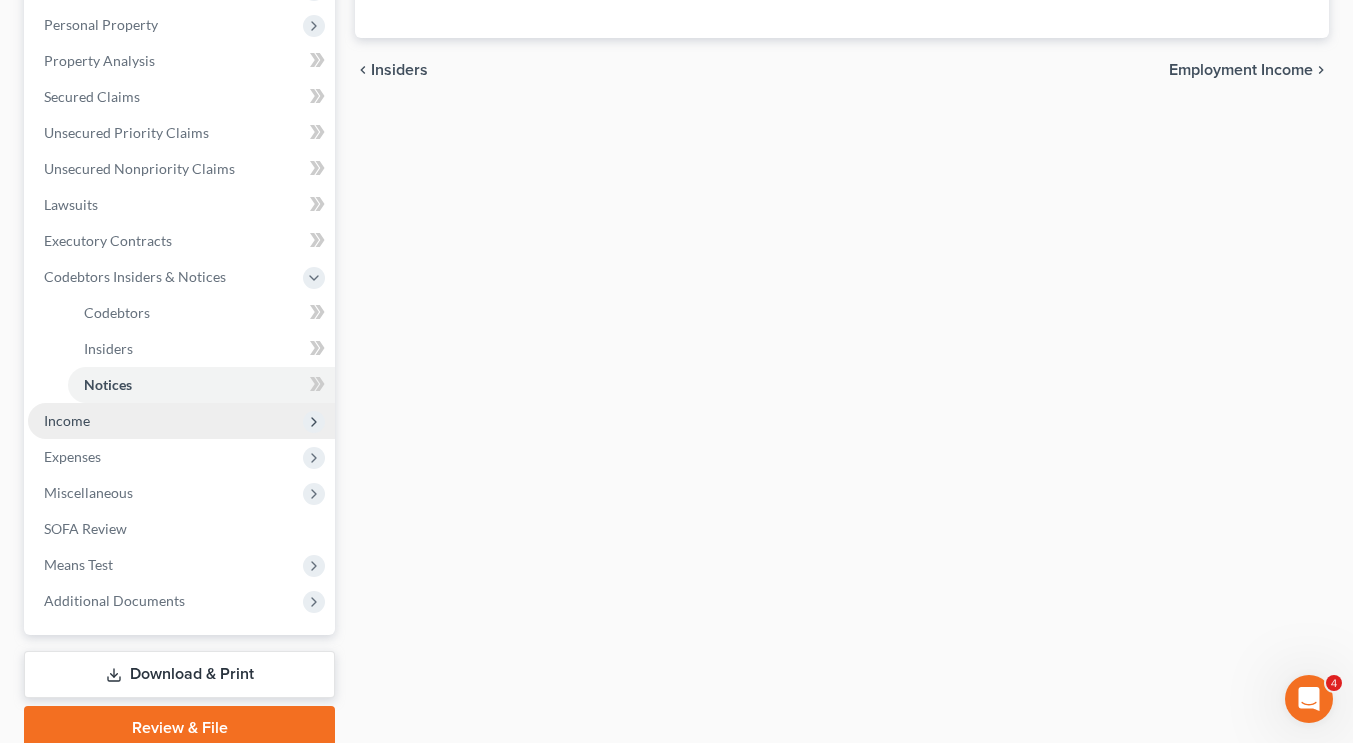 click on "Income" at bounding box center (181, 421) 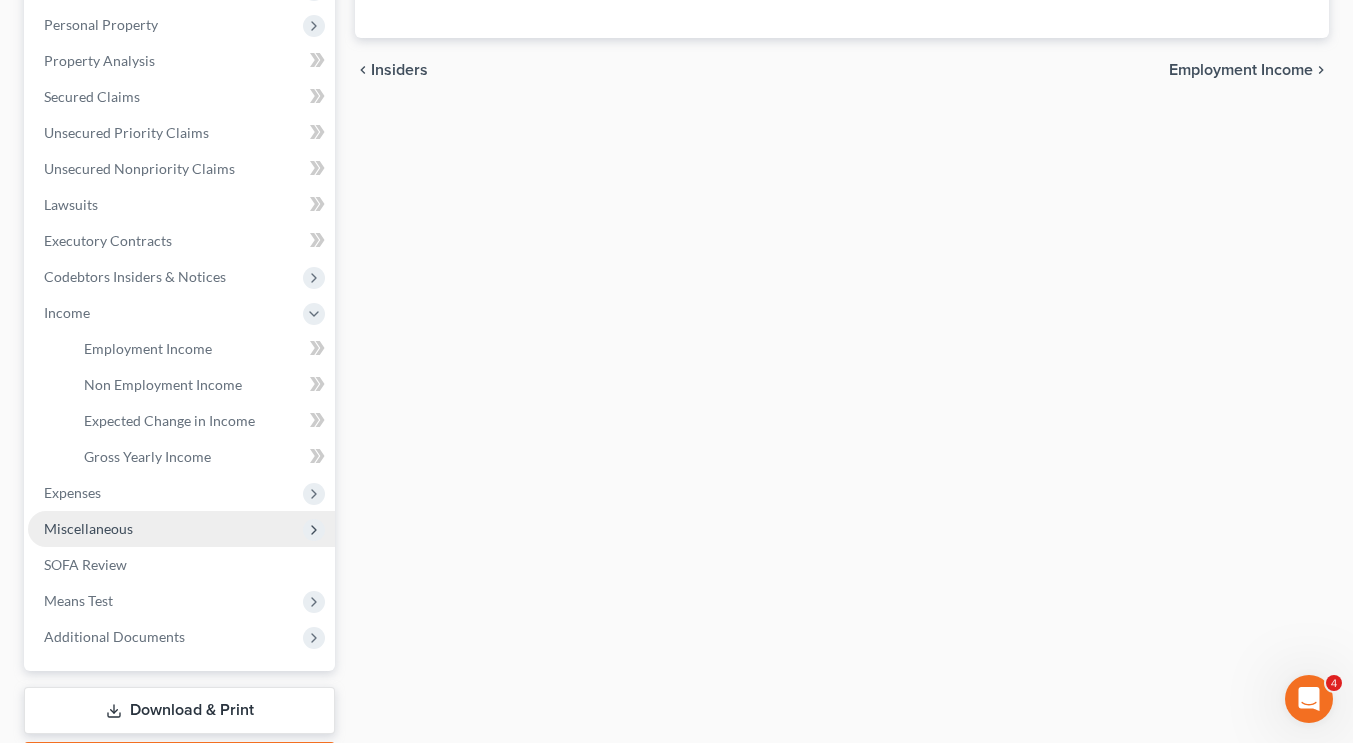 scroll, scrollTop: 462, scrollLeft: 0, axis: vertical 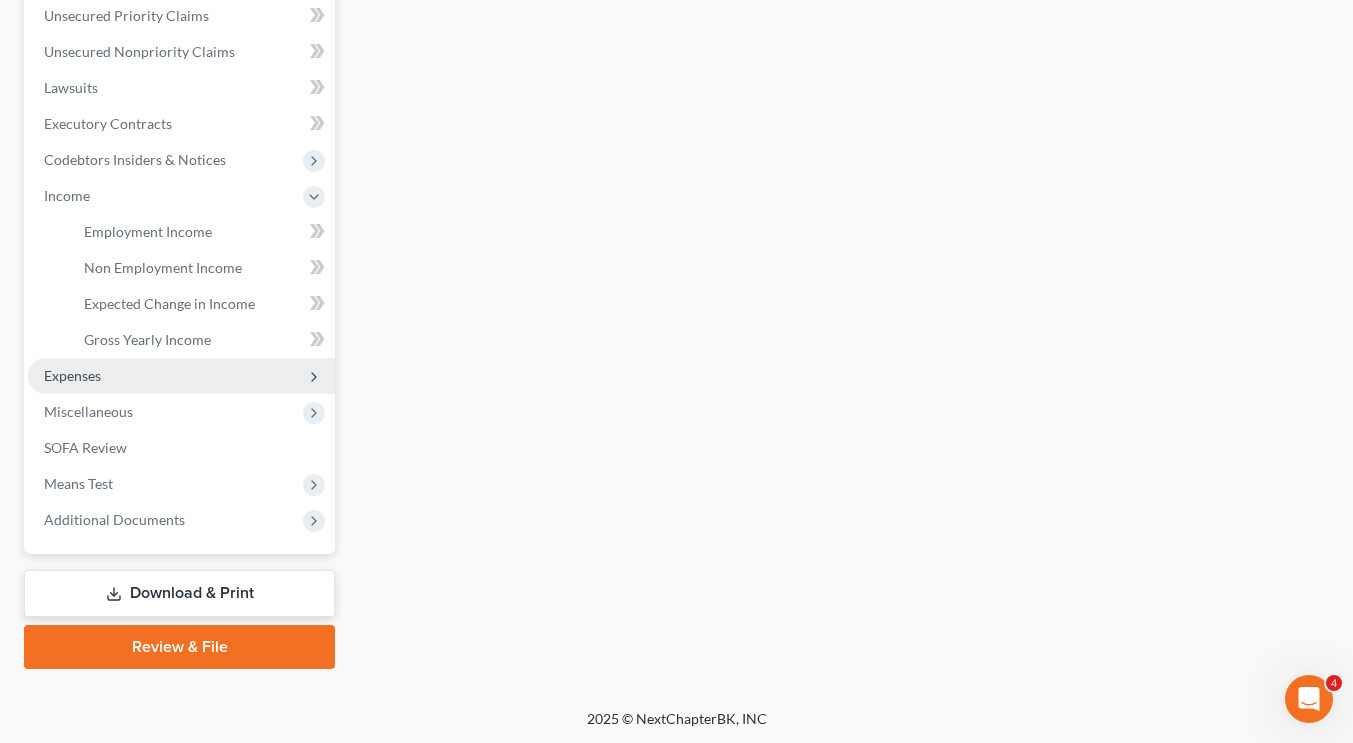click on "Expenses" at bounding box center (181, 376) 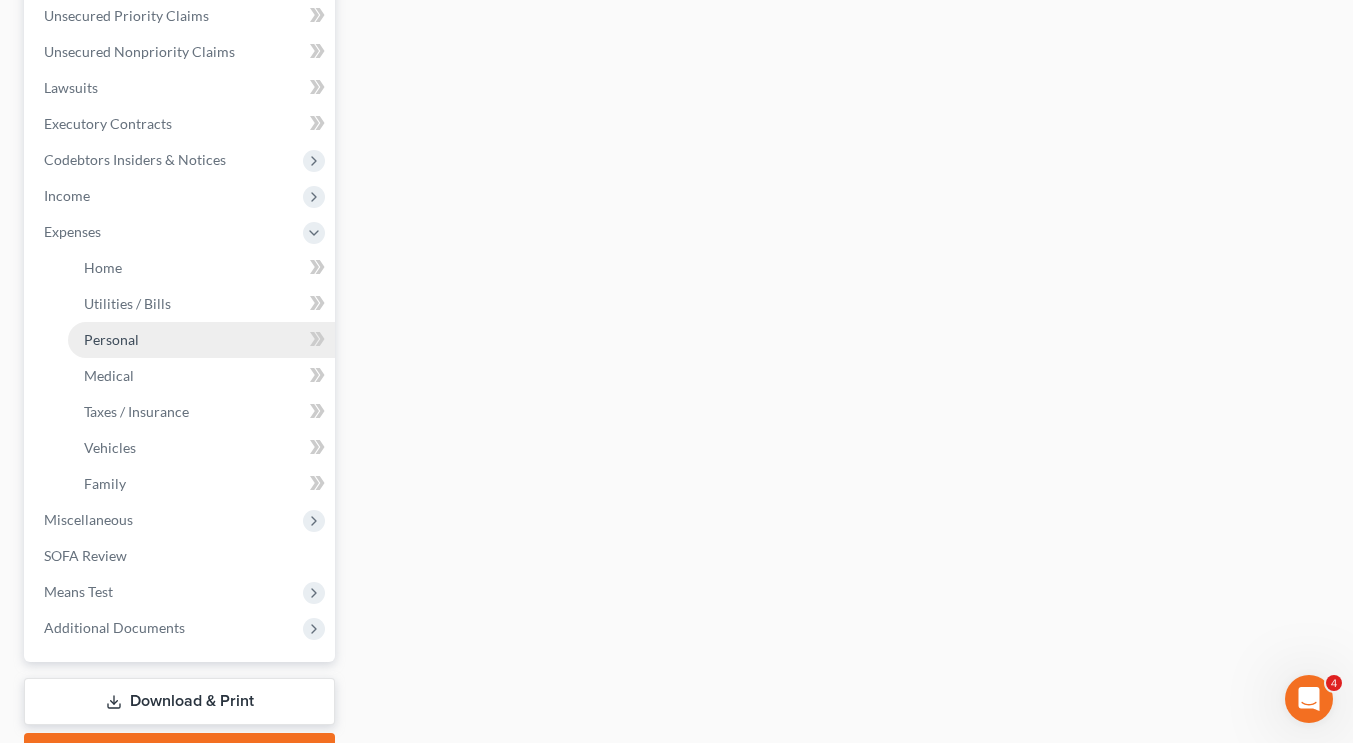 click on "Personal" at bounding box center [111, 339] 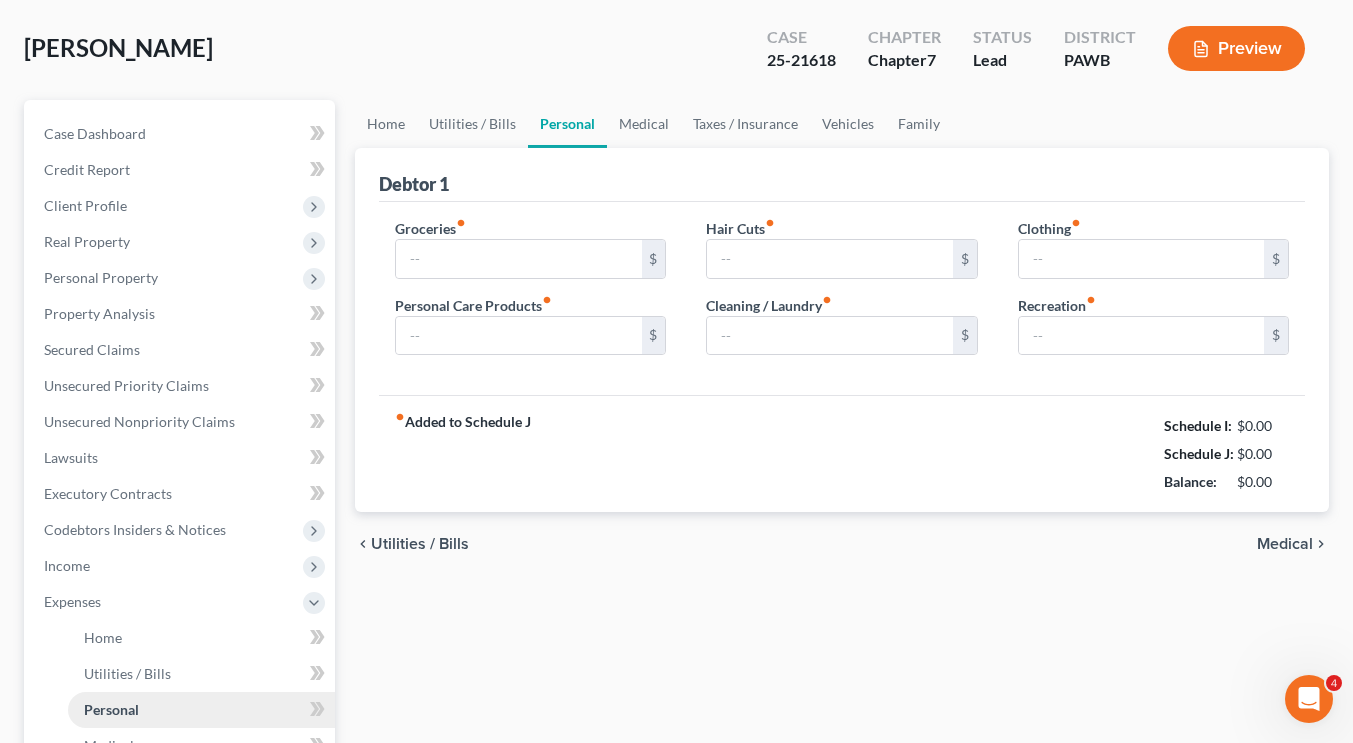 scroll, scrollTop: 0, scrollLeft: 0, axis: both 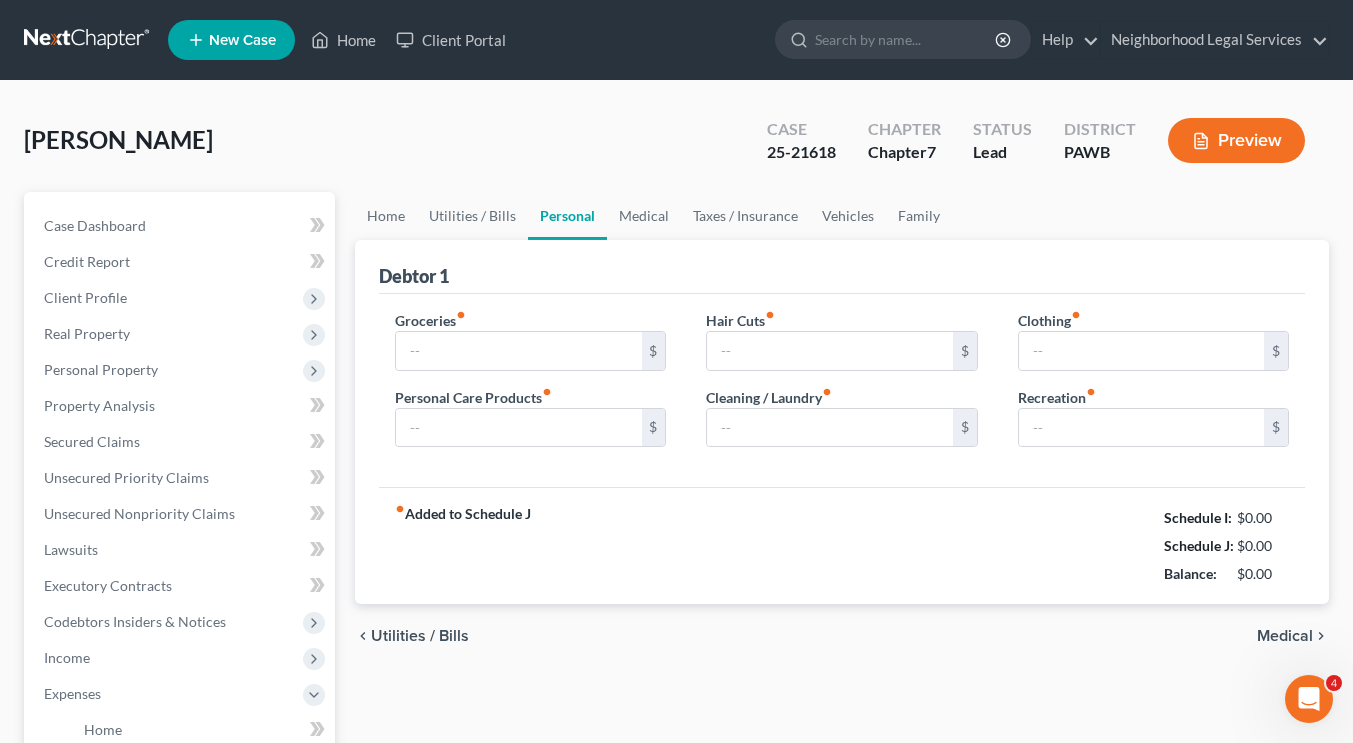 type on "200.00" 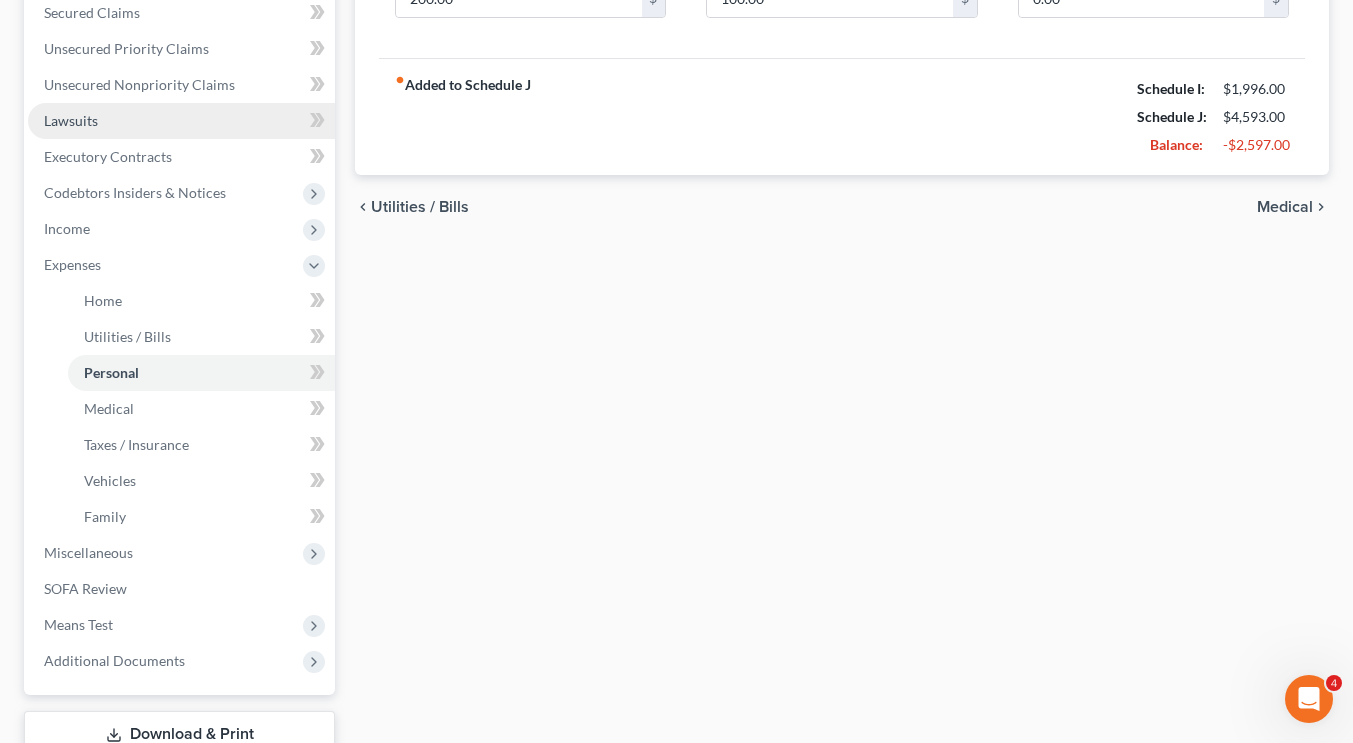 scroll, scrollTop: 430, scrollLeft: 0, axis: vertical 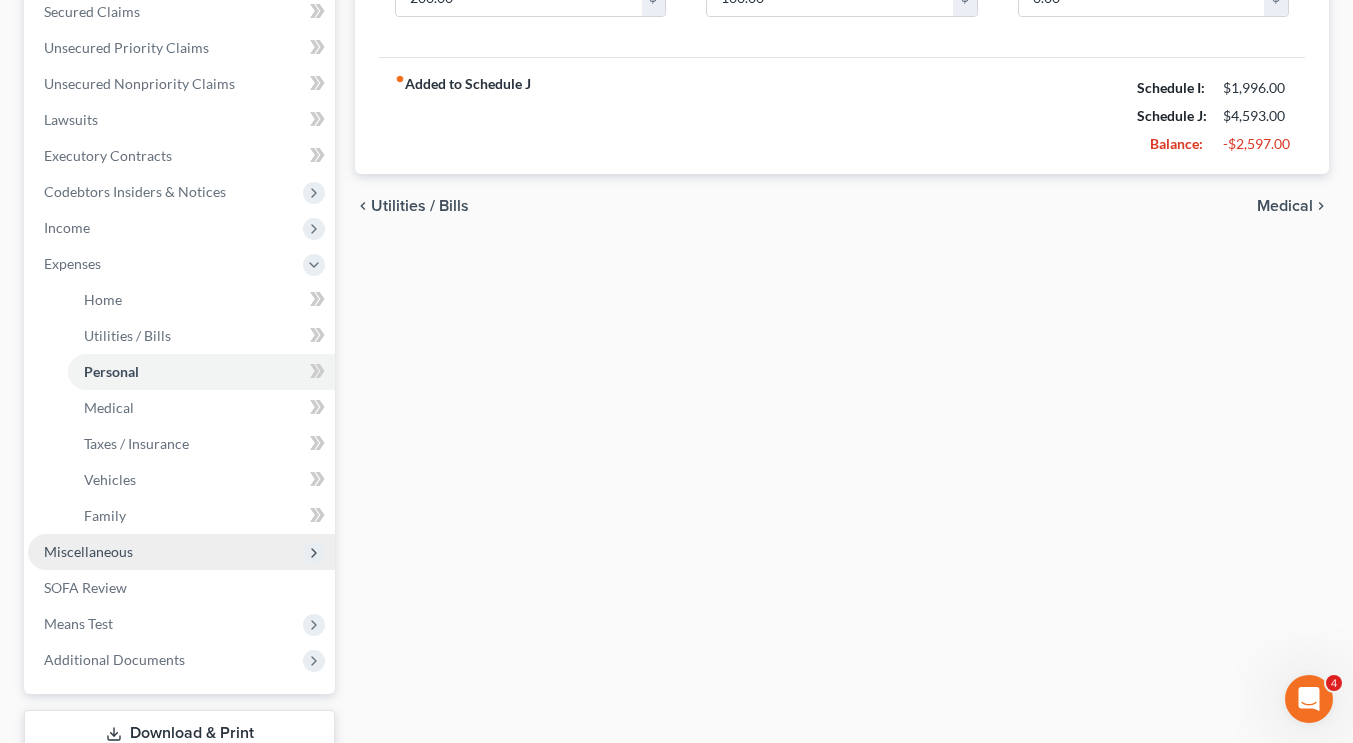 click on "Miscellaneous" at bounding box center (88, 551) 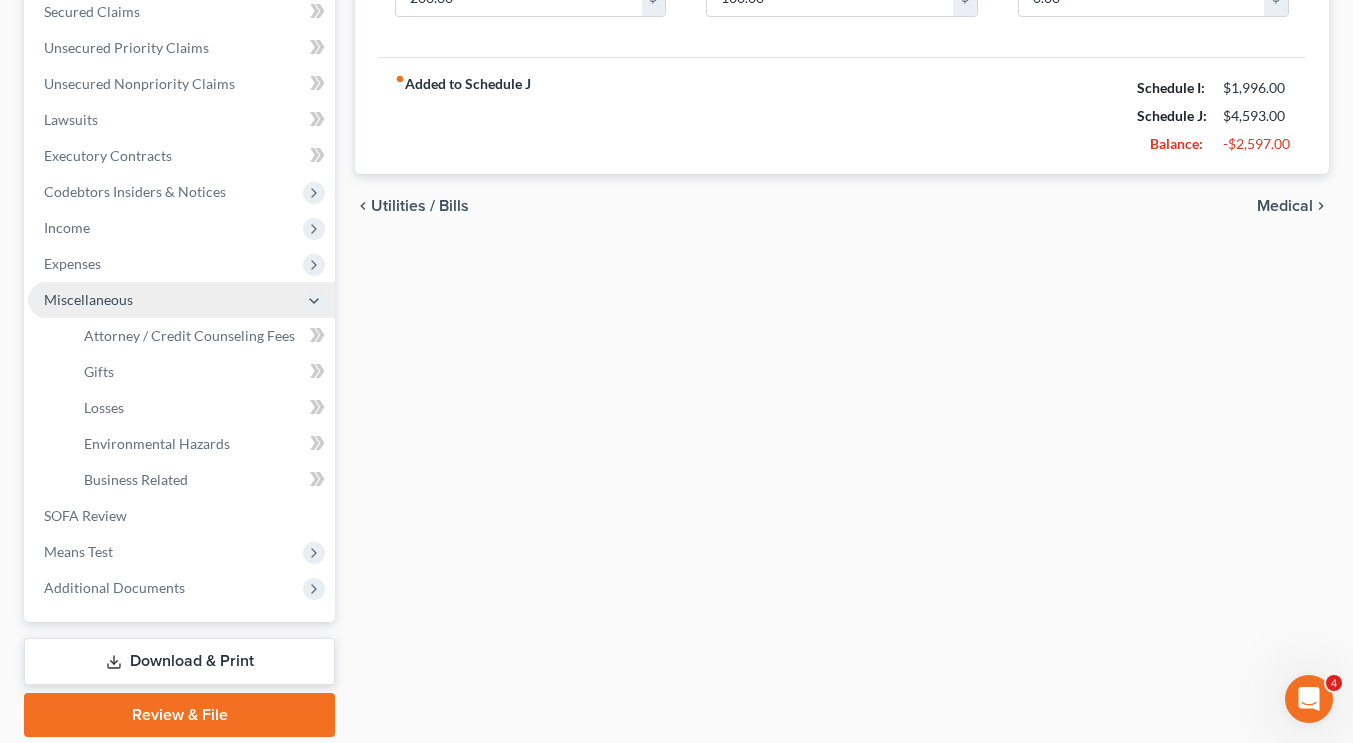scroll, scrollTop: 447, scrollLeft: 0, axis: vertical 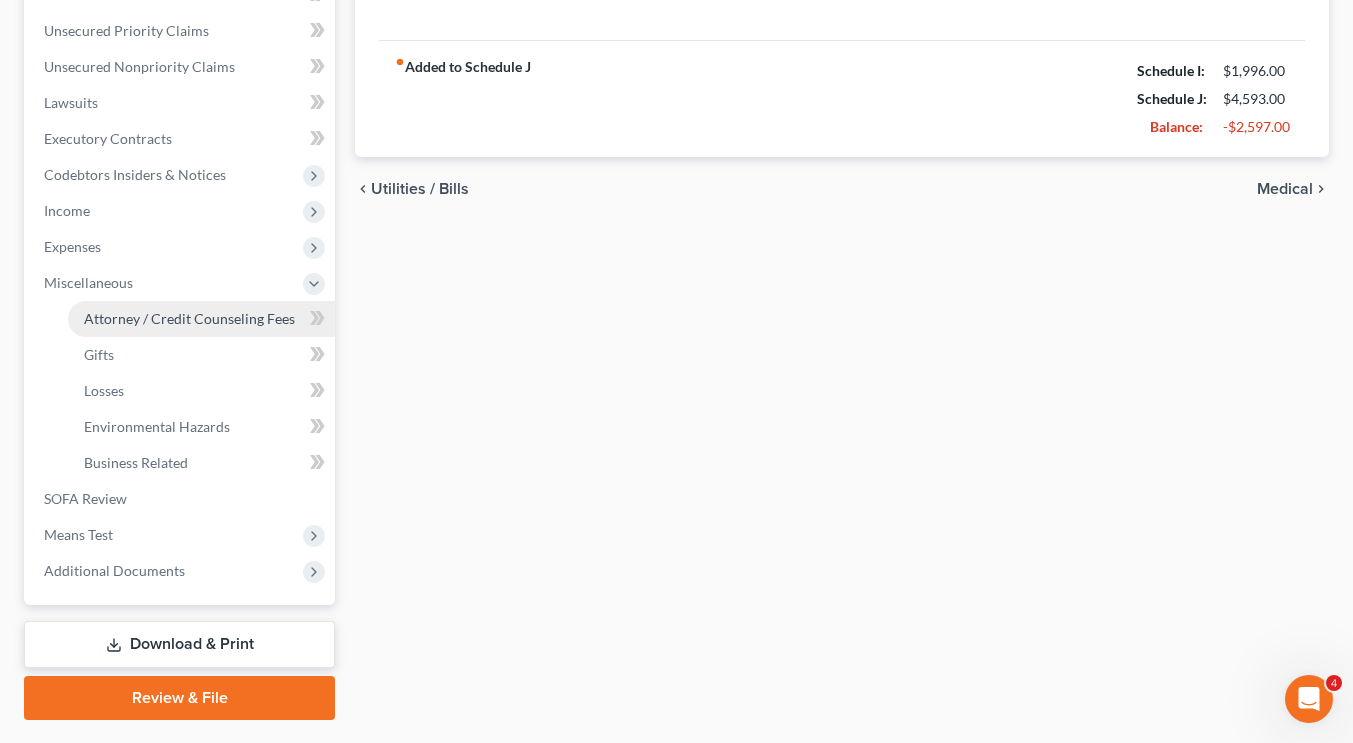 click on "Attorney / Credit Counseling Fees" at bounding box center [189, 318] 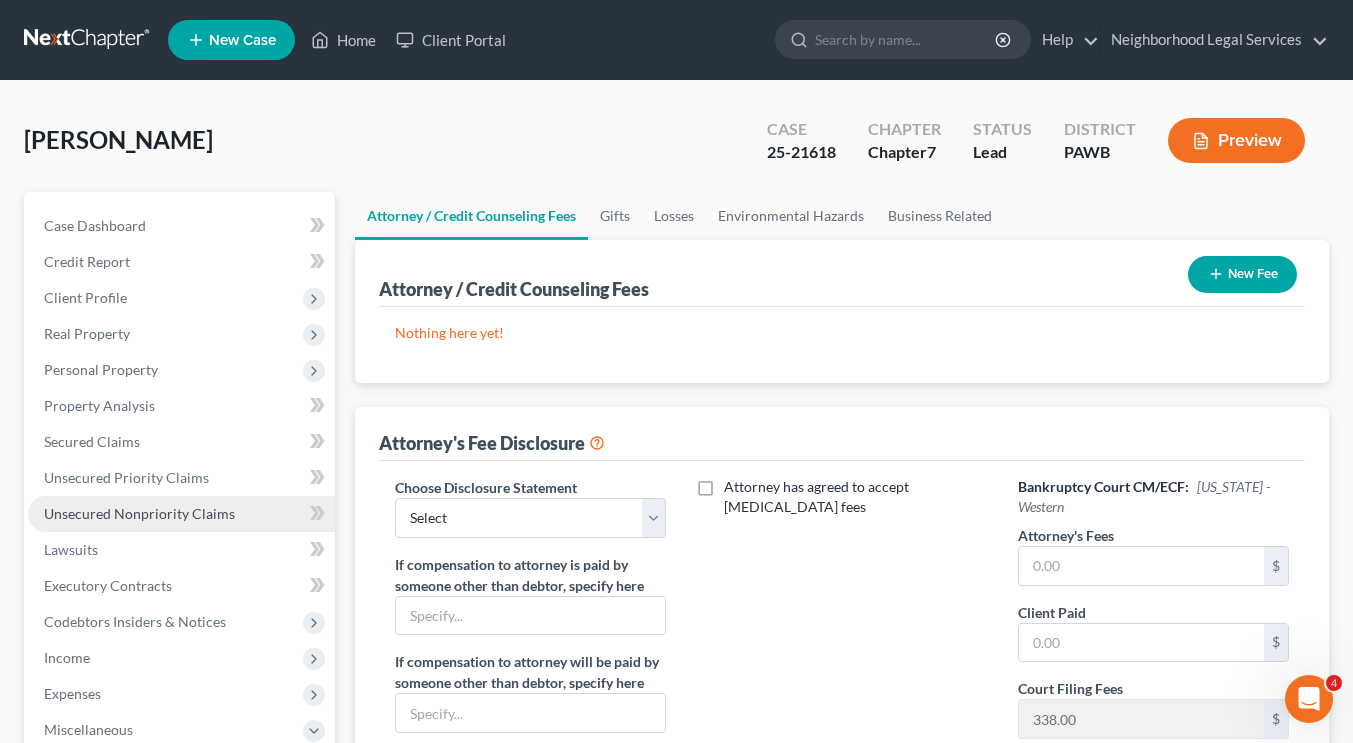 scroll, scrollTop: 296, scrollLeft: 0, axis: vertical 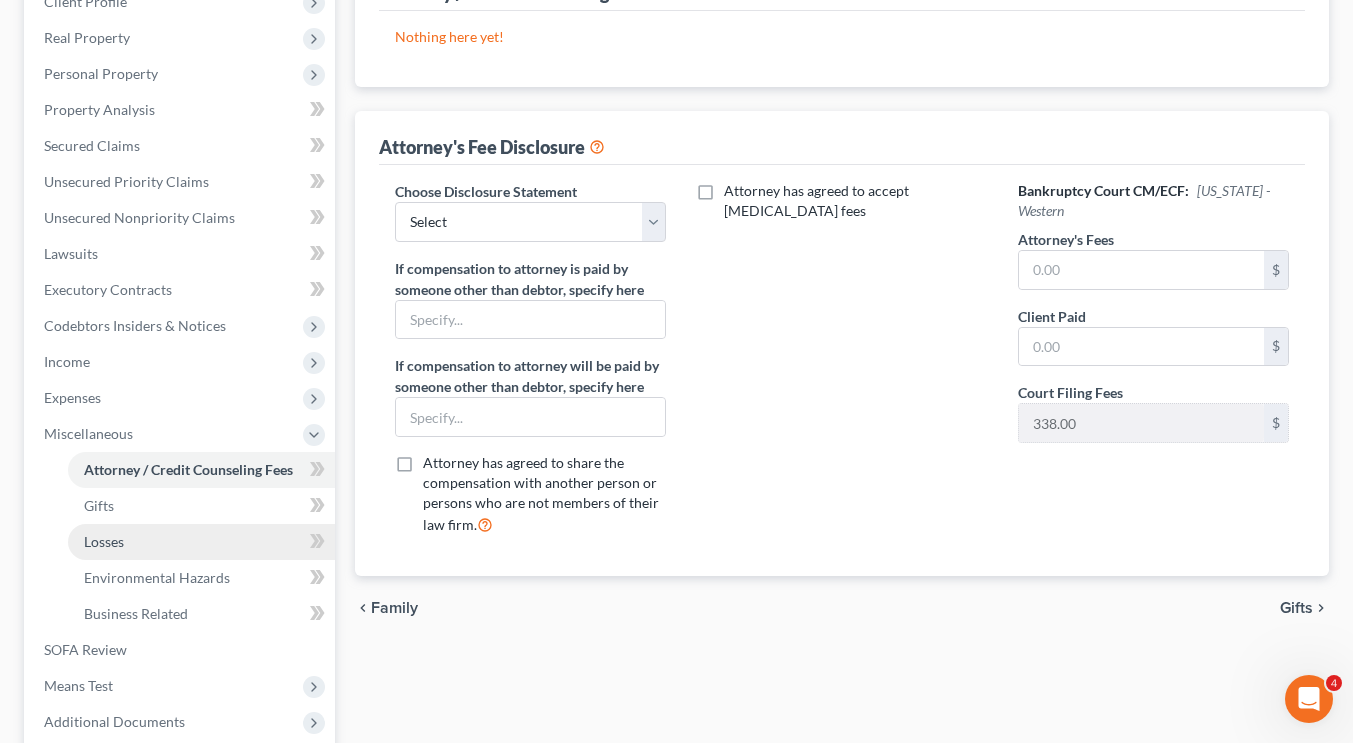 click on "Losses" at bounding box center [201, 542] 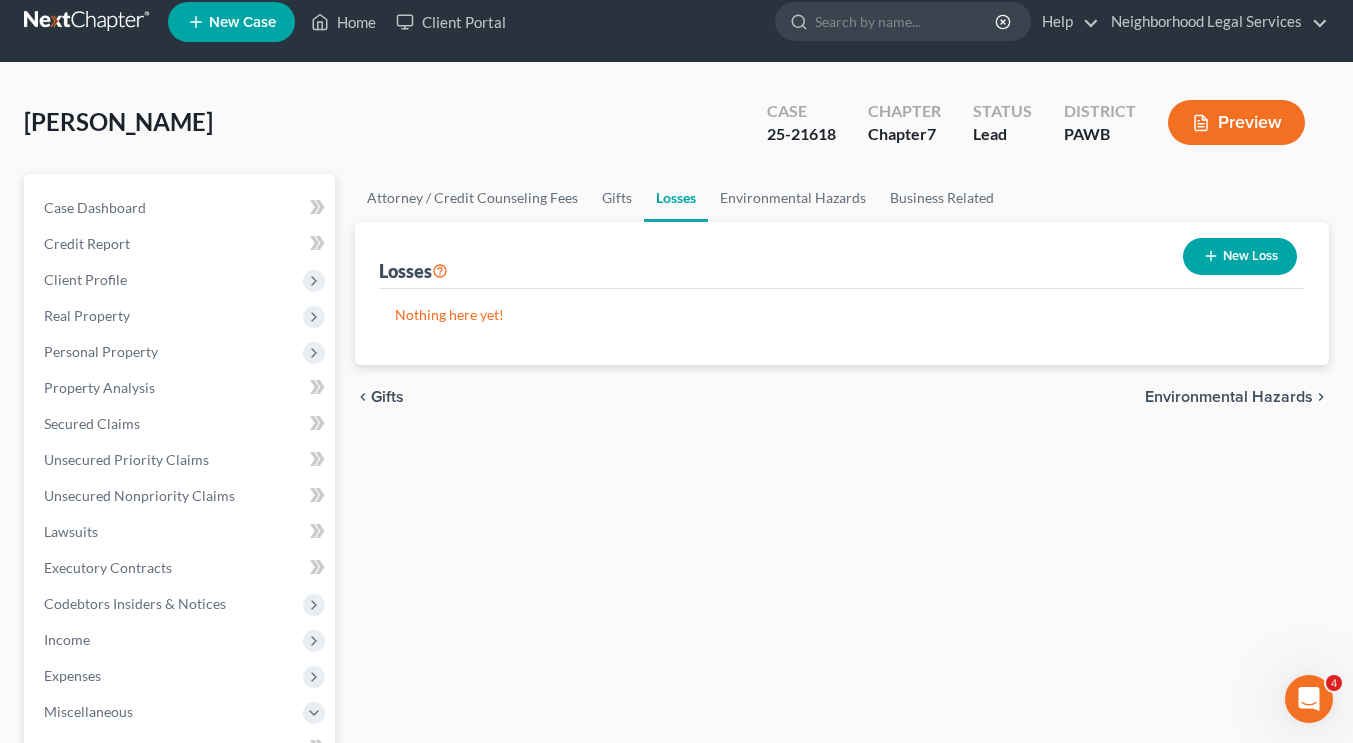 scroll, scrollTop: 0, scrollLeft: 0, axis: both 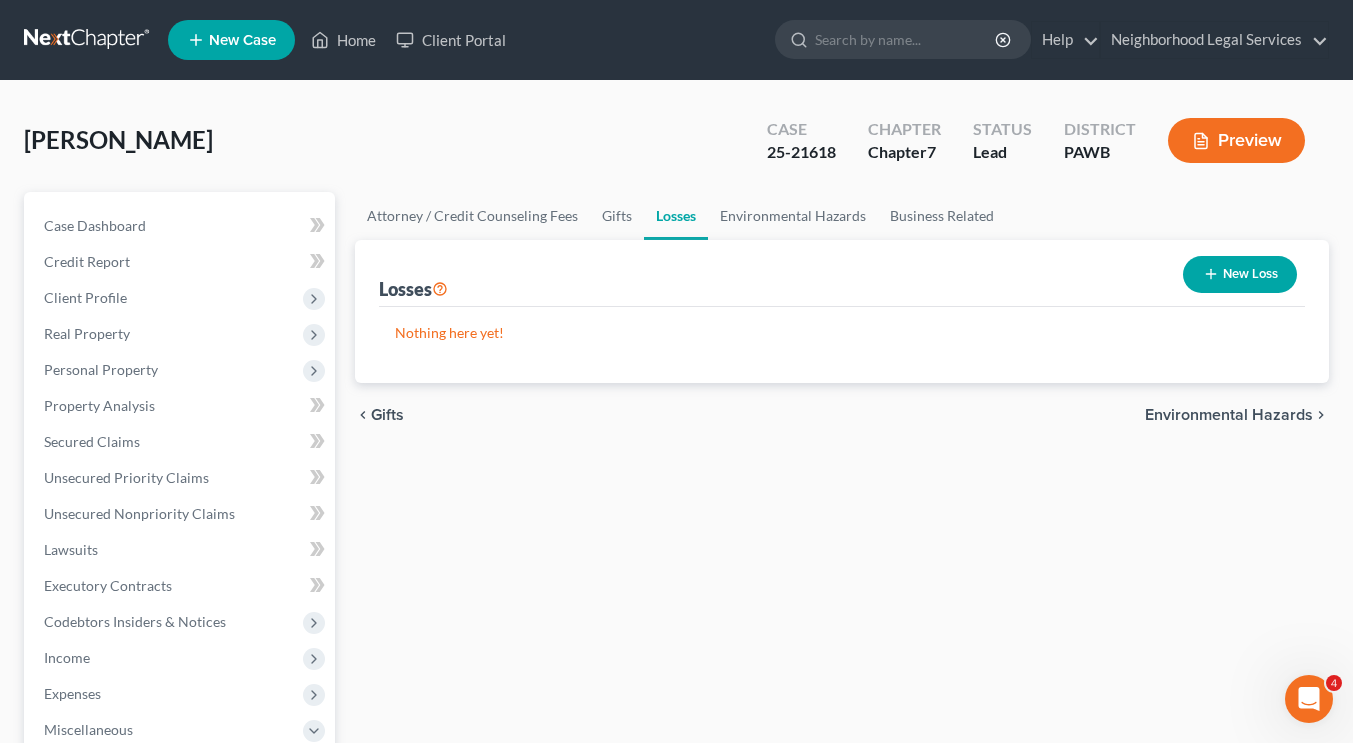 click on "New Loss" at bounding box center (1240, 274) 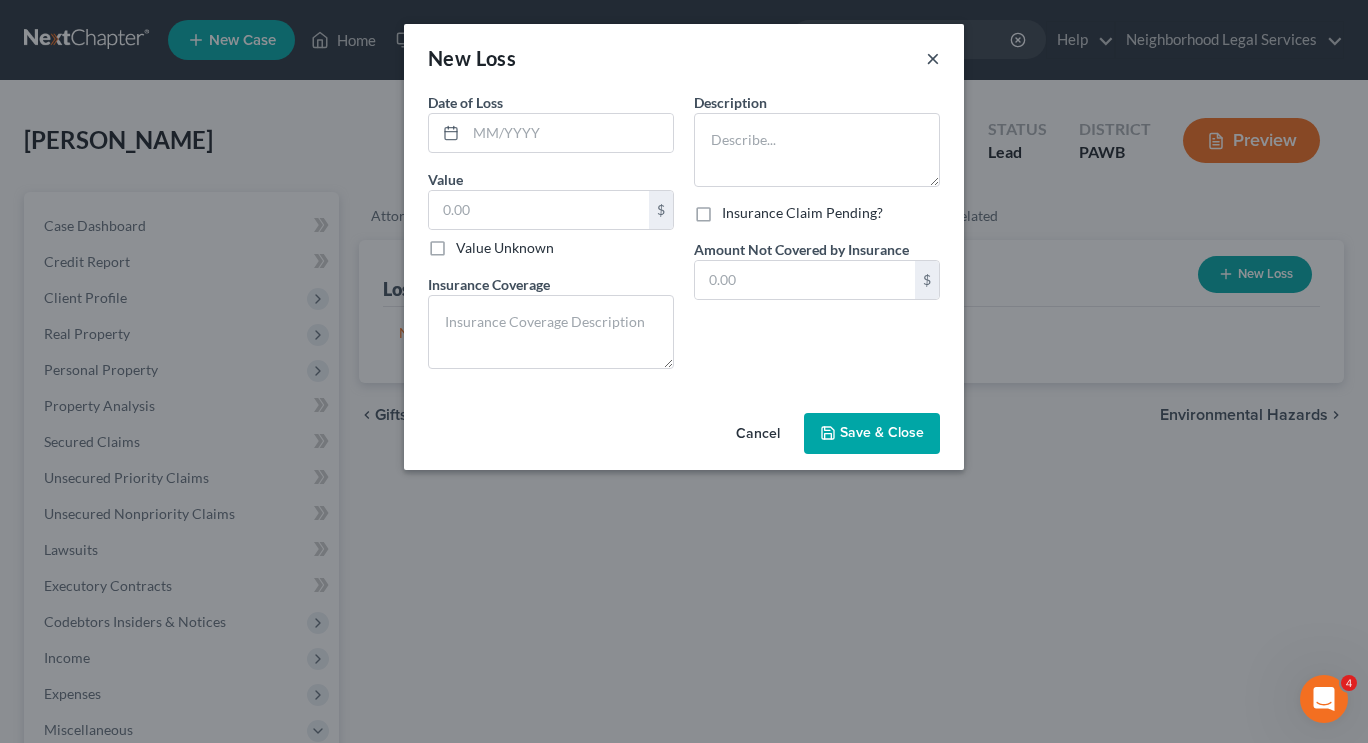 click on "×" at bounding box center (933, 58) 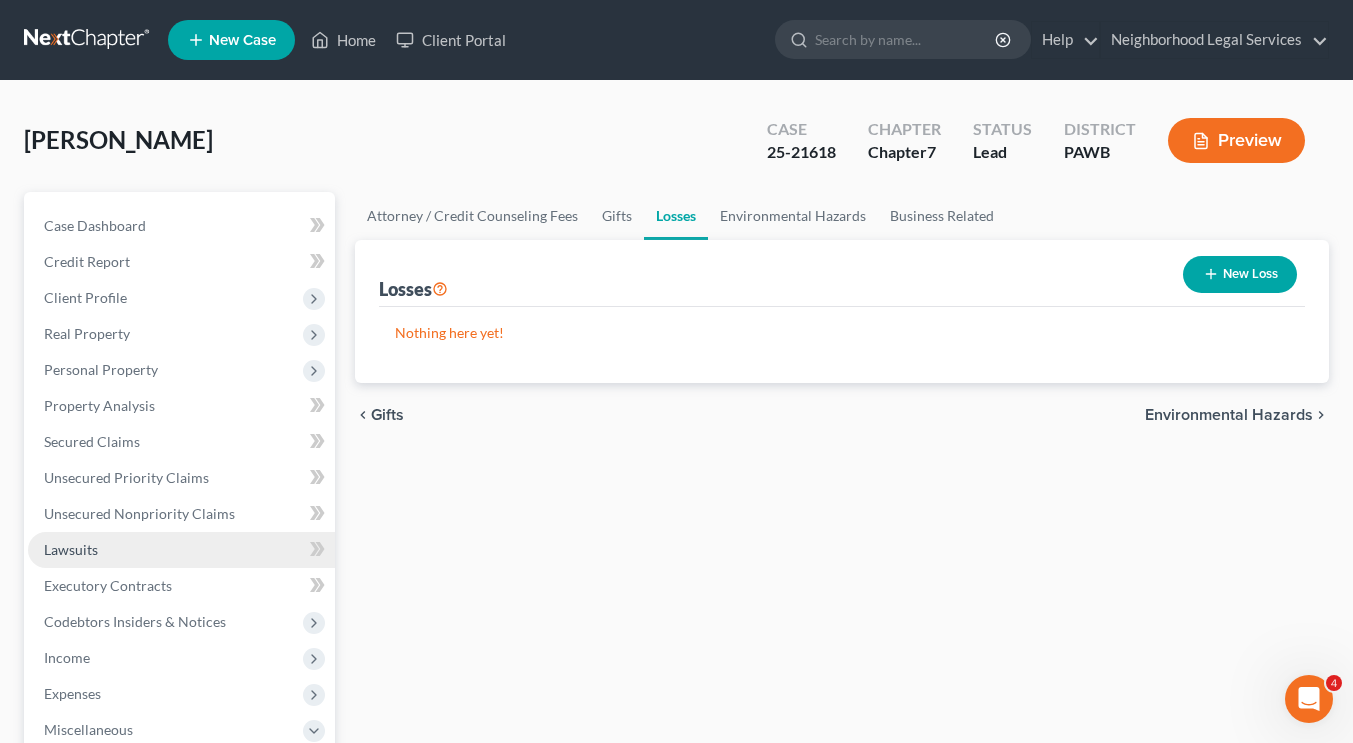 scroll, scrollTop: 498, scrollLeft: 0, axis: vertical 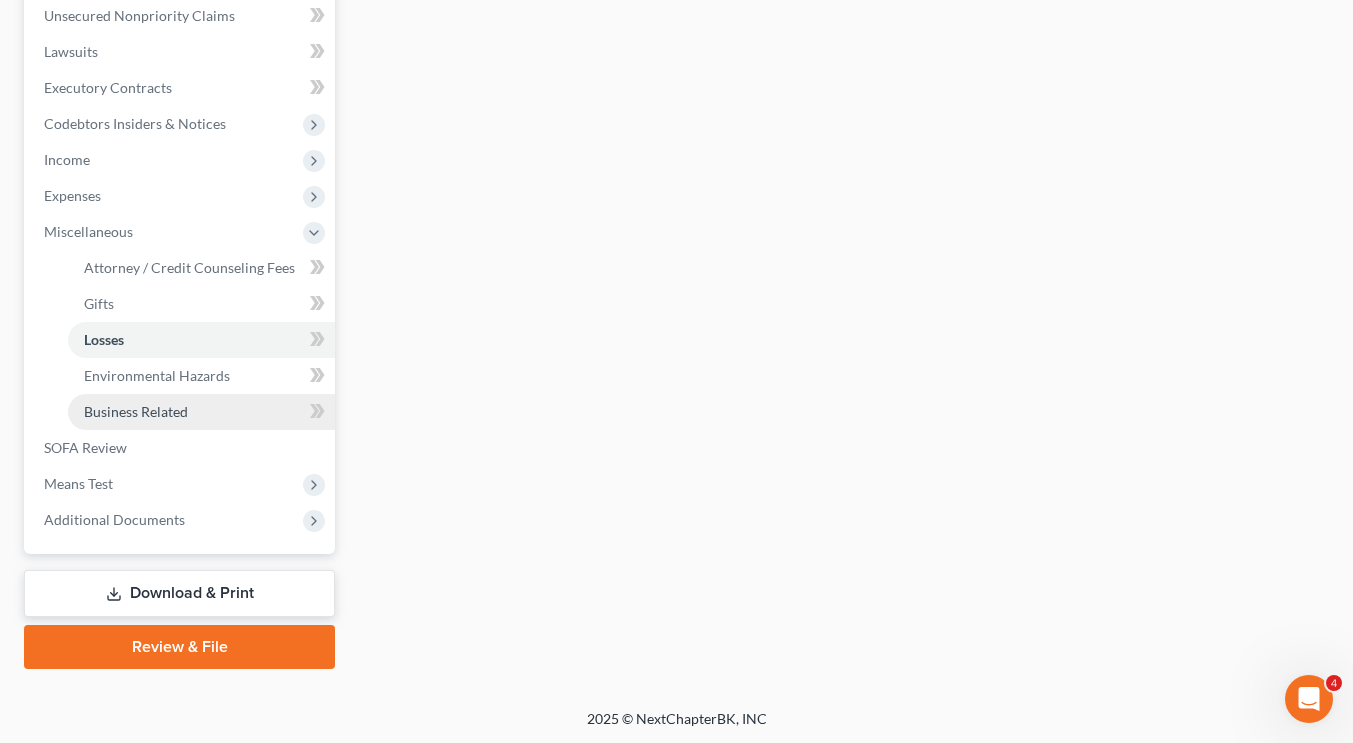 click on "Business Related" at bounding box center (136, 411) 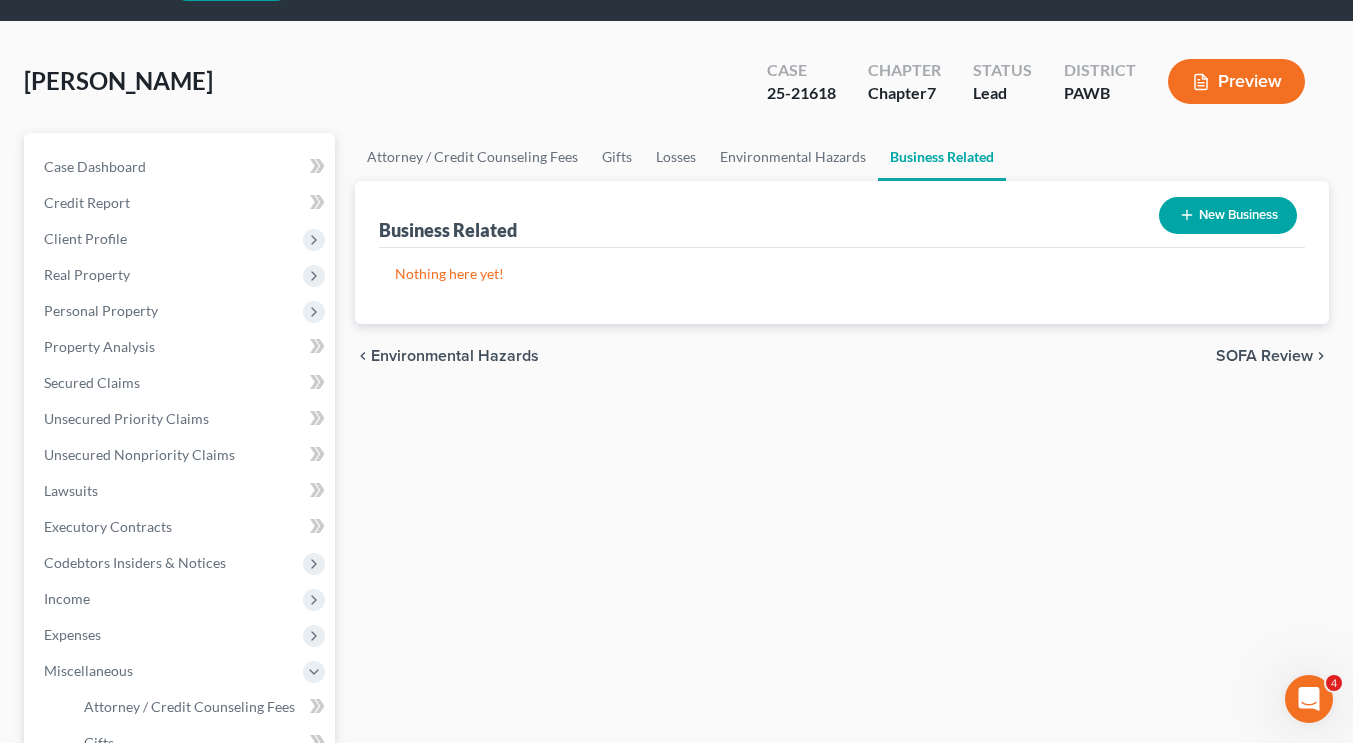 scroll, scrollTop: 0, scrollLeft: 0, axis: both 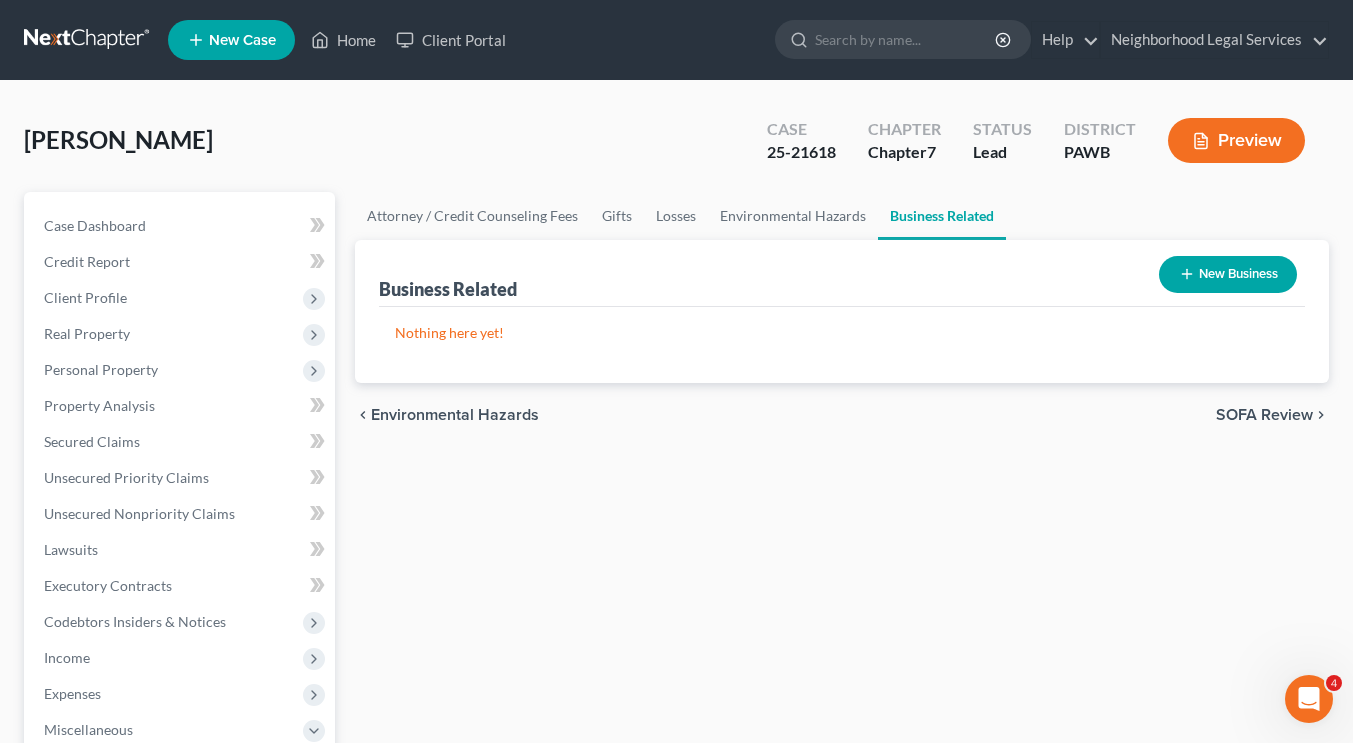 click on "New Business" at bounding box center (1228, 274) 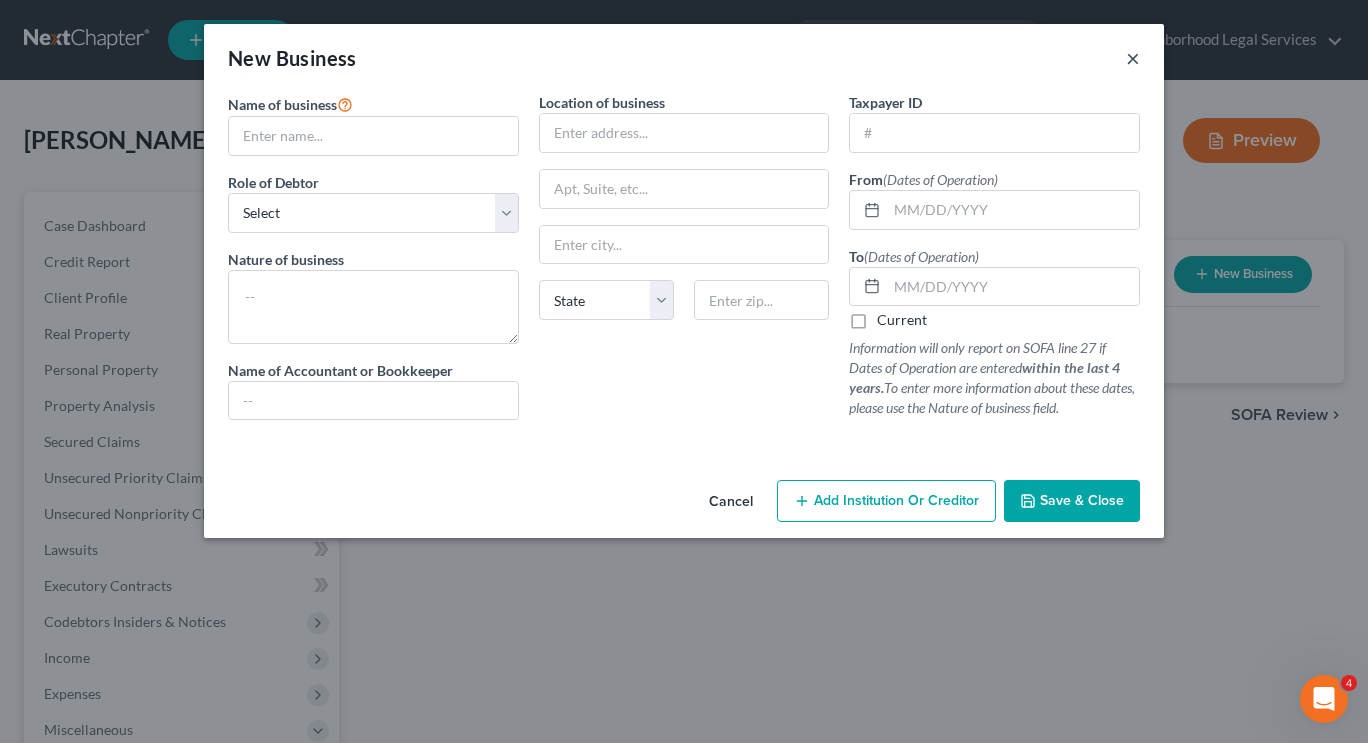 click on "×" at bounding box center (1133, 58) 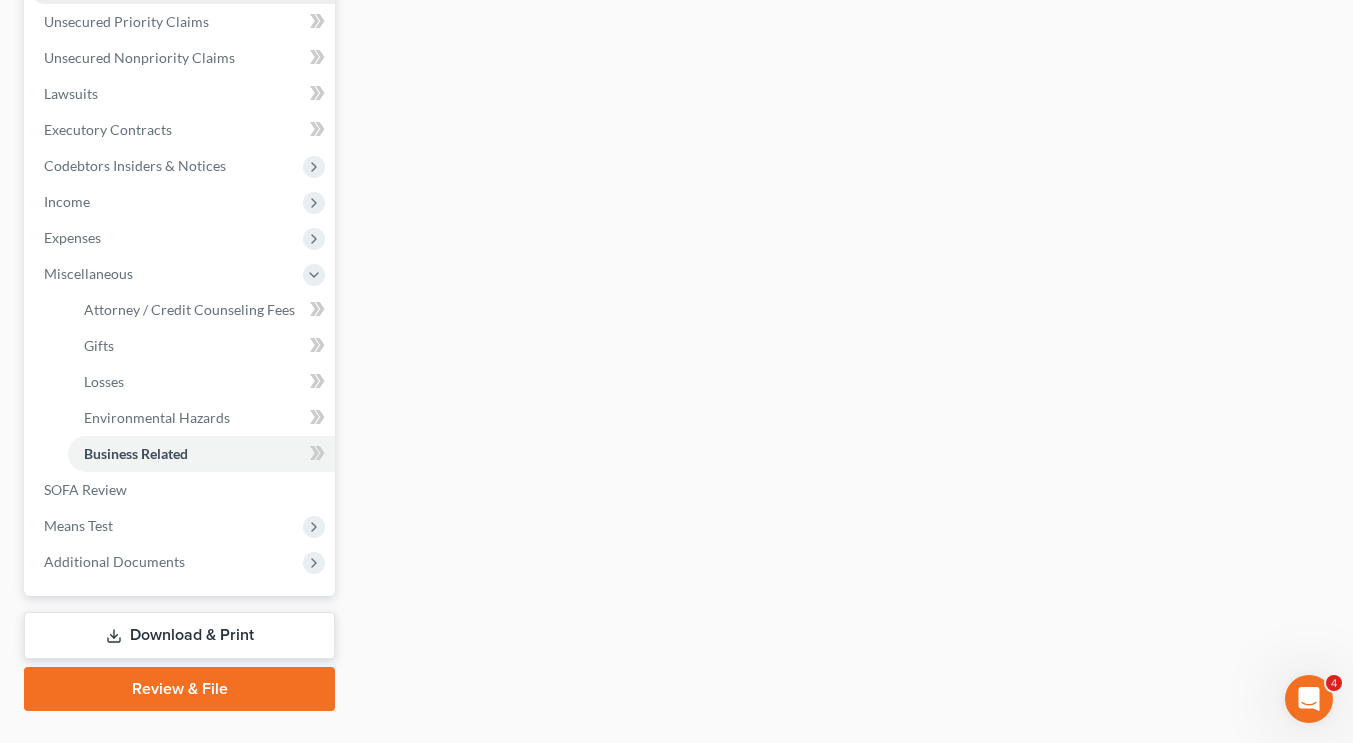 scroll, scrollTop: 457, scrollLeft: 0, axis: vertical 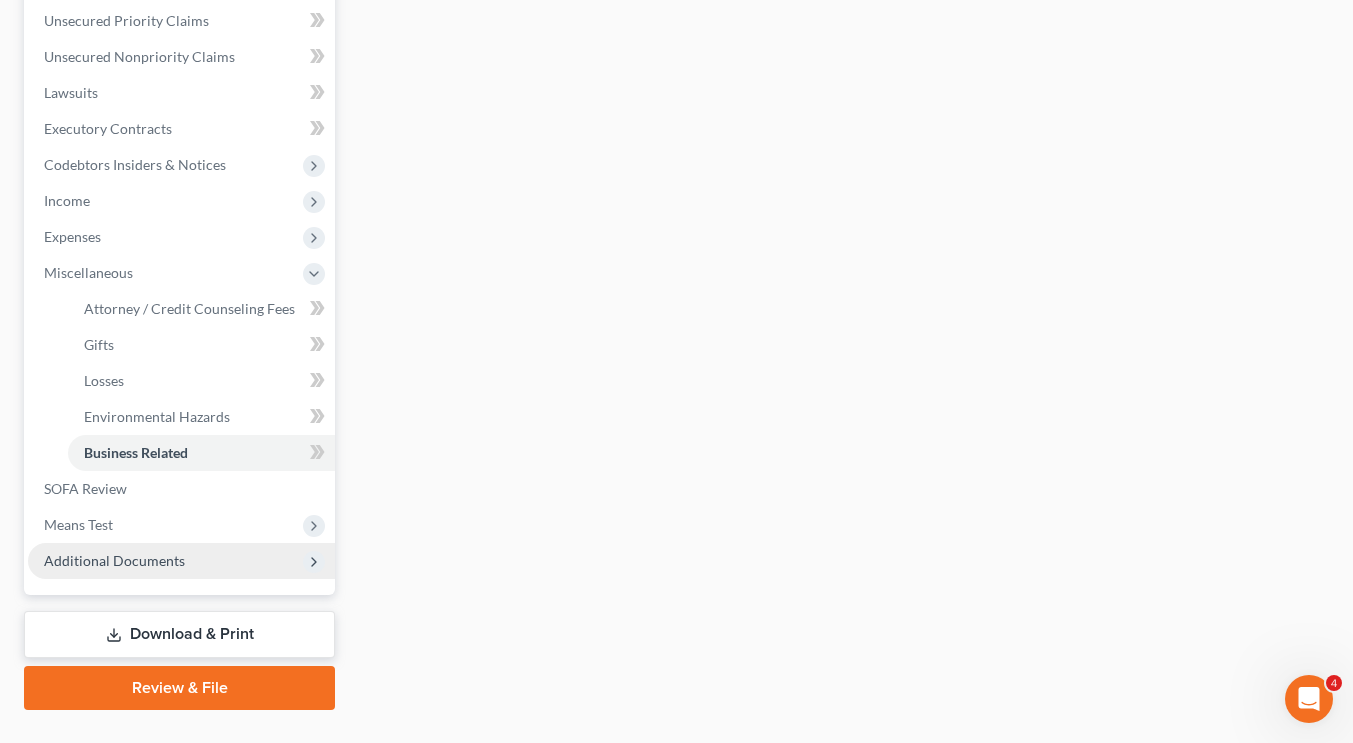 click on "Additional Documents" at bounding box center (181, 561) 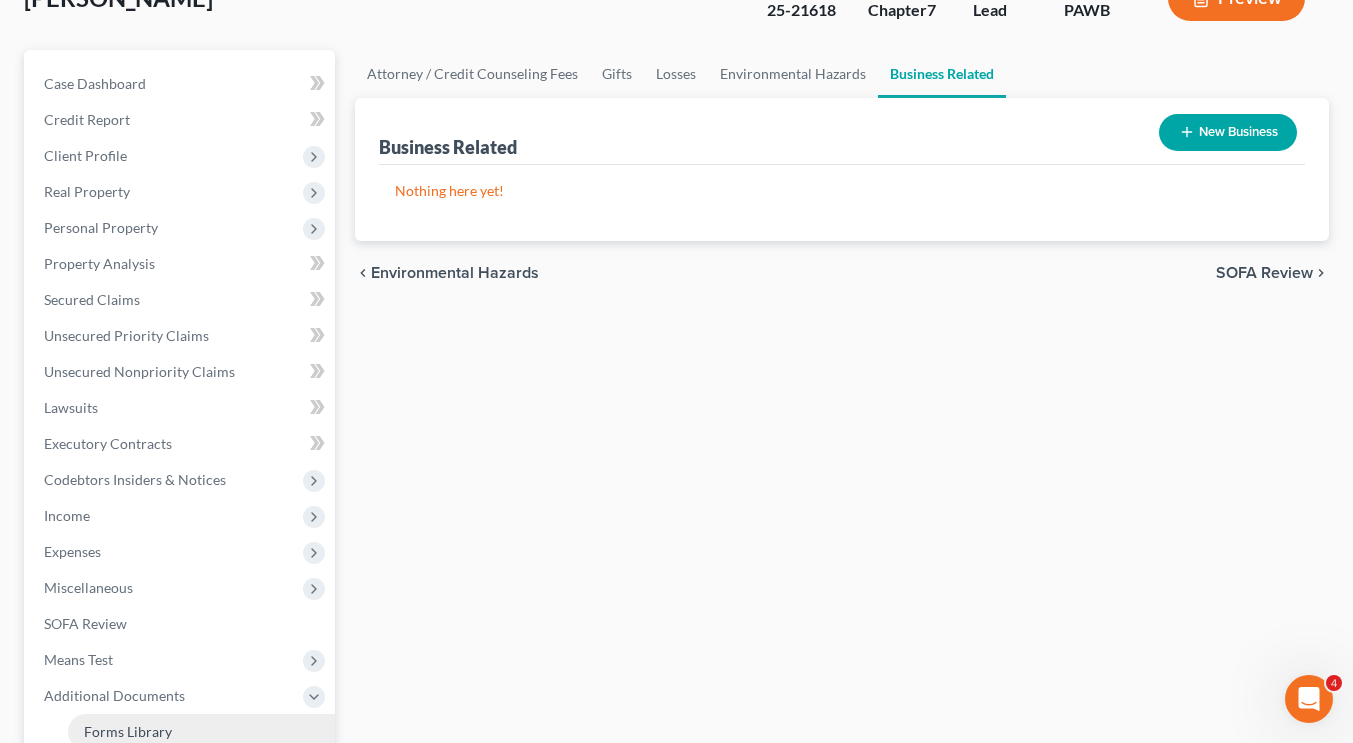 scroll, scrollTop: 141, scrollLeft: 0, axis: vertical 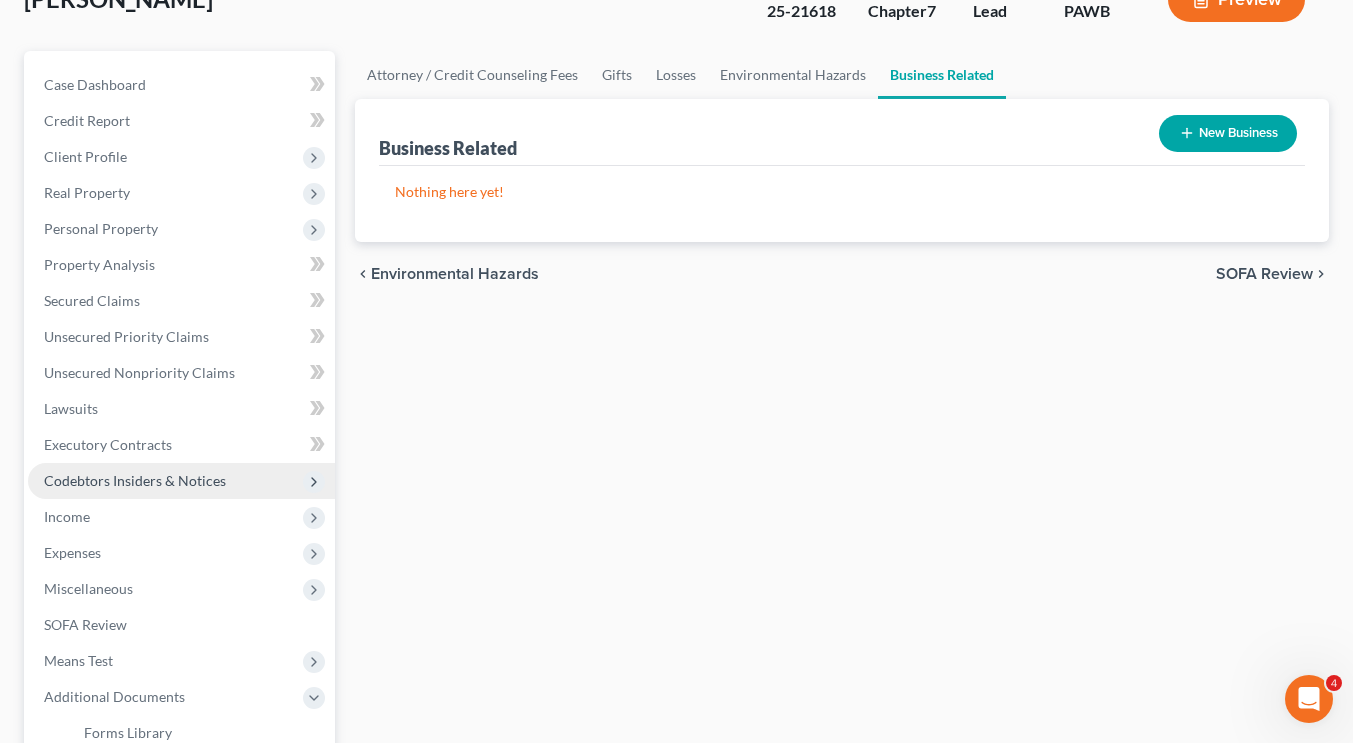 click on "Codebtors Insiders & Notices" at bounding box center (181, 481) 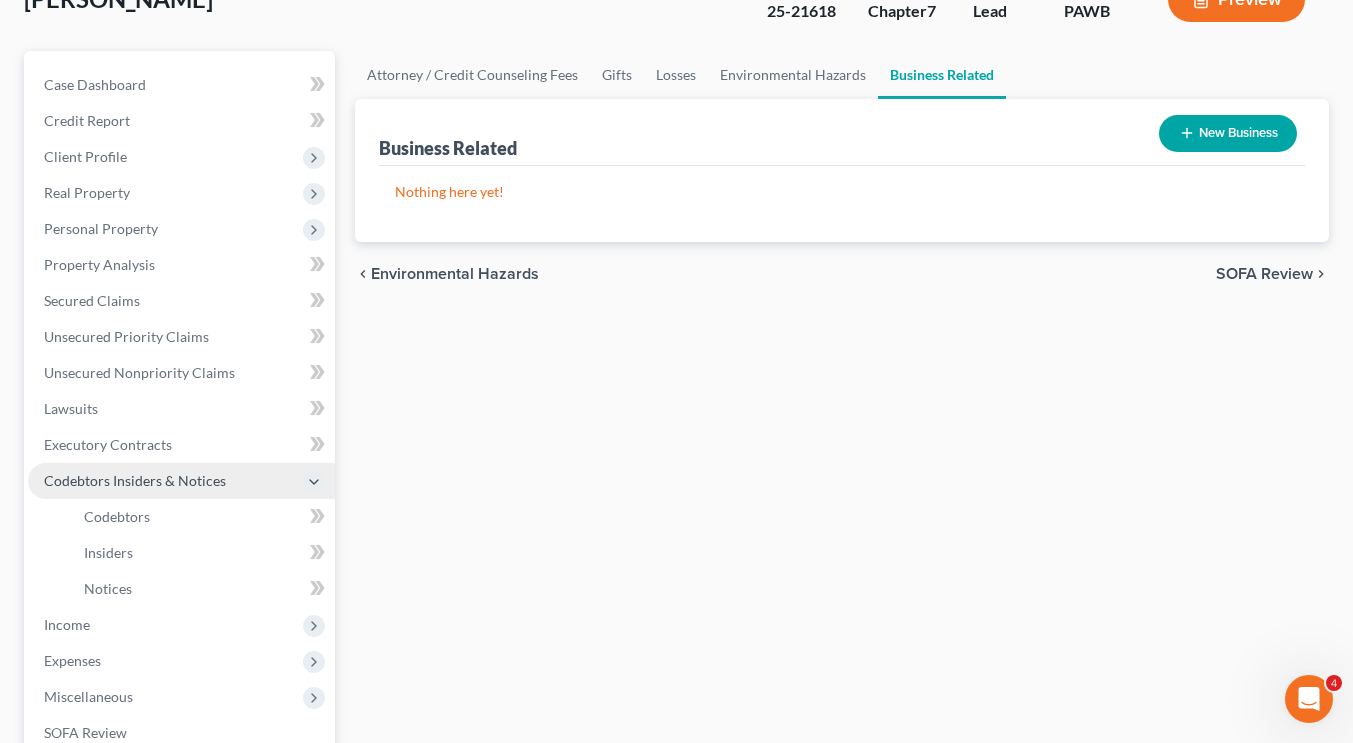 scroll, scrollTop: 397, scrollLeft: 0, axis: vertical 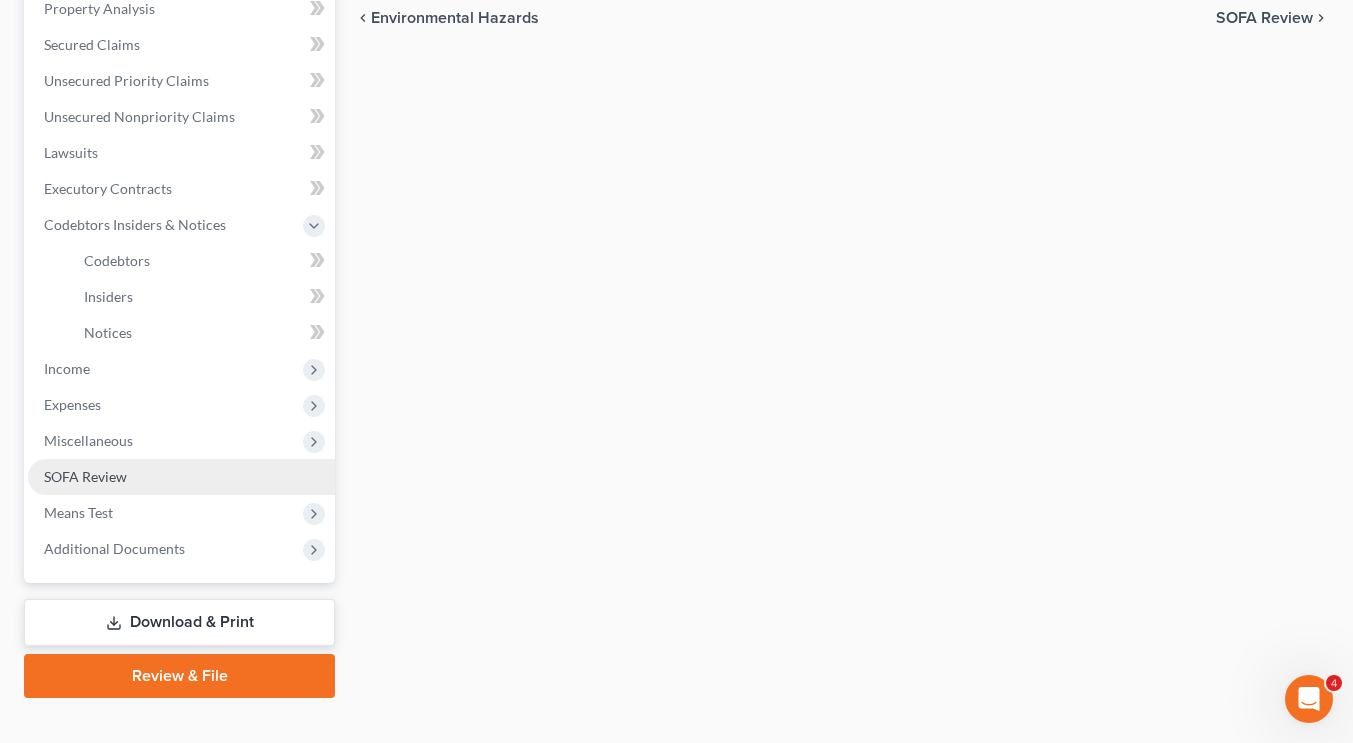 click on "SOFA Review" at bounding box center (181, 477) 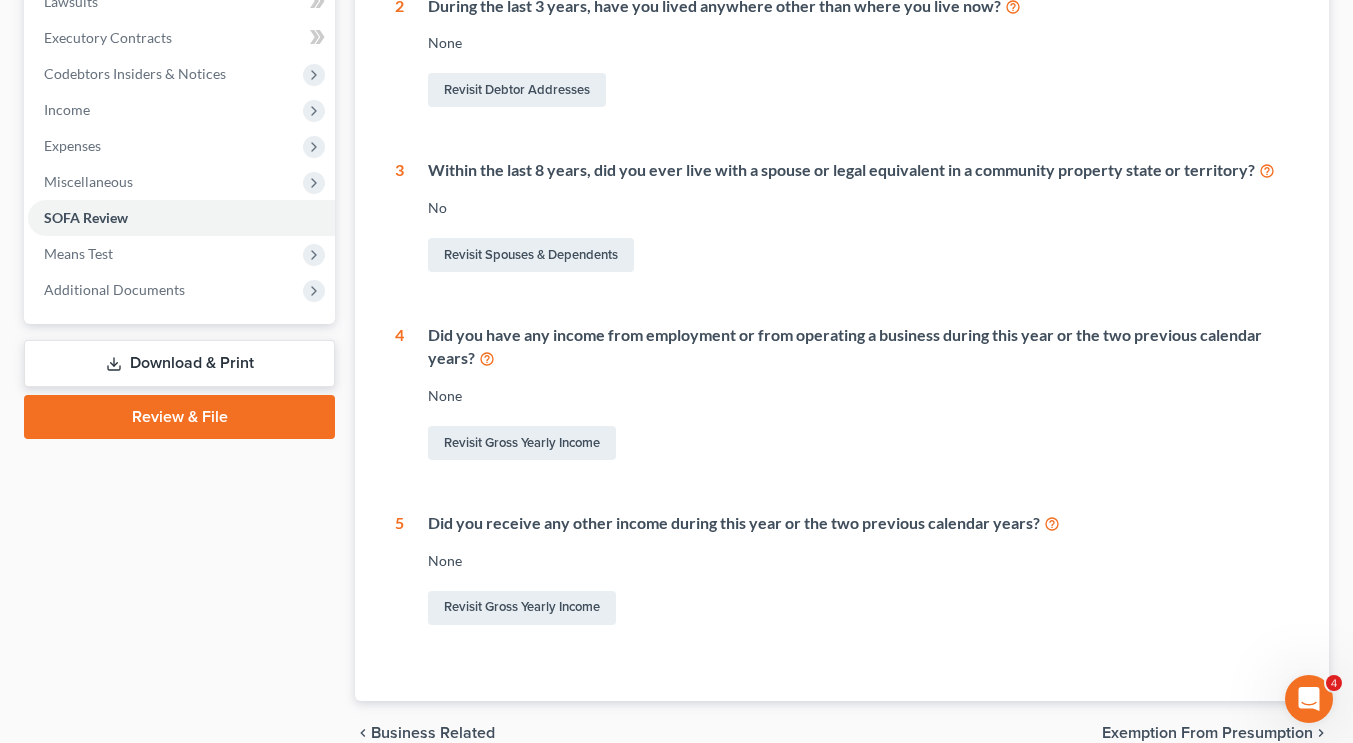 scroll, scrollTop: 225, scrollLeft: 0, axis: vertical 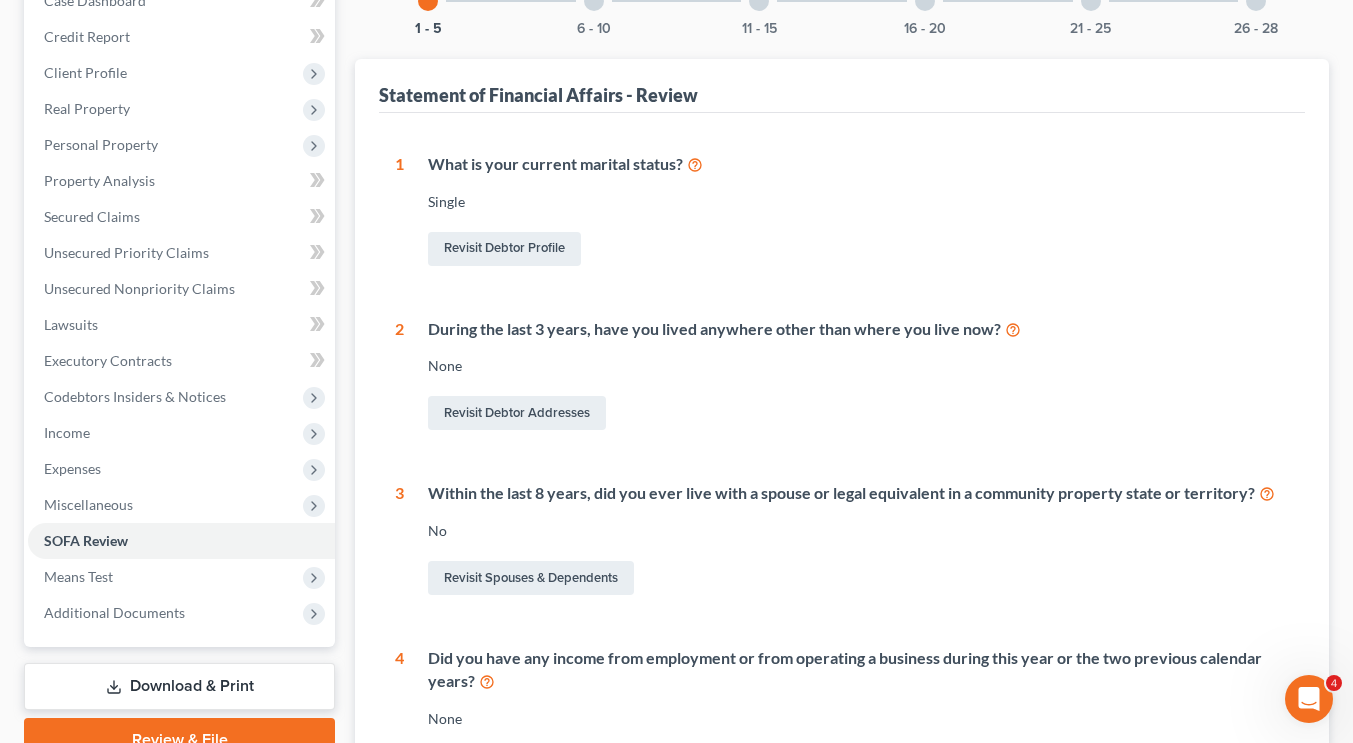 click on "6 - 10" at bounding box center [594, 1] 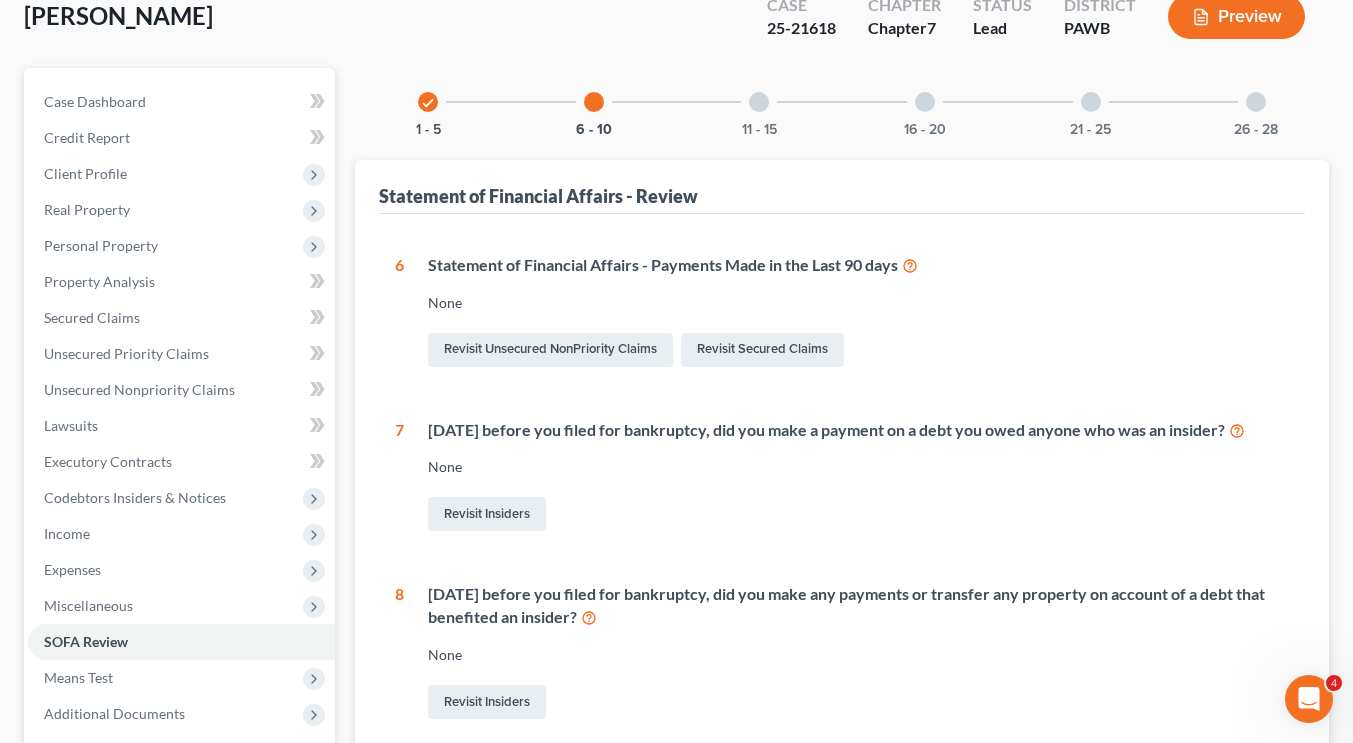 scroll, scrollTop: 123, scrollLeft: 0, axis: vertical 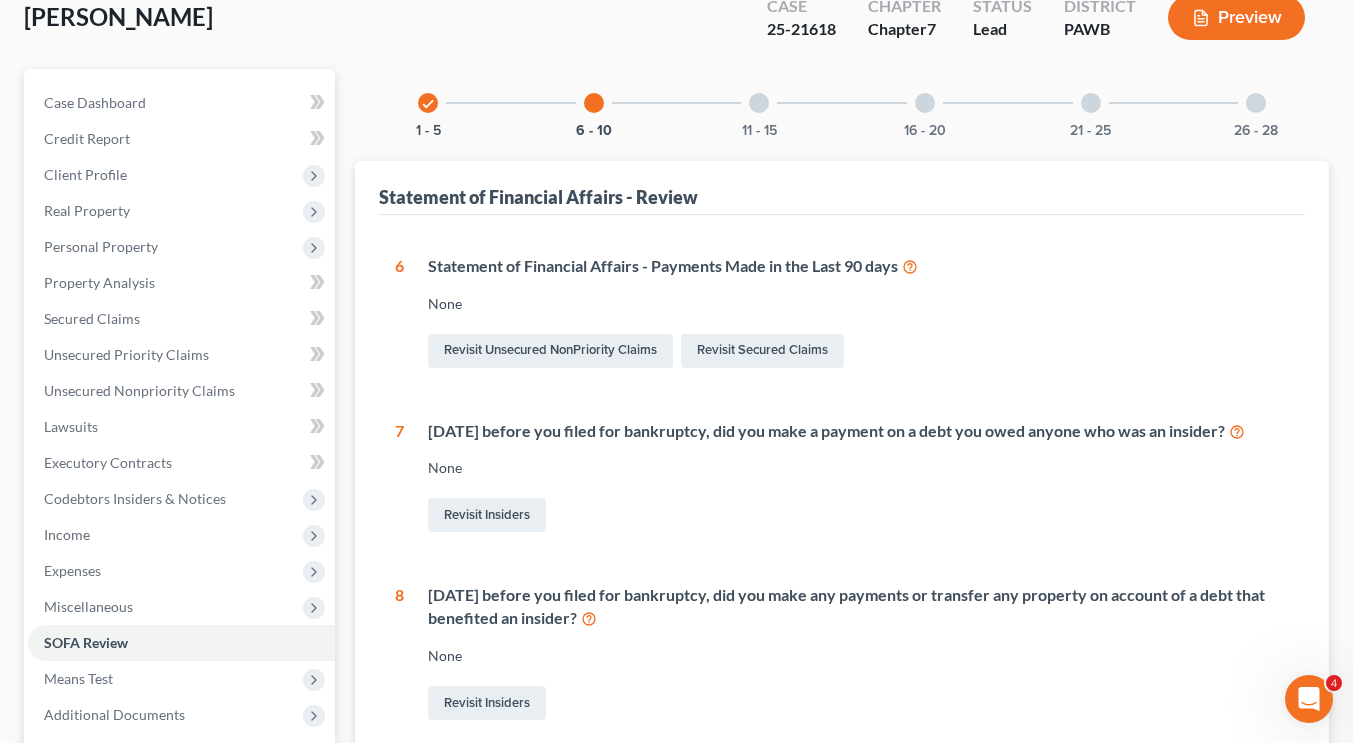 click on "11 - 15" at bounding box center (759, 103) 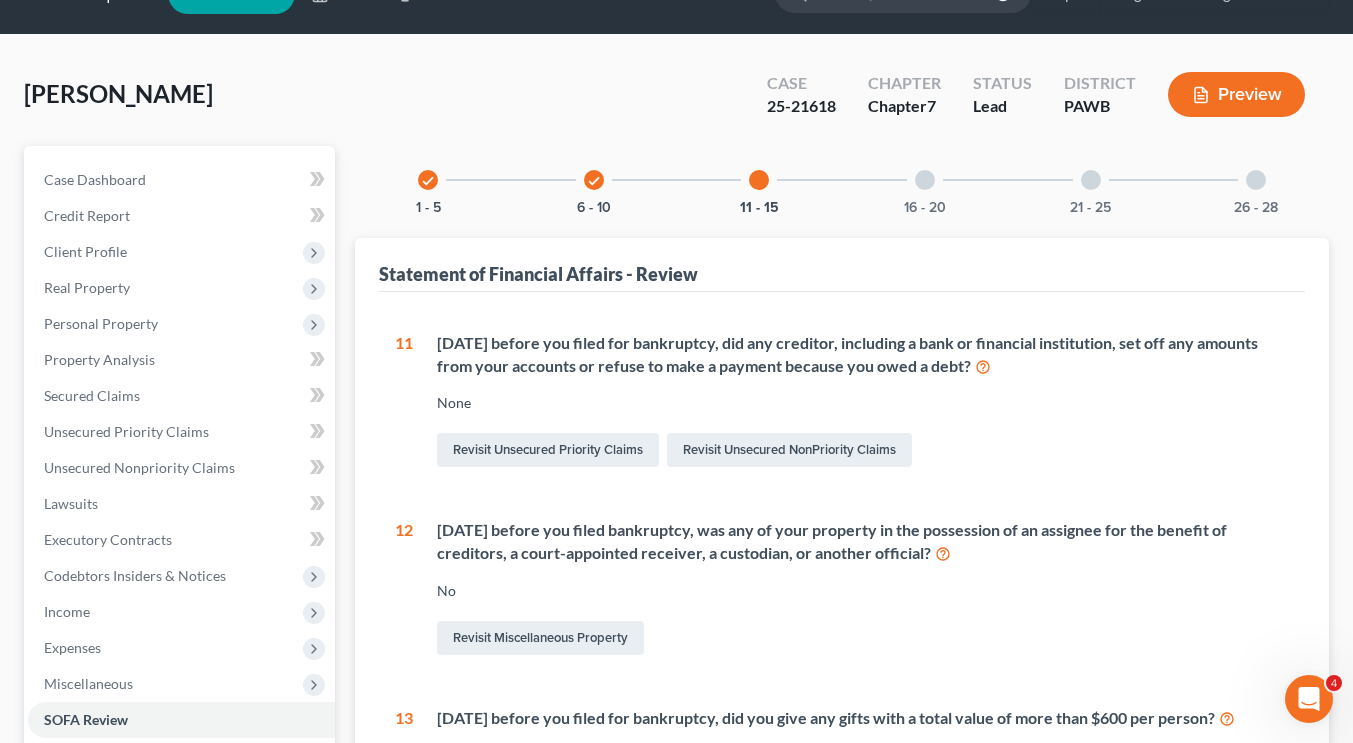 scroll, scrollTop: 45, scrollLeft: 0, axis: vertical 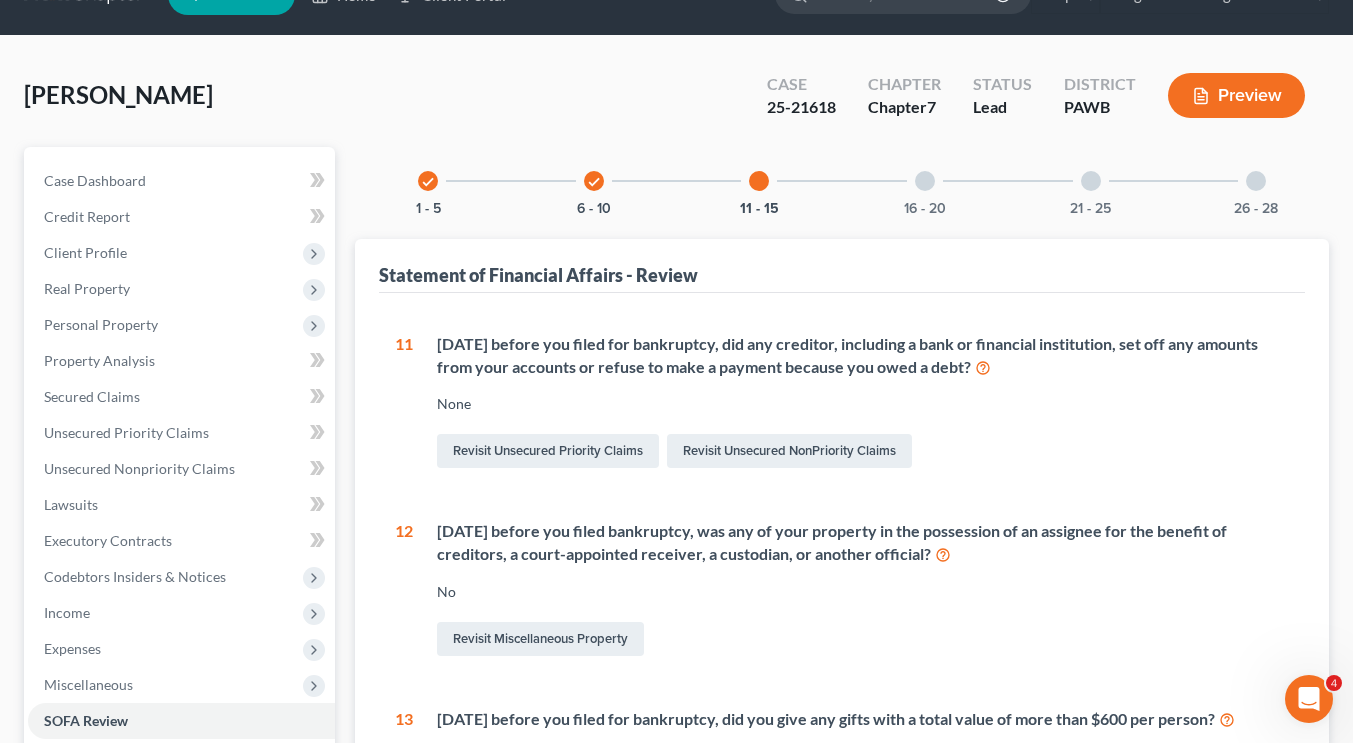 click at bounding box center [925, 181] 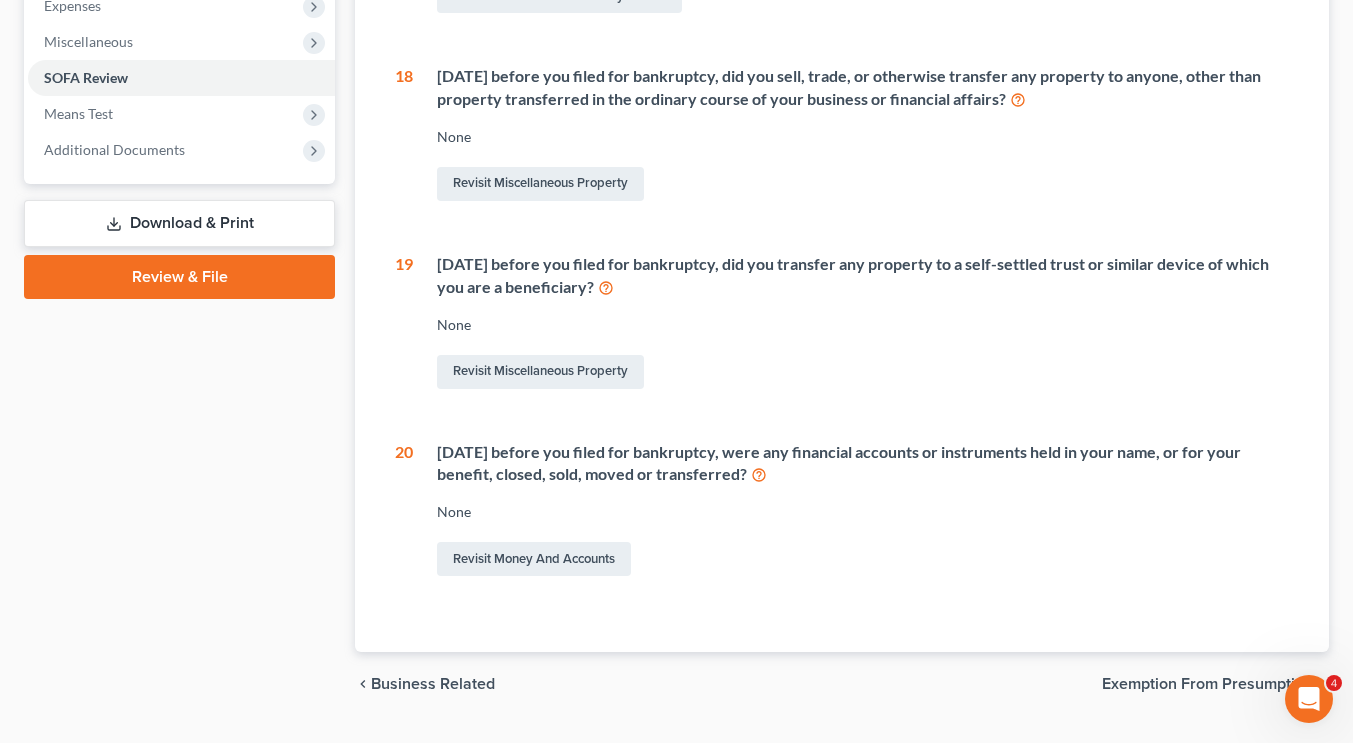 scroll, scrollTop: 0, scrollLeft: 0, axis: both 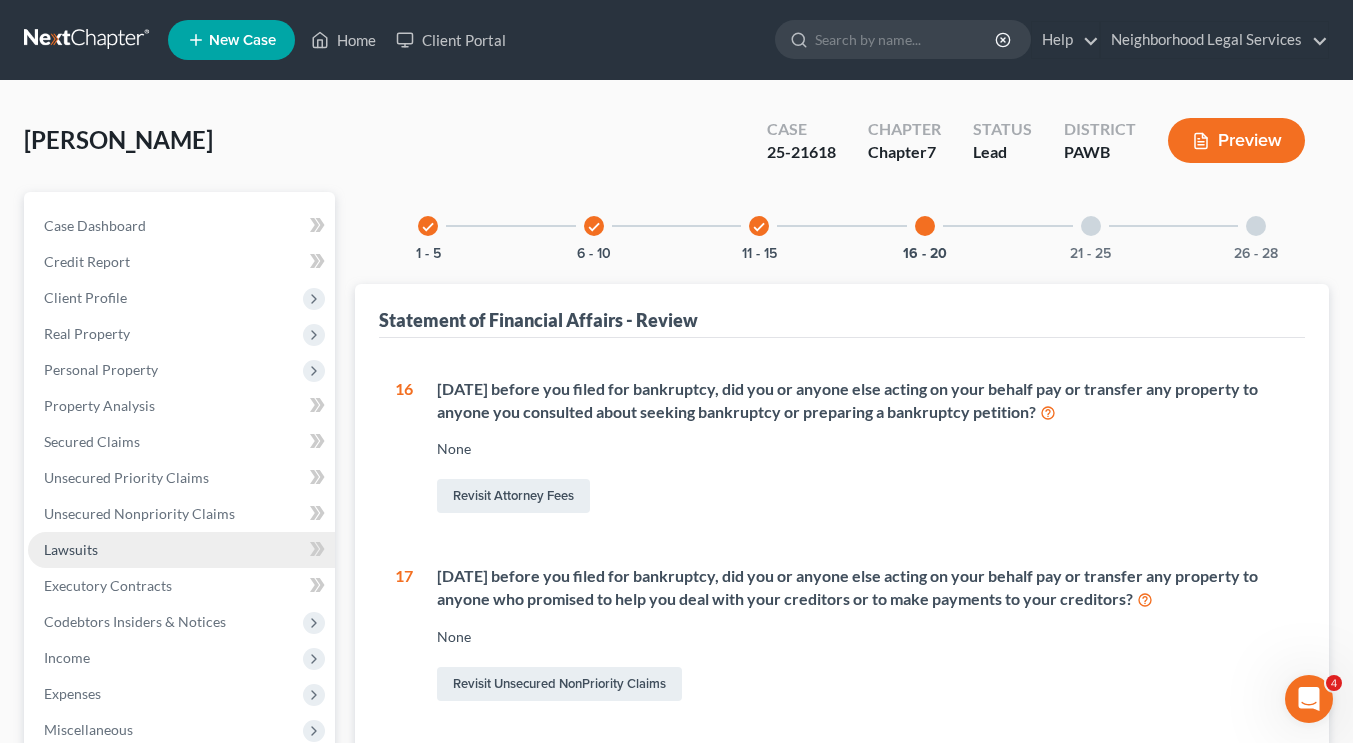 click on "Lawsuits" at bounding box center (181, 550) 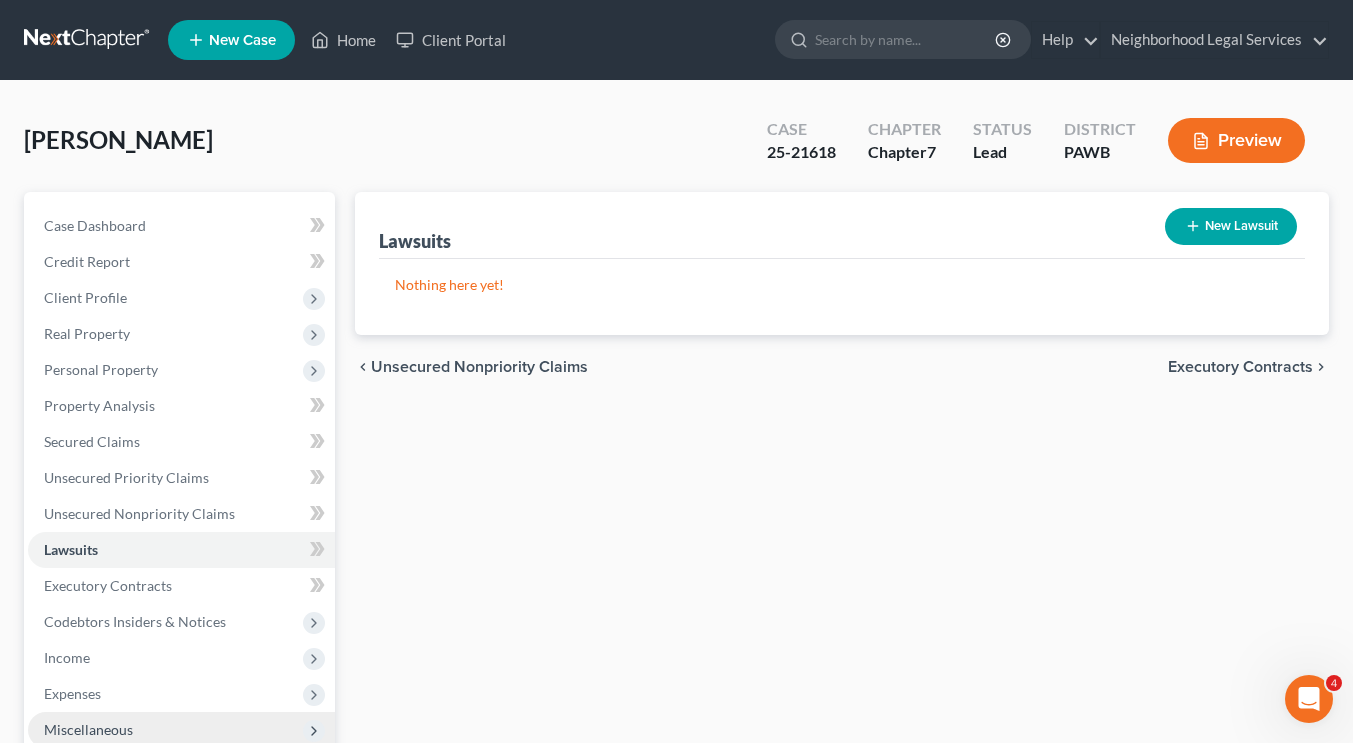 scroll, scrollTop: 318, scrollLeft: 0, axis: vertical 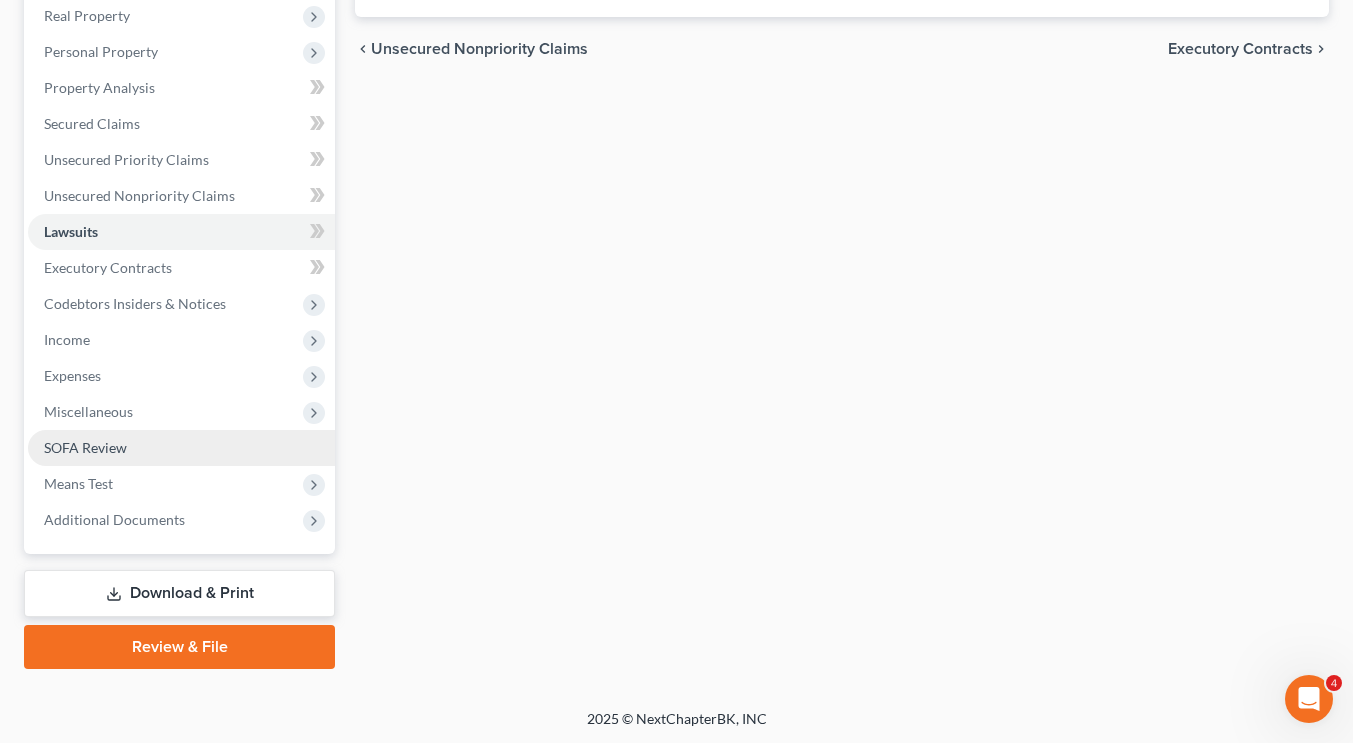 click on "SOFA Review" at bounding box center [181, 448] 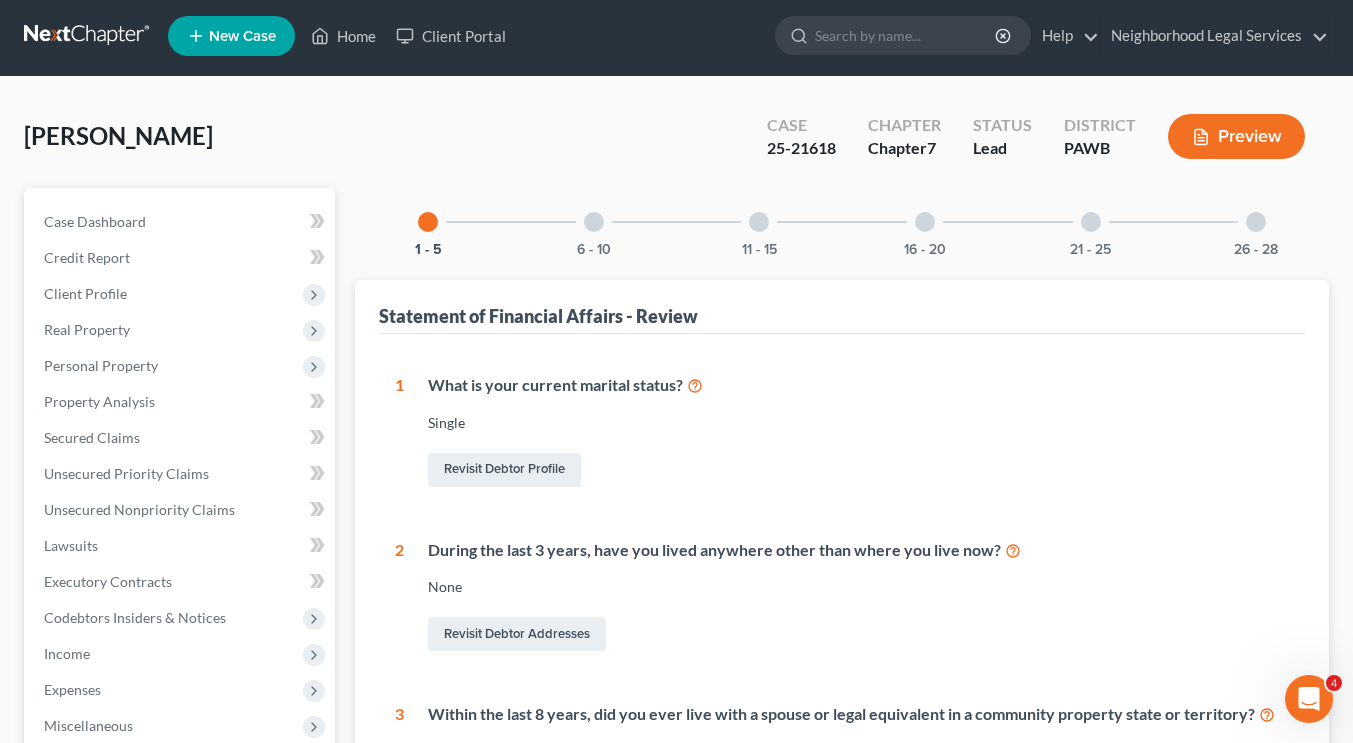 scroll, scrollTop: 0, scrollLeft: 0, axis: both 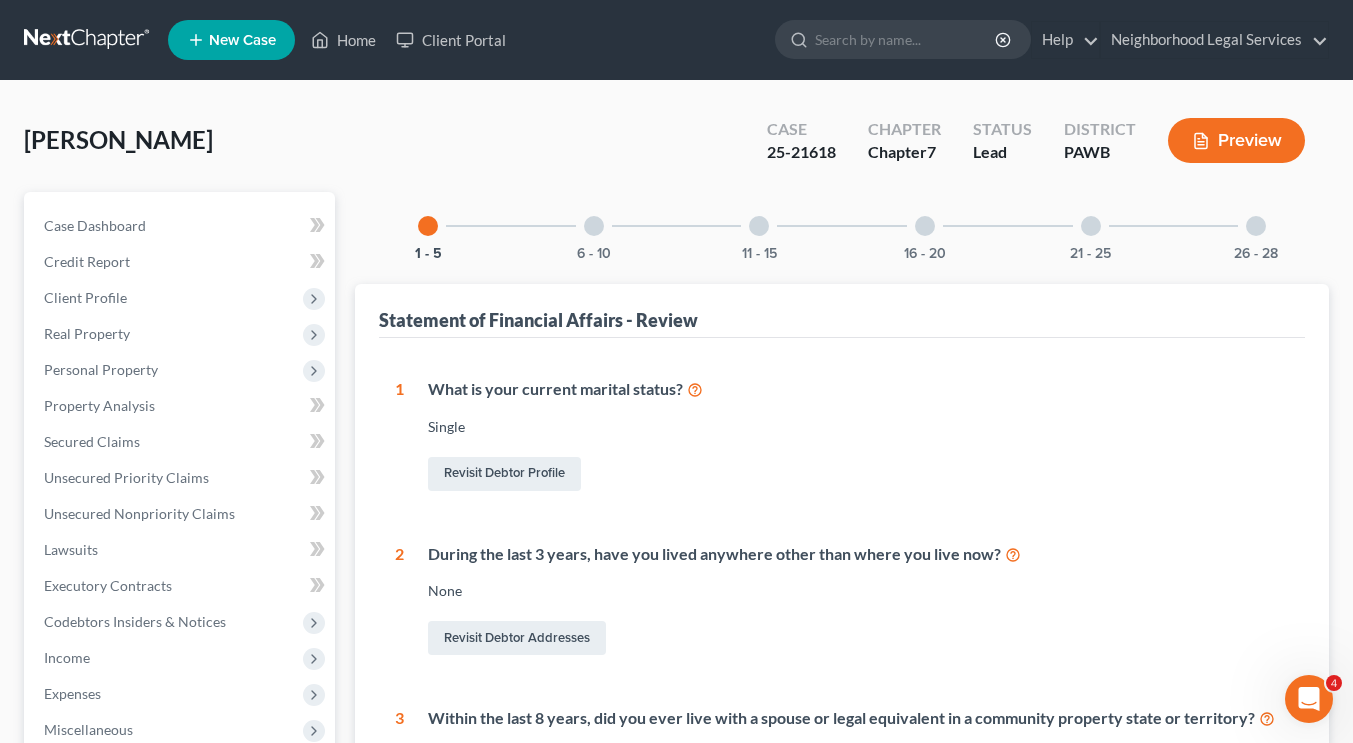 drag, startPoint x: 147, startPoint y: 439, endPoint x: 1085, endPoint y: 228, distance: 961.439 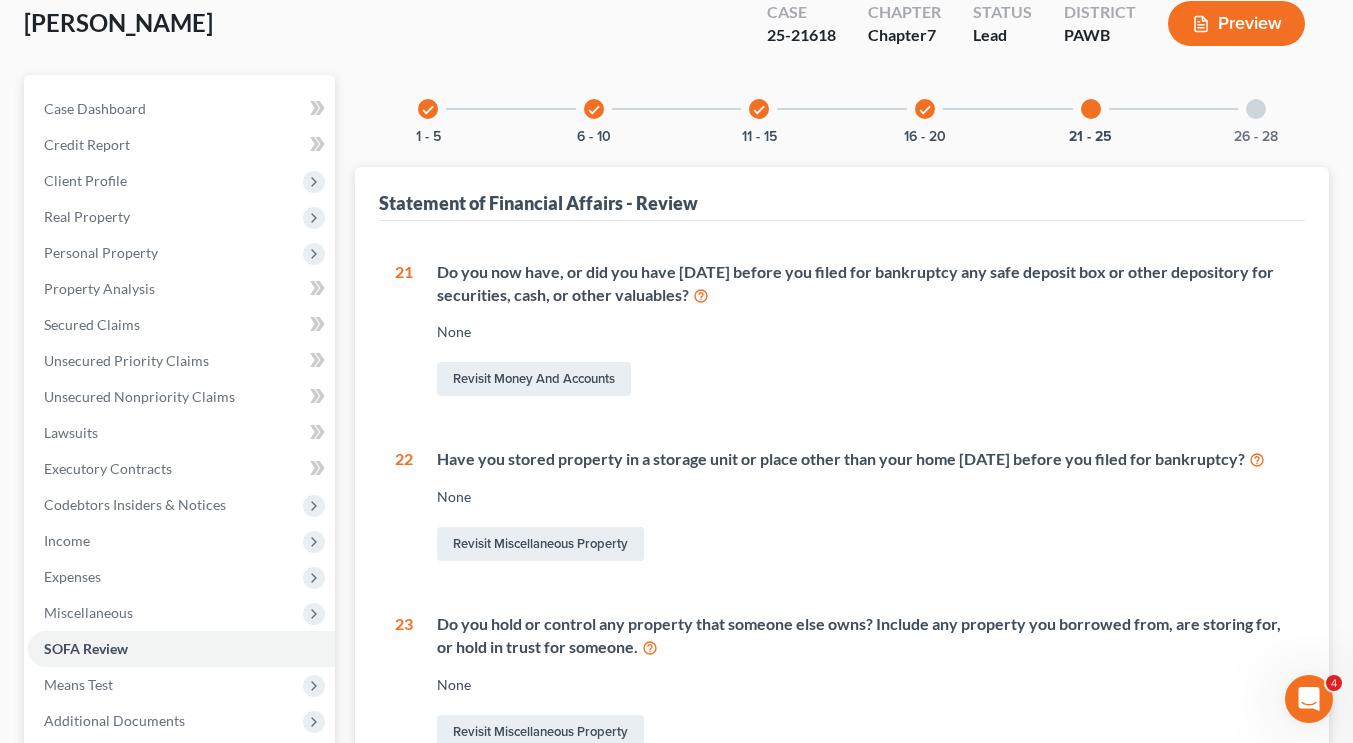 scroll, scrollTop: 0, scrollLeft: 0, axis: both 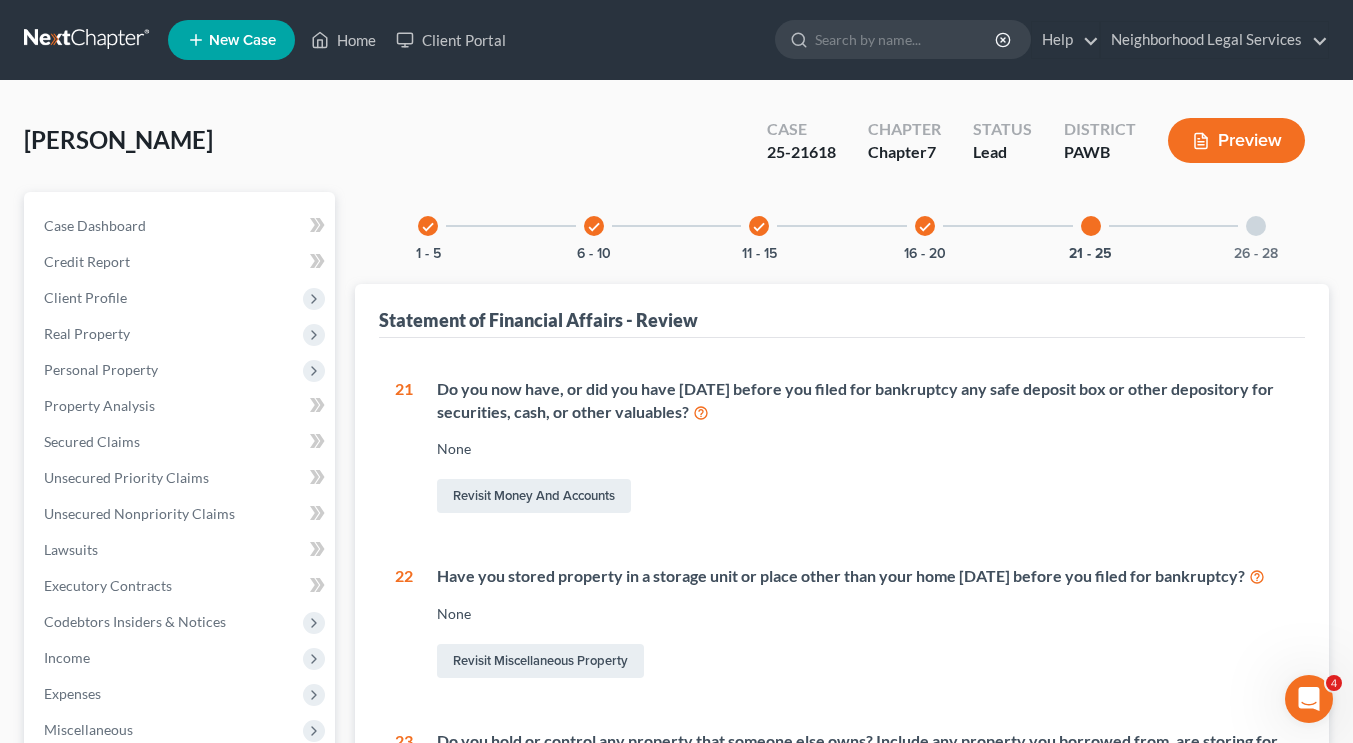 click on "26 - 28" at bounding box center (1256, 226) 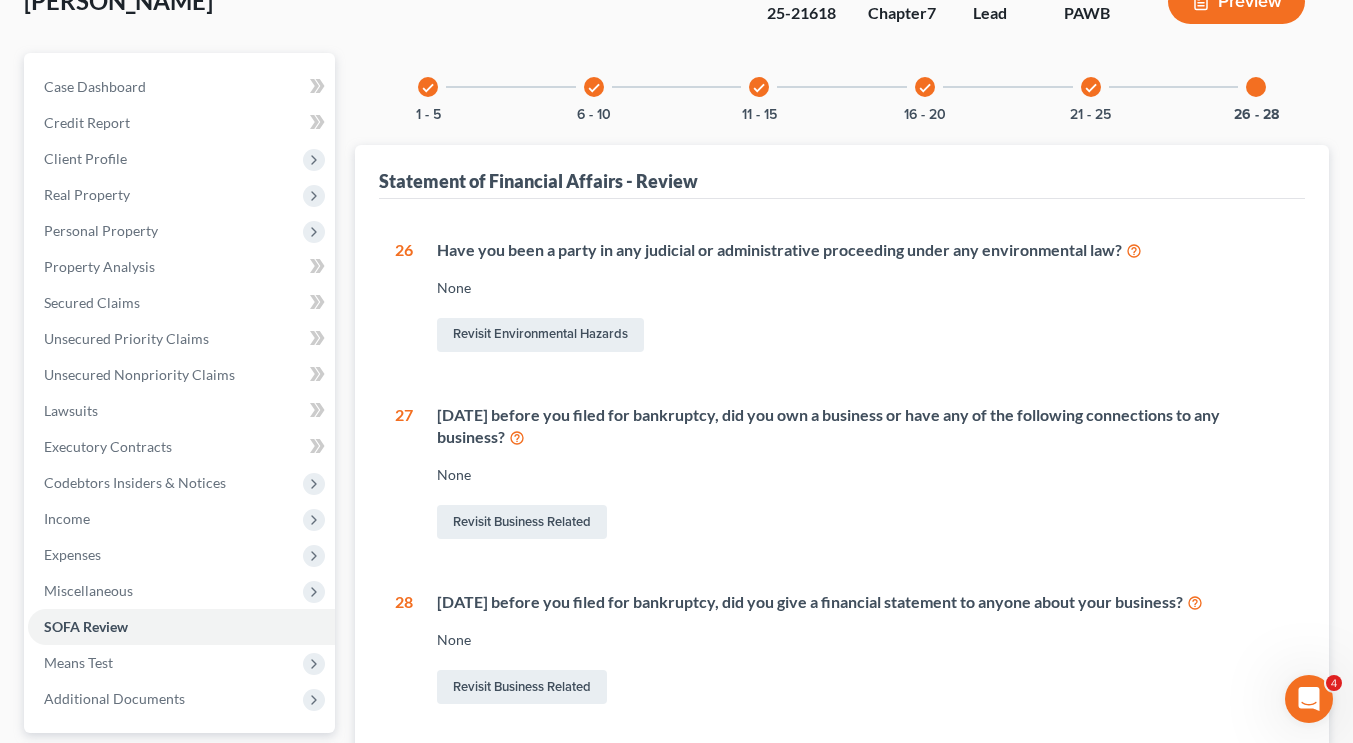 scroll, scrollTop: 213, scrollLeft: 0, axis: vertical 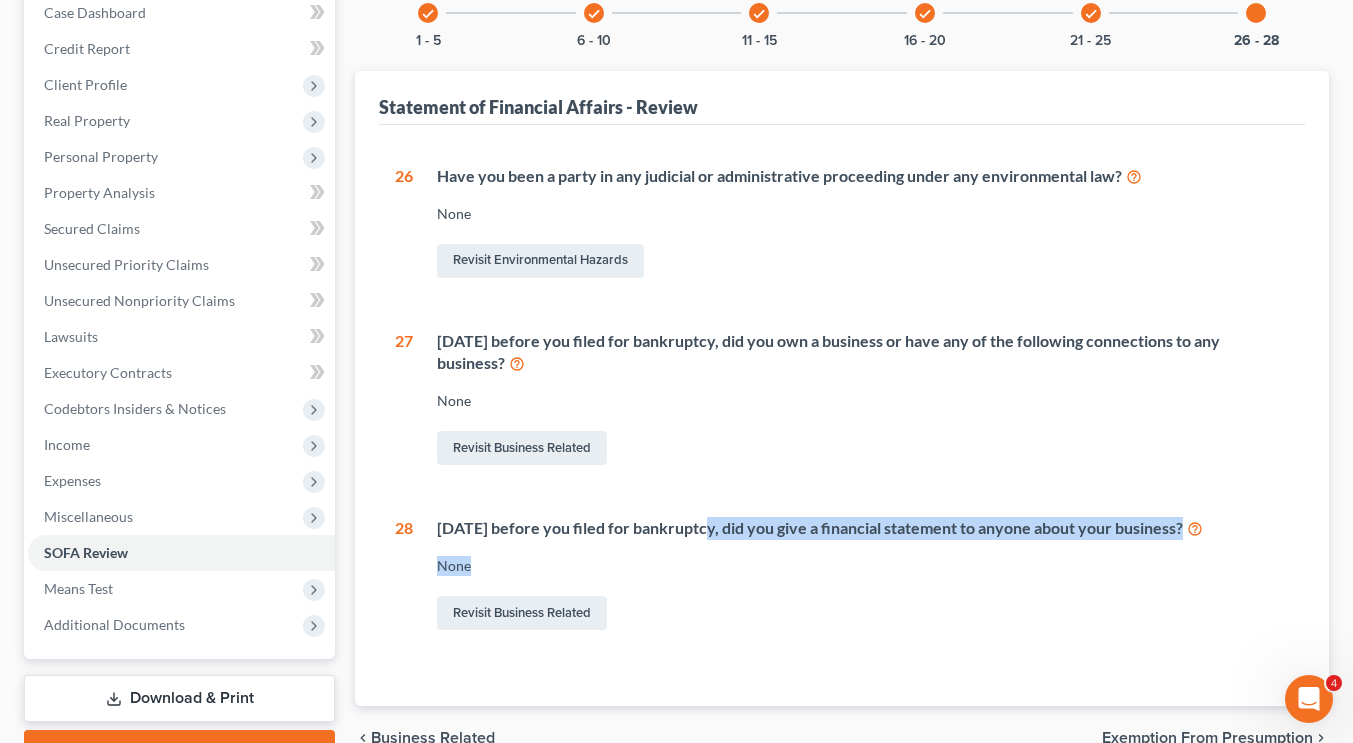 drag, startPoint x: 691, startPoint y: 509, endPoint x: 1065, endPoint y: 556, distance: 376.94165 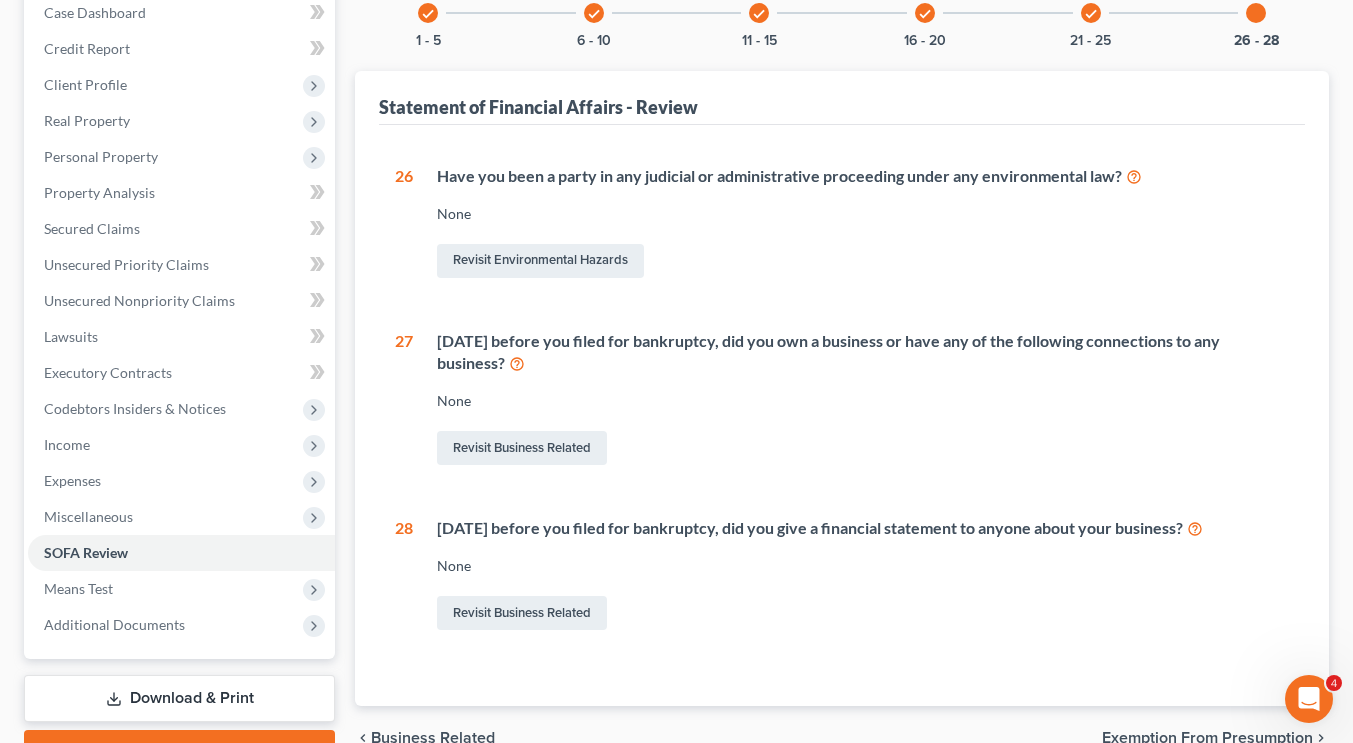 click on "check" at bounding box center [1091, 14] 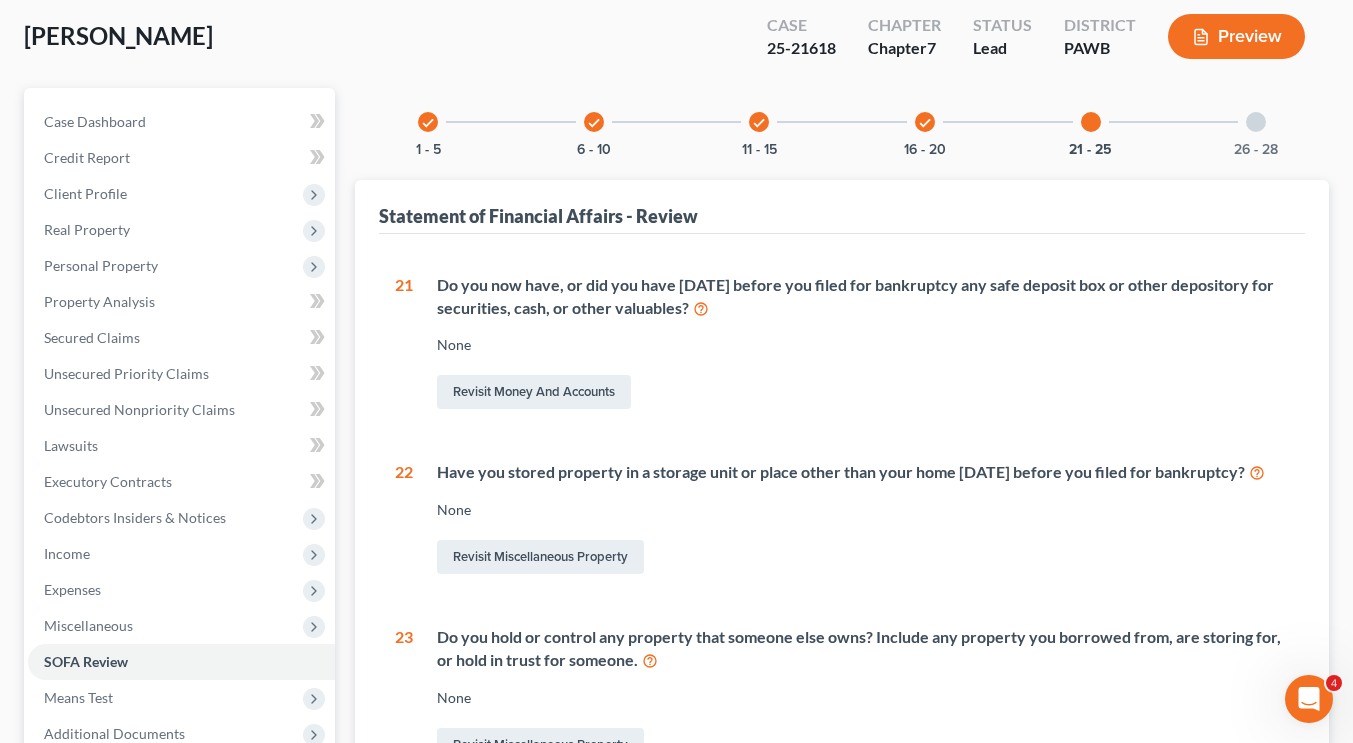 scroll, scrollTop: 103, scrollLeft: 0, axis: vertical 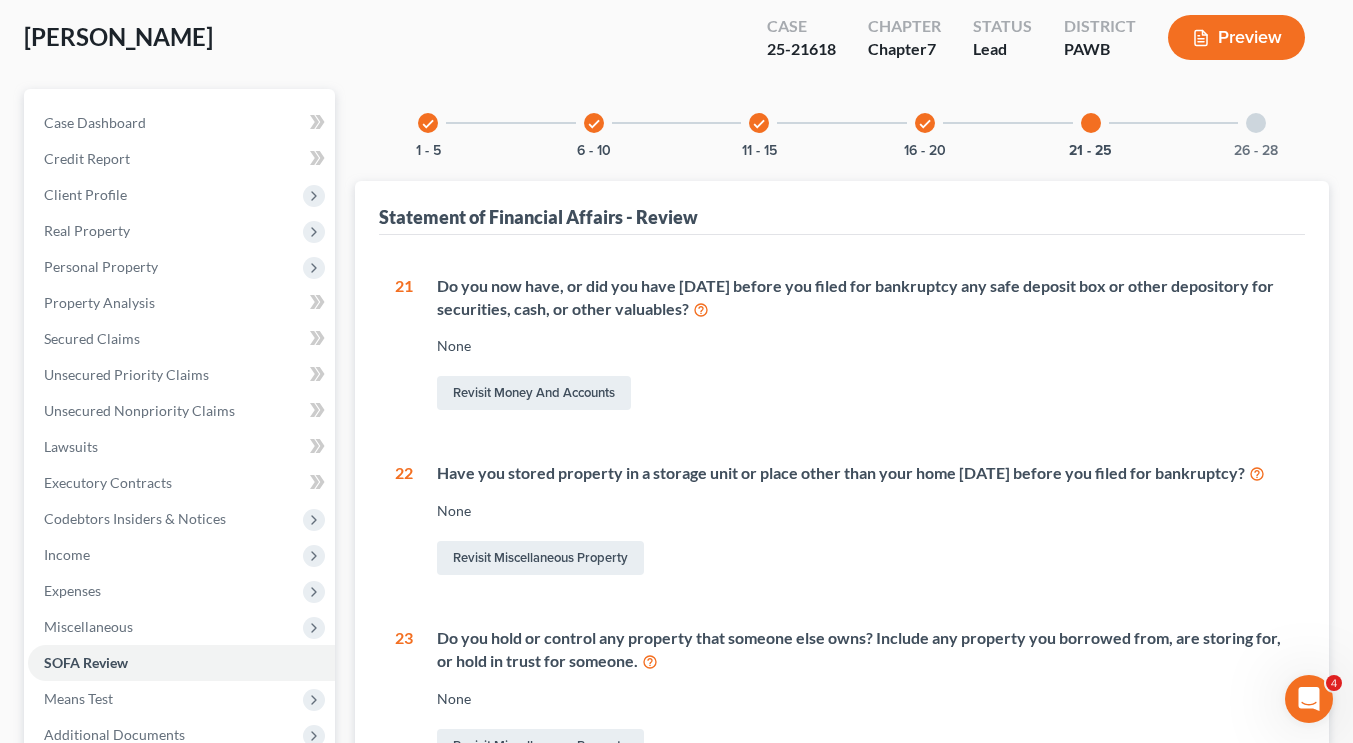 click on "check" at bounding box center [925, 124] 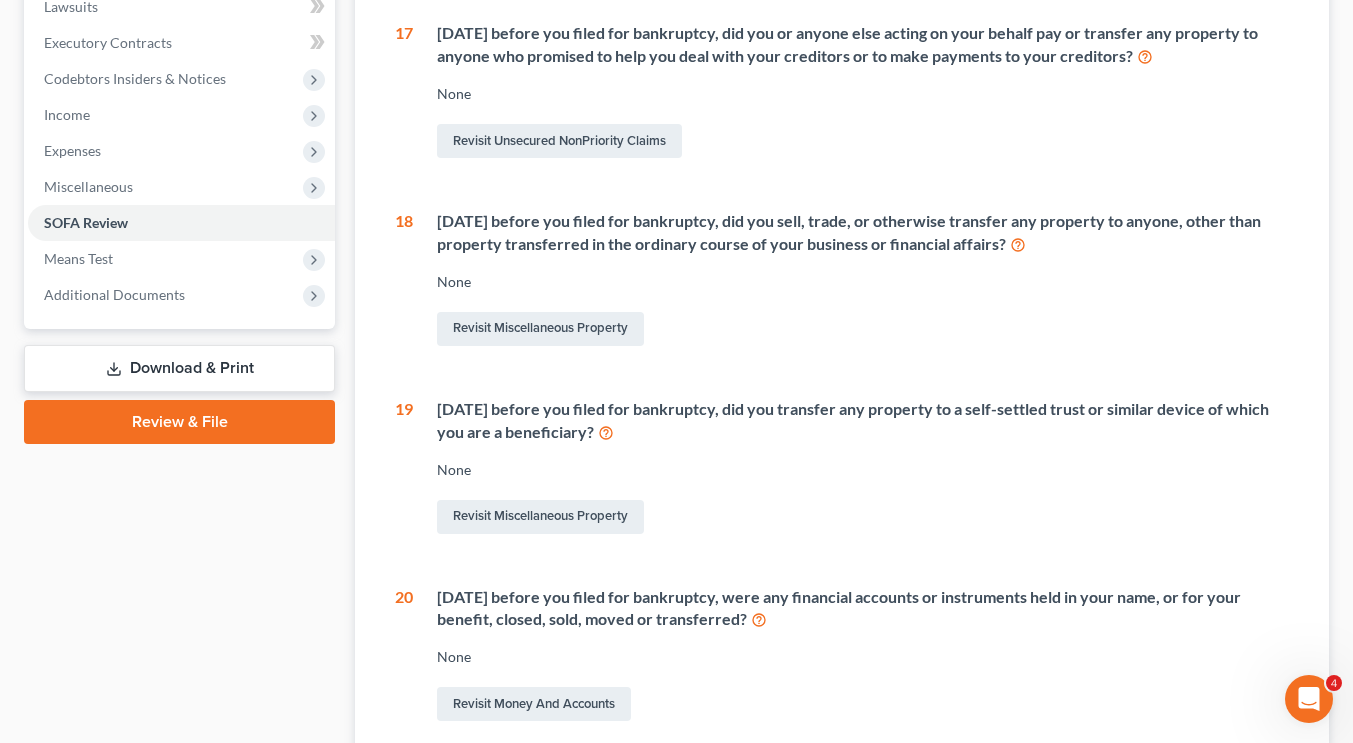 scroll, scrollTop: 550, scrollLeft: 0, axis: vertical 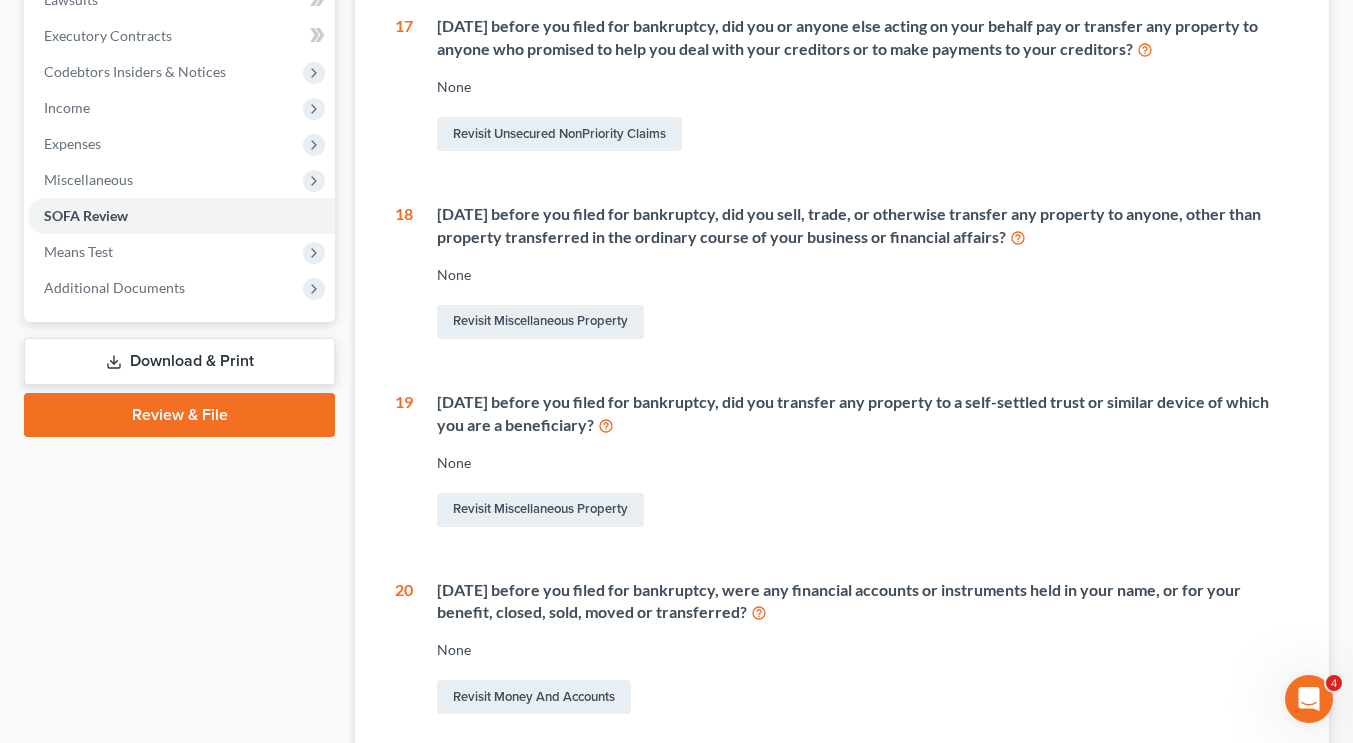 click on "[DATE] before you filed for bankruptcy, did you transfer any property to a self-settled trust or similar device of which you are a beneficiary?" at bounding box center [863, 414] 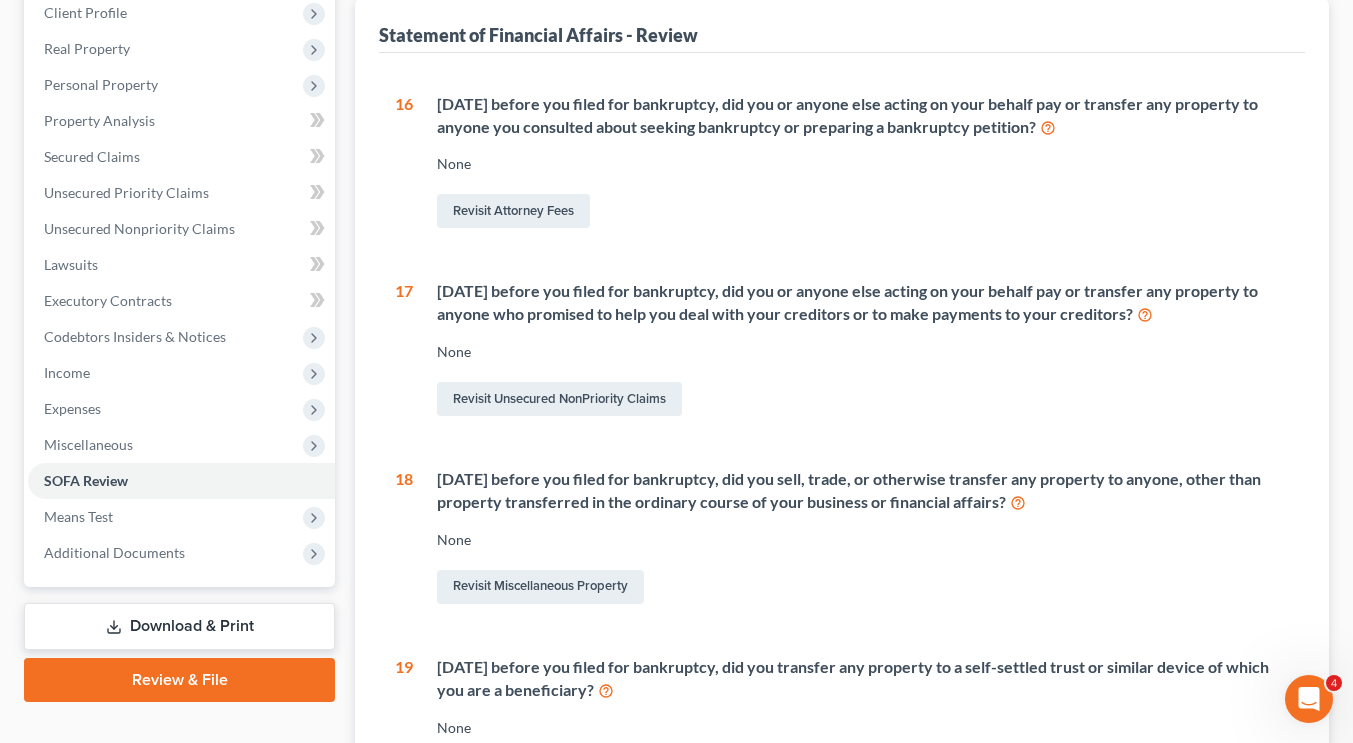 scroll, scrollTop: 284, scrollLeft: 0, axis: vertical 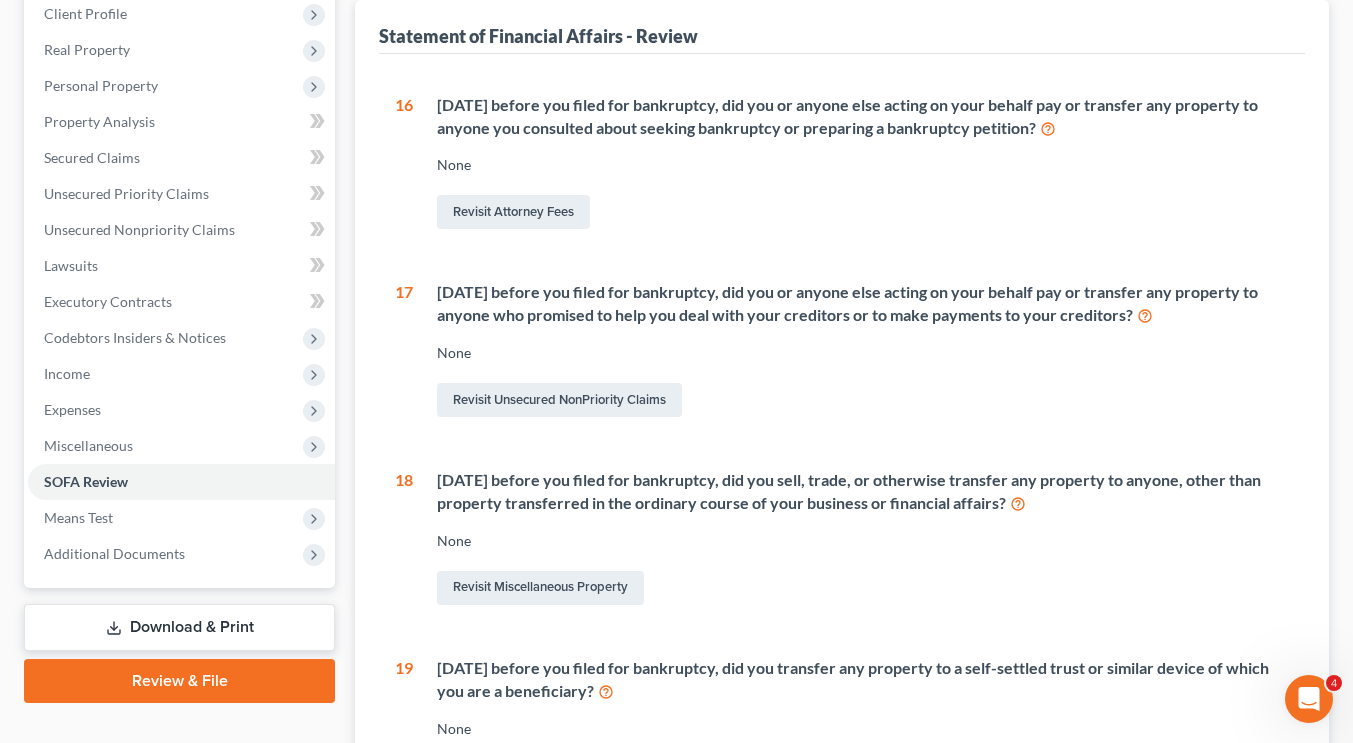 click on "16 [DATE] before you filed for bankruptcy, did you or anyone else acting on your behalf pay or transfer any property to anyone you consulted about seeking bankruptcy or preparing a bankruptcy petition? None Revisit Attorney Fees 17 [DATE] before you filed for bankruptcy, did you or anyone else acting on your behalf pay or transfer any property to anyone who promised to help you deal with your creditors or to make payments to your creditors? None Revisit Unsecured NonPriority Claims 18 [DATE] before you filed for bankruptcy, did you sell, trade, or otherwise transfer any property to anyone, other than property transferred in the ordinary course of your business or financial affairs? None Revisit Miscellaneous Property 19 [DATE] before you filed for bankruptcy, did you transfer any property to a self-settled trust or similar device of which you are a beneficiary? None Revisit Miscellaneous Property 20 None Revisit Money and Accounts" at bounding box center [842, 539] 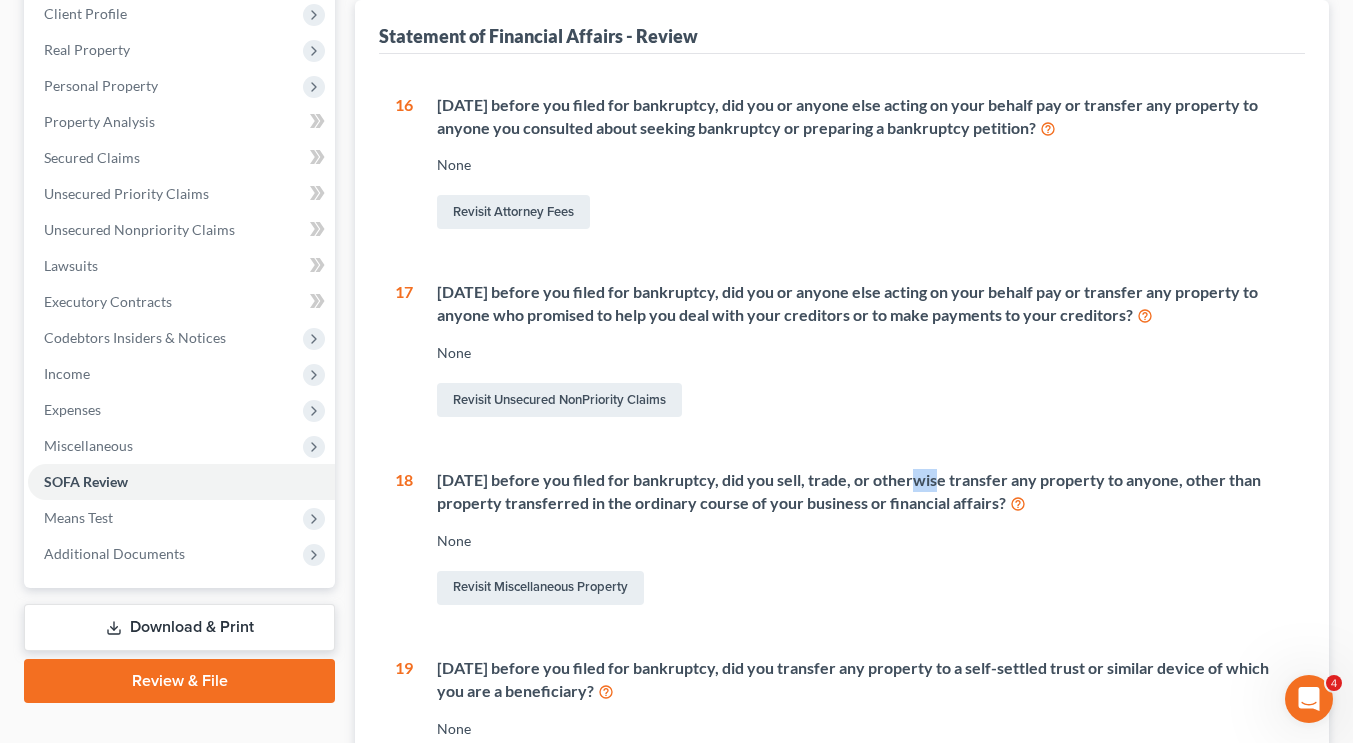 click on "16 [DATE] before you filed for bankruptcy, did you or anyone else acting on your behalf pay or transfer any property to anyone you consulted about seeking bankruptcy or preparing a bankruptcy petition? None Revisit Attorney Fees 17 [DATE] before you filed for bankruptcy, did you or anyone else acting on your behalf pay or transfer any property to anyone who promised to help you deal with your creditors or to make payments to your creditors? None Revisit Unsecured NonPriority Claims 18 [DATE] before you filed for bankruptcy, did you sell, trade, or otherwise transfer any property to anyone, other than property transferred in the ordinary course of your business or financial affairs? None Revisit Miscellaneous Property 19 [DATE] before you filed for bankruptcy, did you transfer any property to a self-settled trust or similar device of which you are a beneficiary? None Revisit Miscellaneous Property 20 None Revisit Money and Accounts" at bounding box center [842, 539] 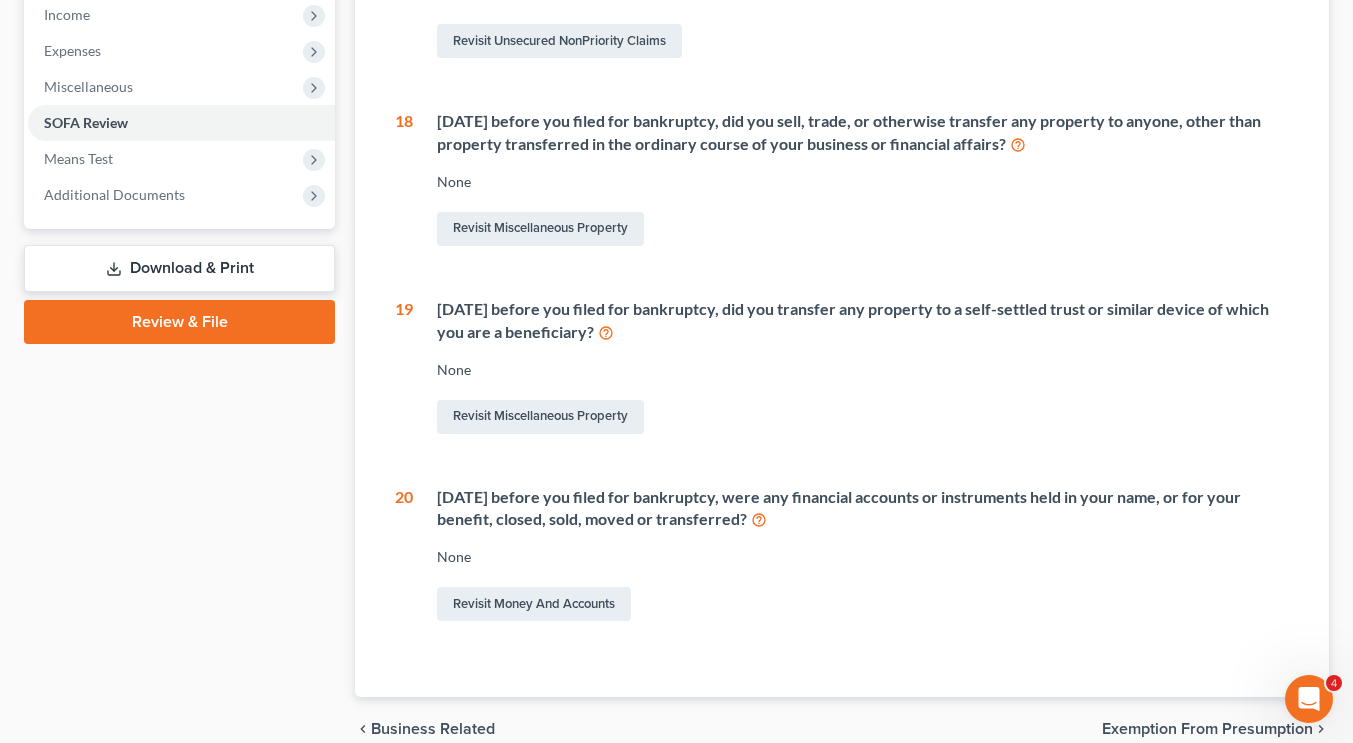 scroll, scrollTop: 644, scrollLeft: 0, axis: vertical 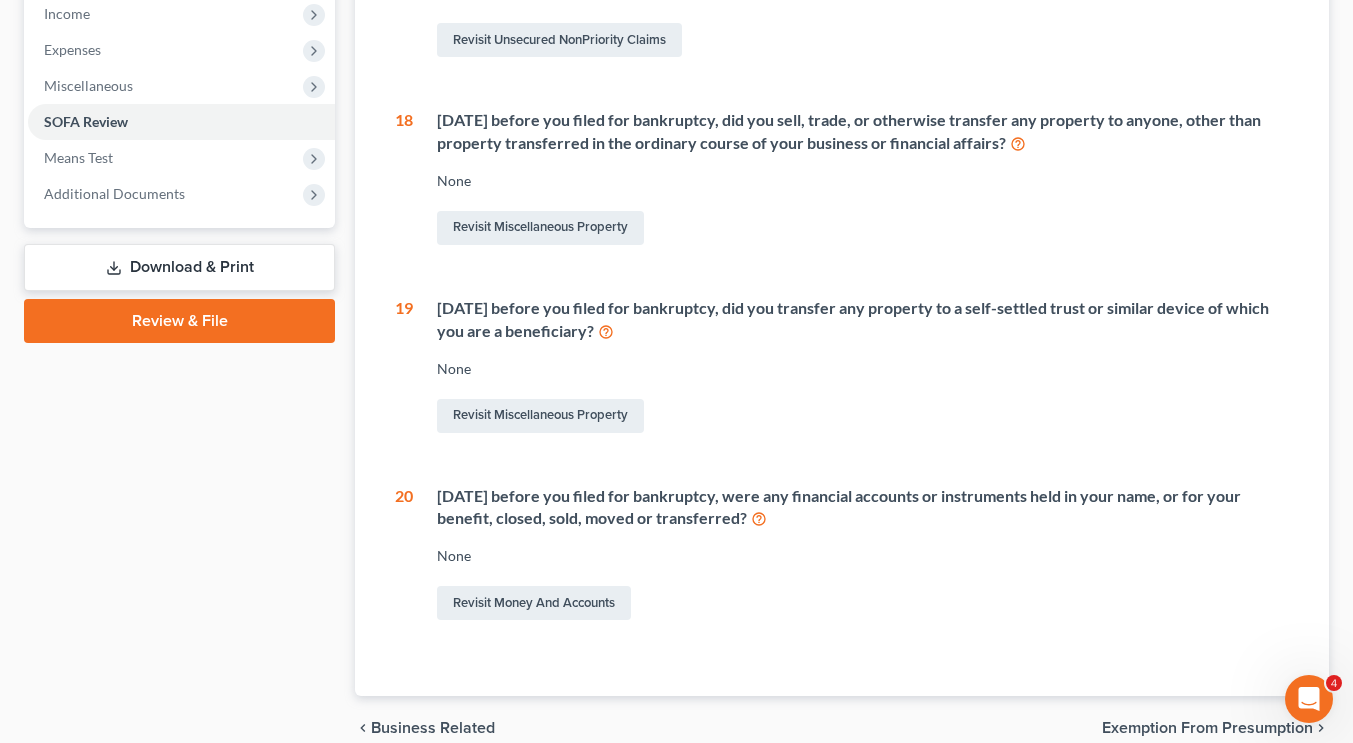 click on "Revisit Miscellaneous Property" at bounding box center [863, 416] 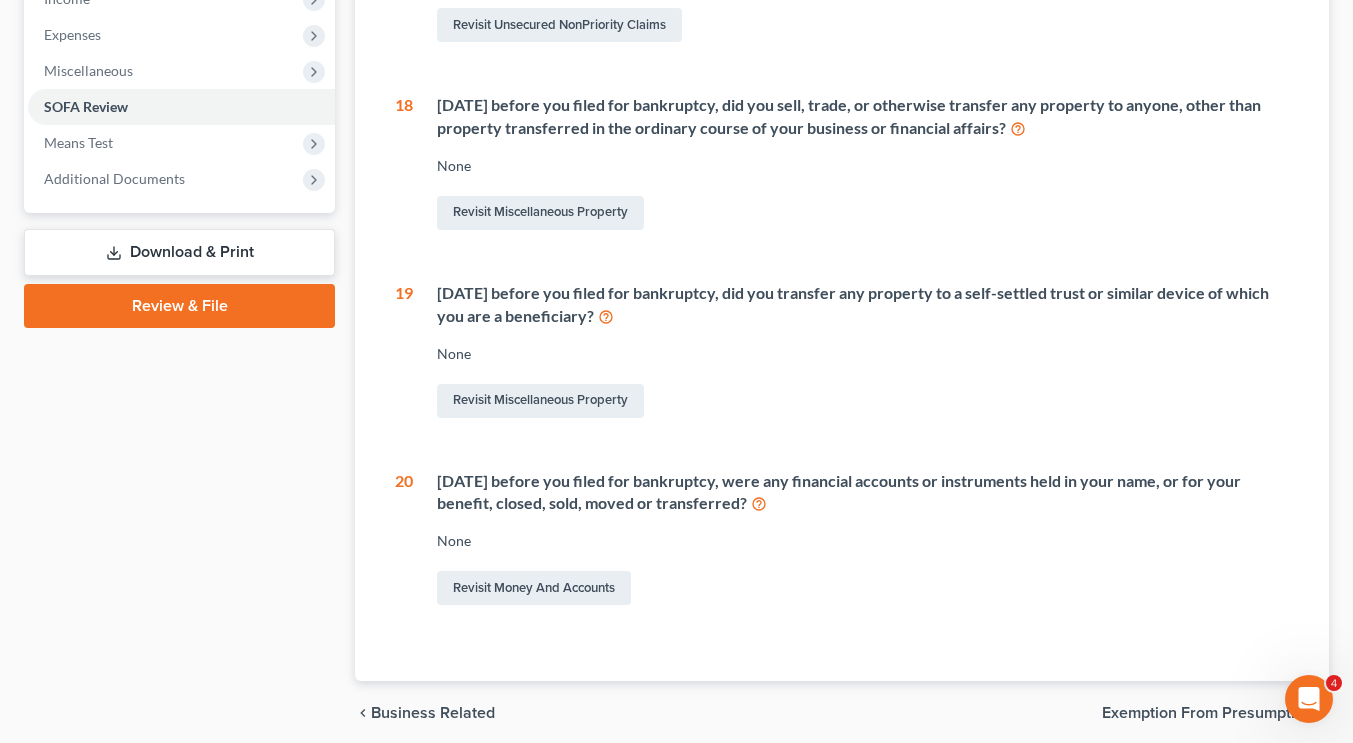 scroll, scrollTop: 615, scrollLeft: 0, axis: vertical 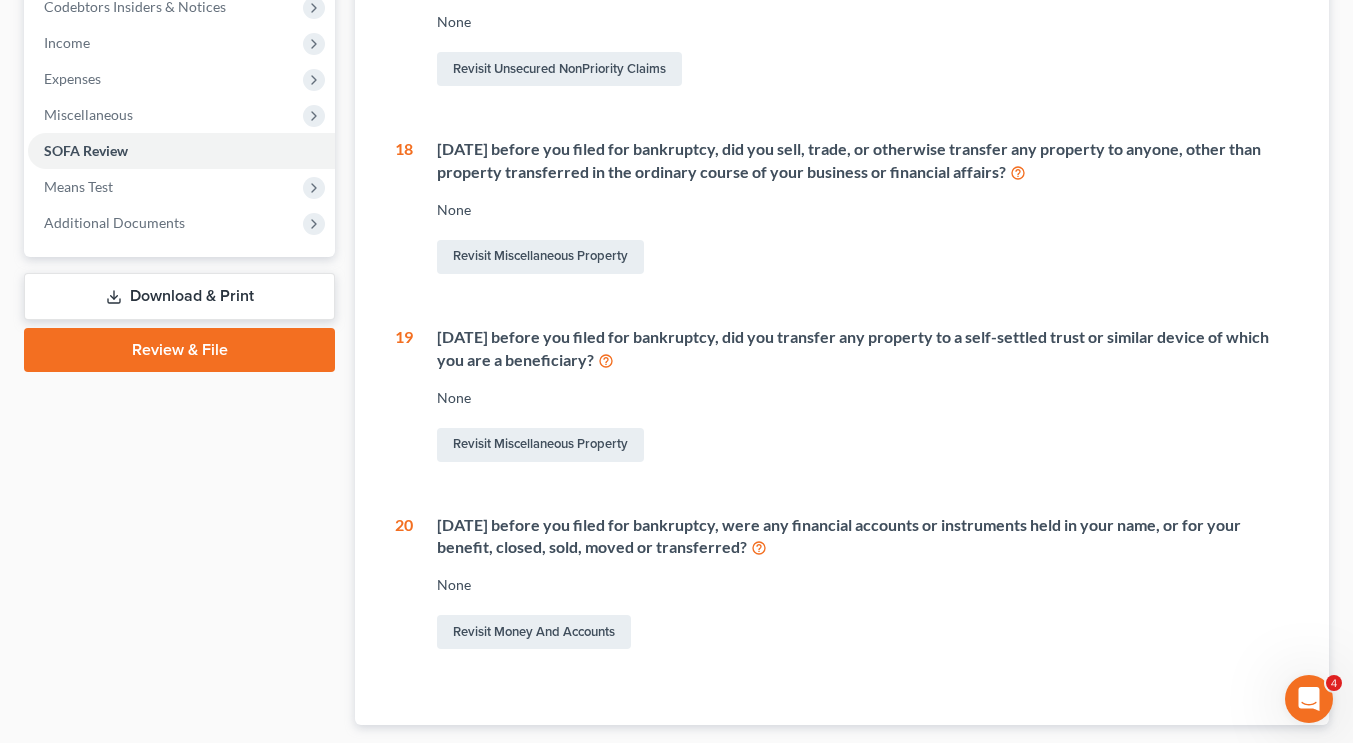 click on "Revisit Miscellaneous Property" at bounding box center [863, 445] 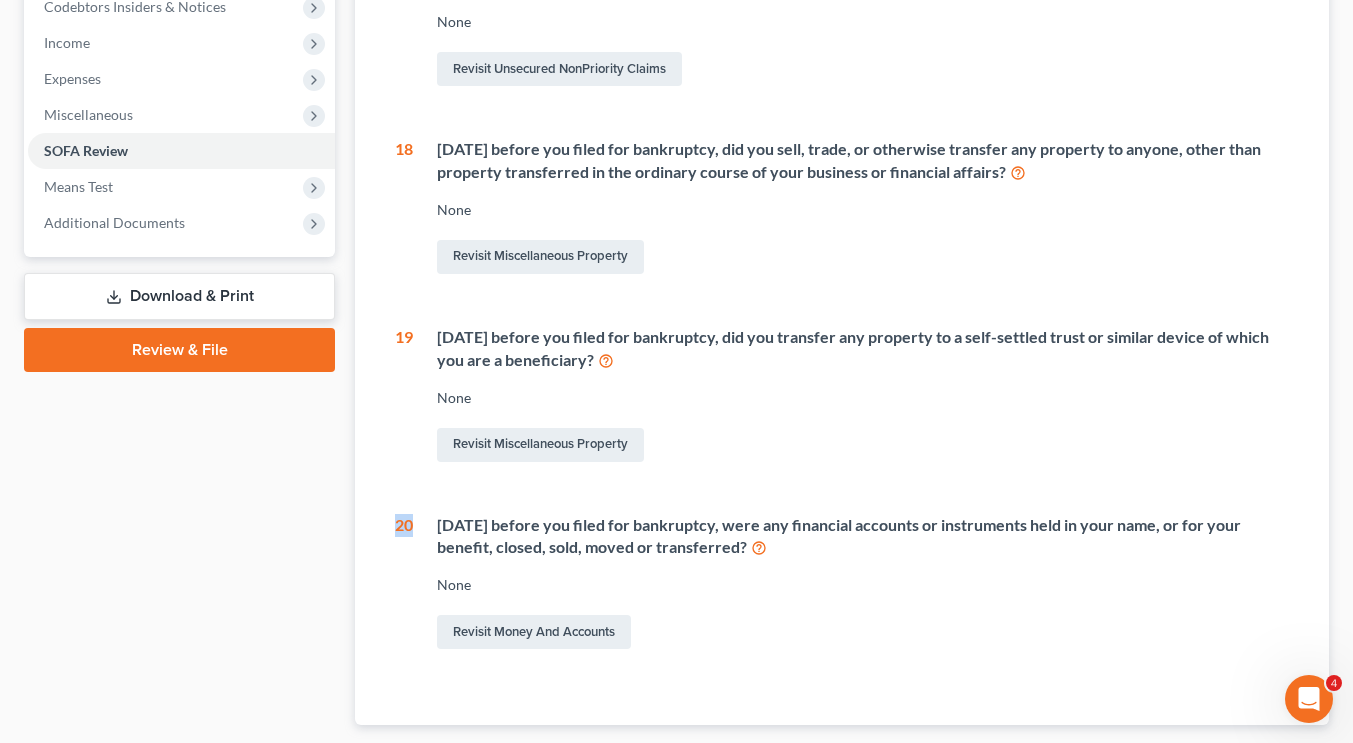 click on "Revisit Miscellaneous Property" at bounding box center (863, 445) 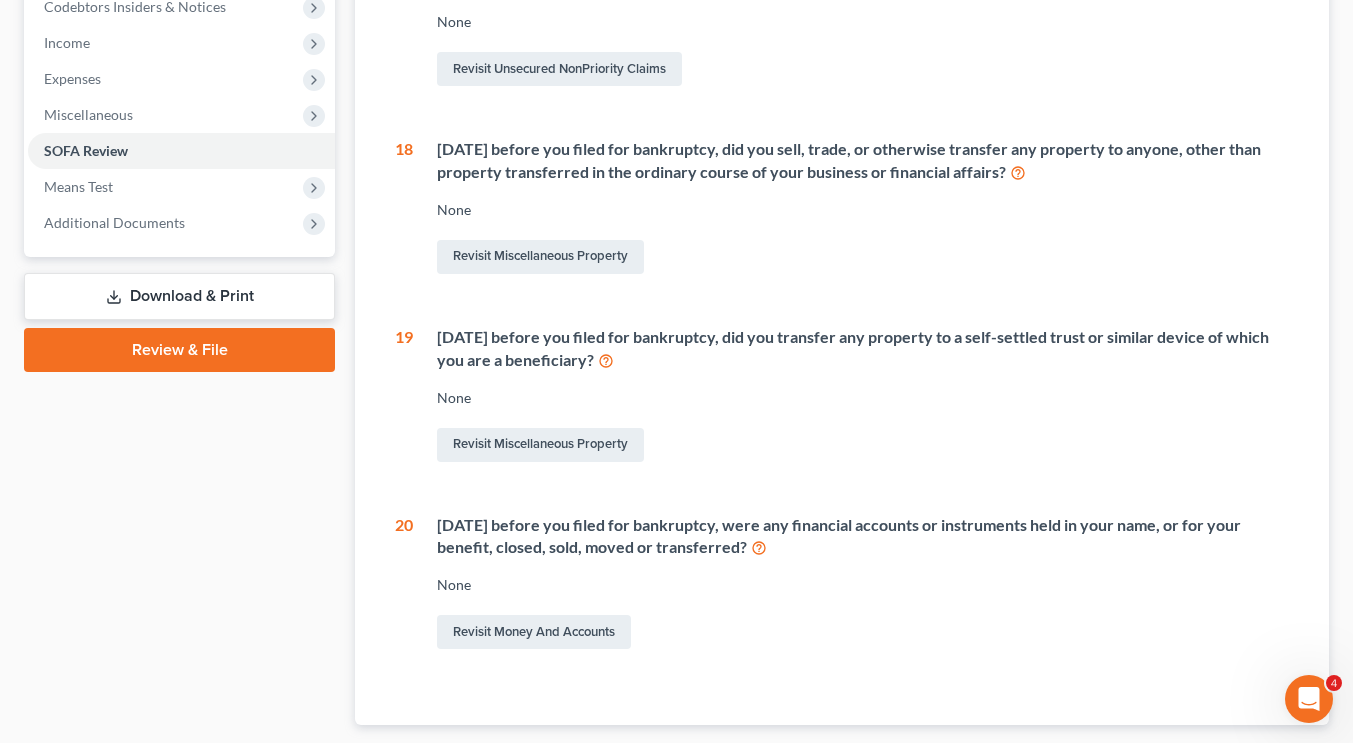 click on "Revisit Miscellaneous Property" at bounding box center (863, 445) 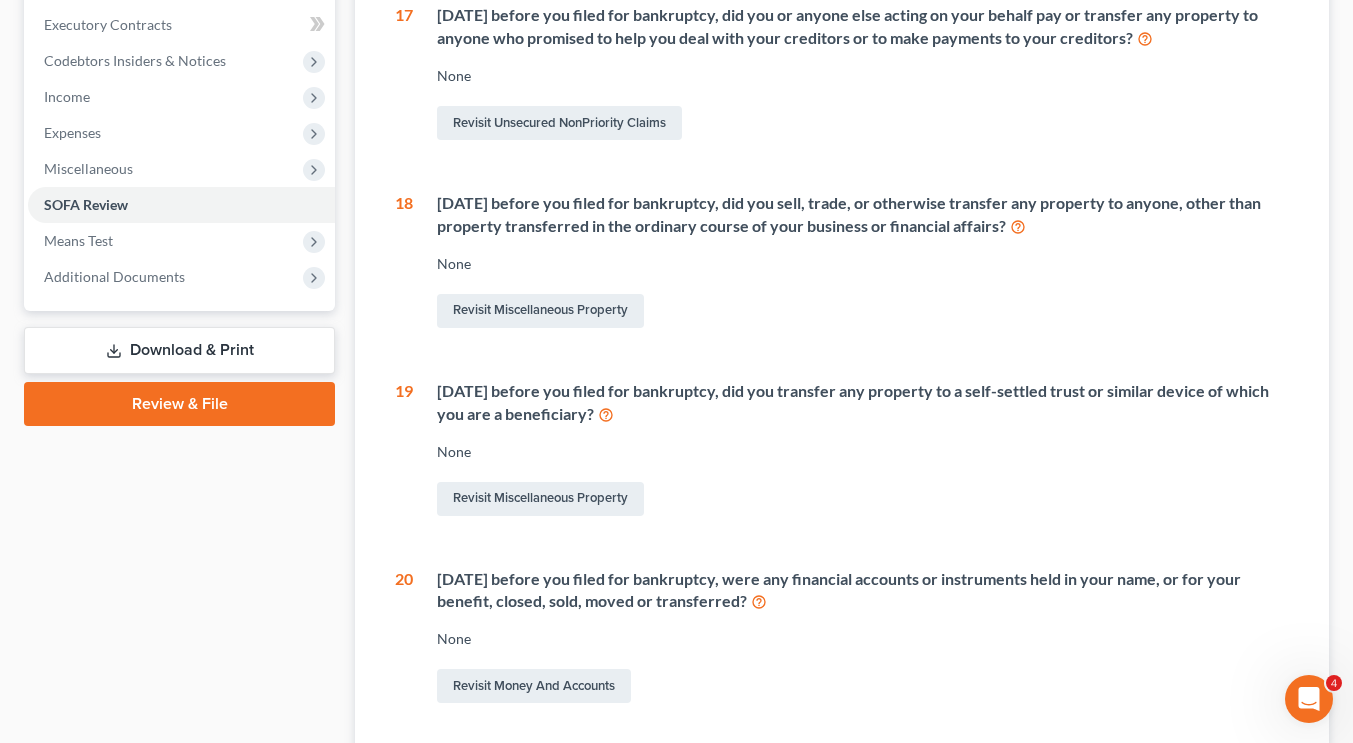 scroll, scrollTop: 519, scrollLeft: 0, axis: vertical 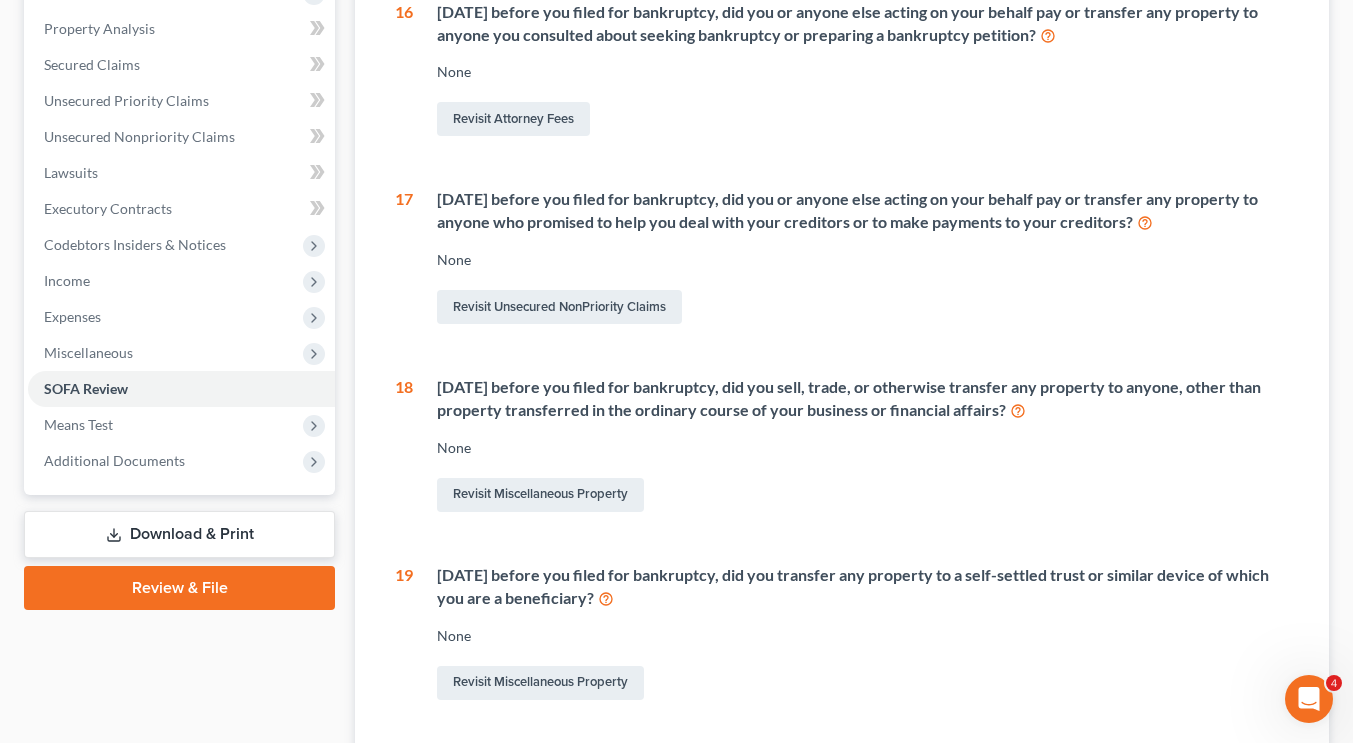 click on "Revisit Miscellaneous Property" at bounding box center (863, 495) 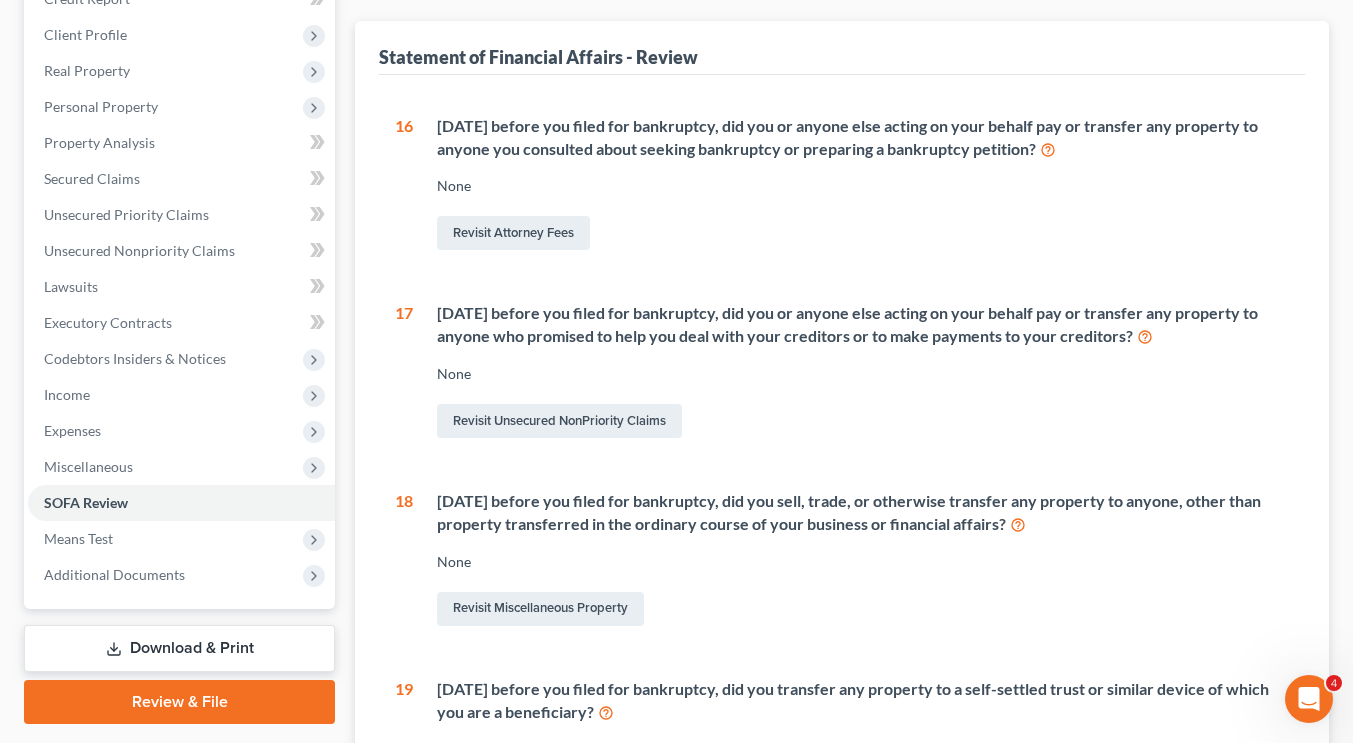 scroll, scrollTop: 262, scrollLeft: 0, axis: vertical 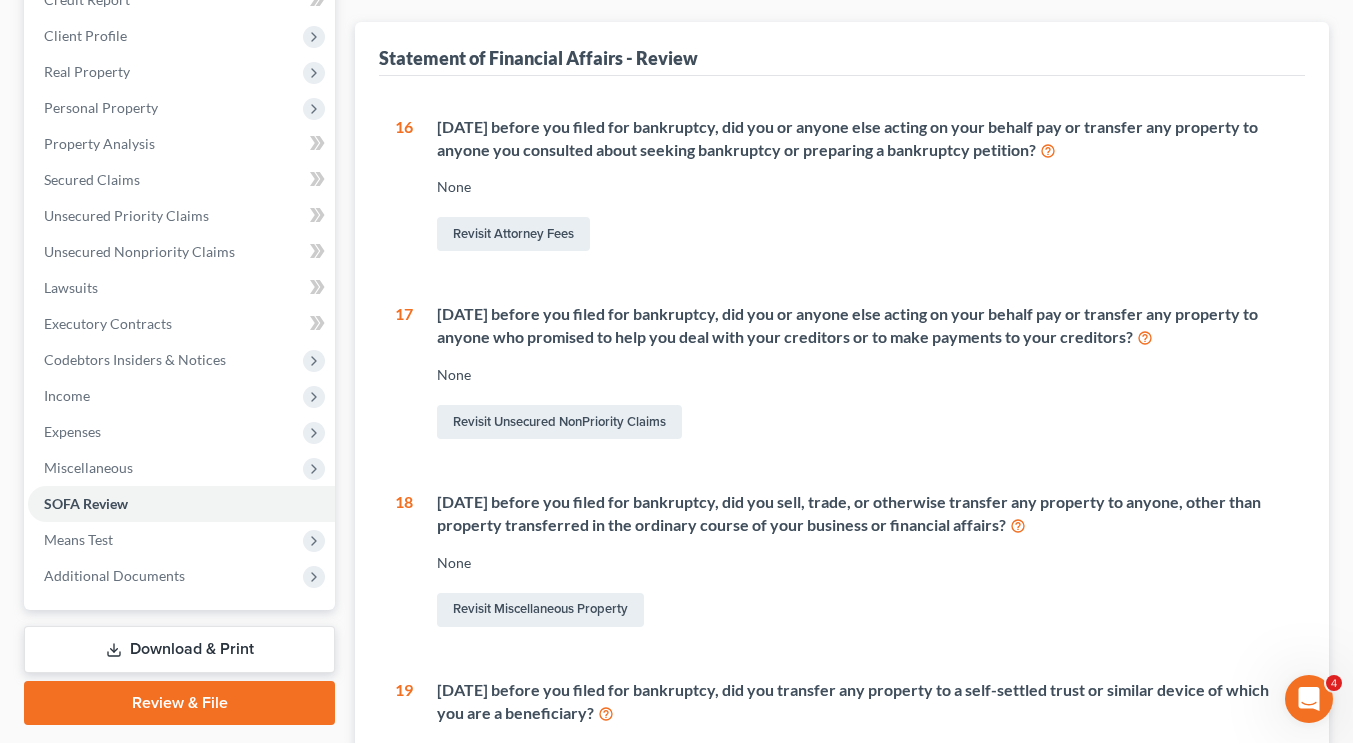 click at bounding box center [1145, 336] 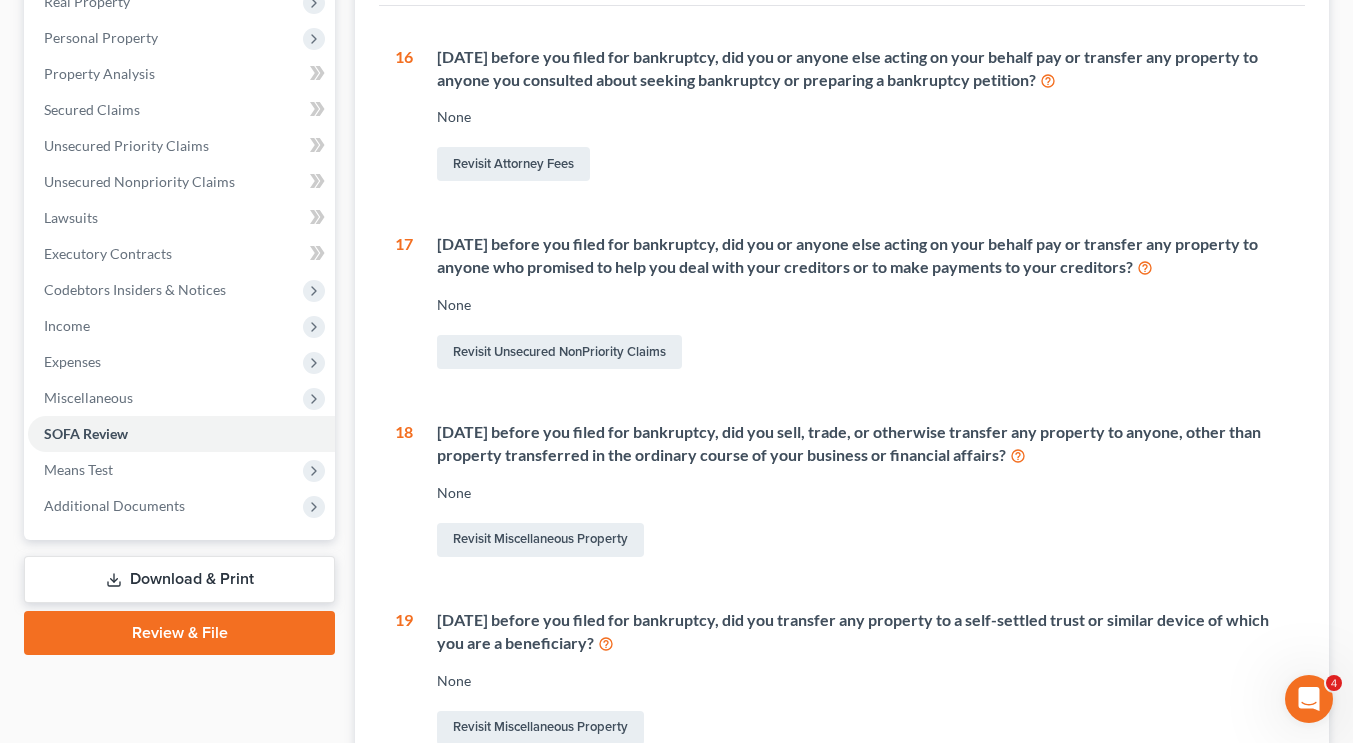 scroll, scrollTop: 335, scrollLeft: 0, axis: vertical 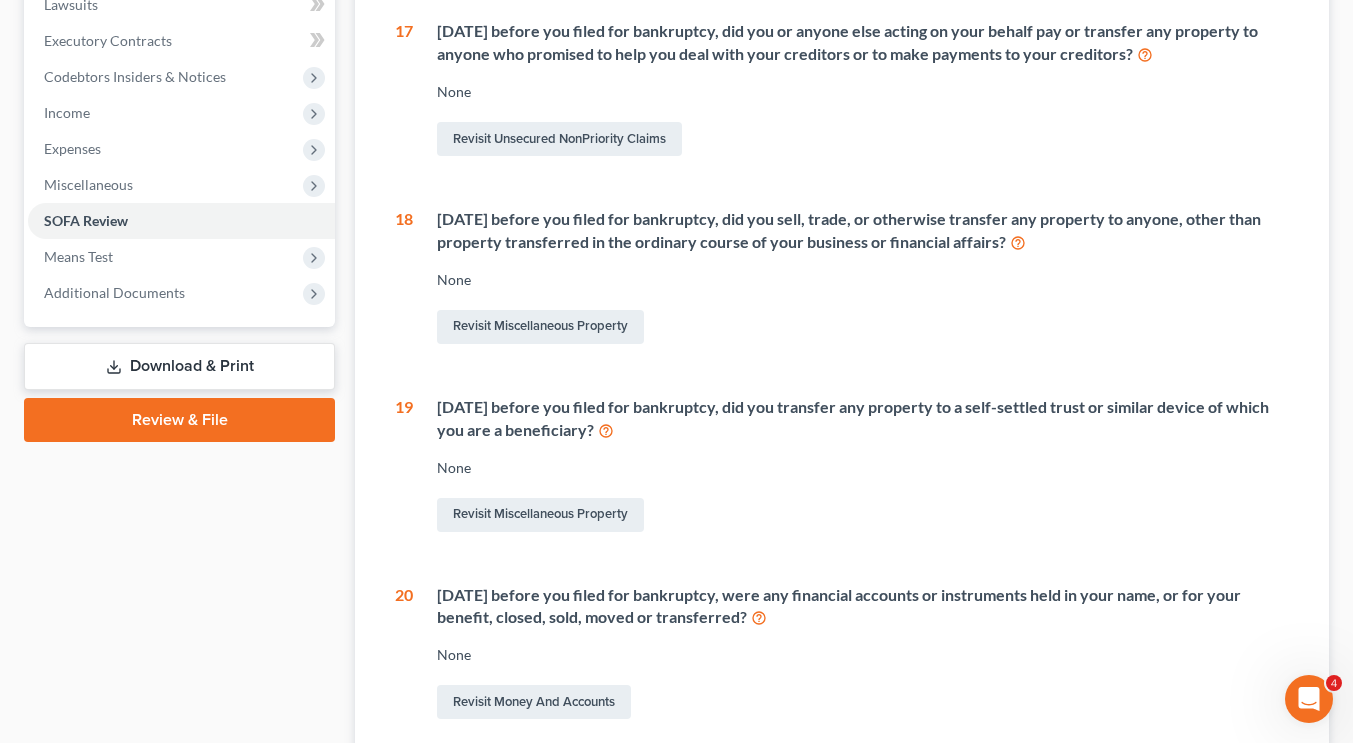 click at bounding box center (1145, 53) 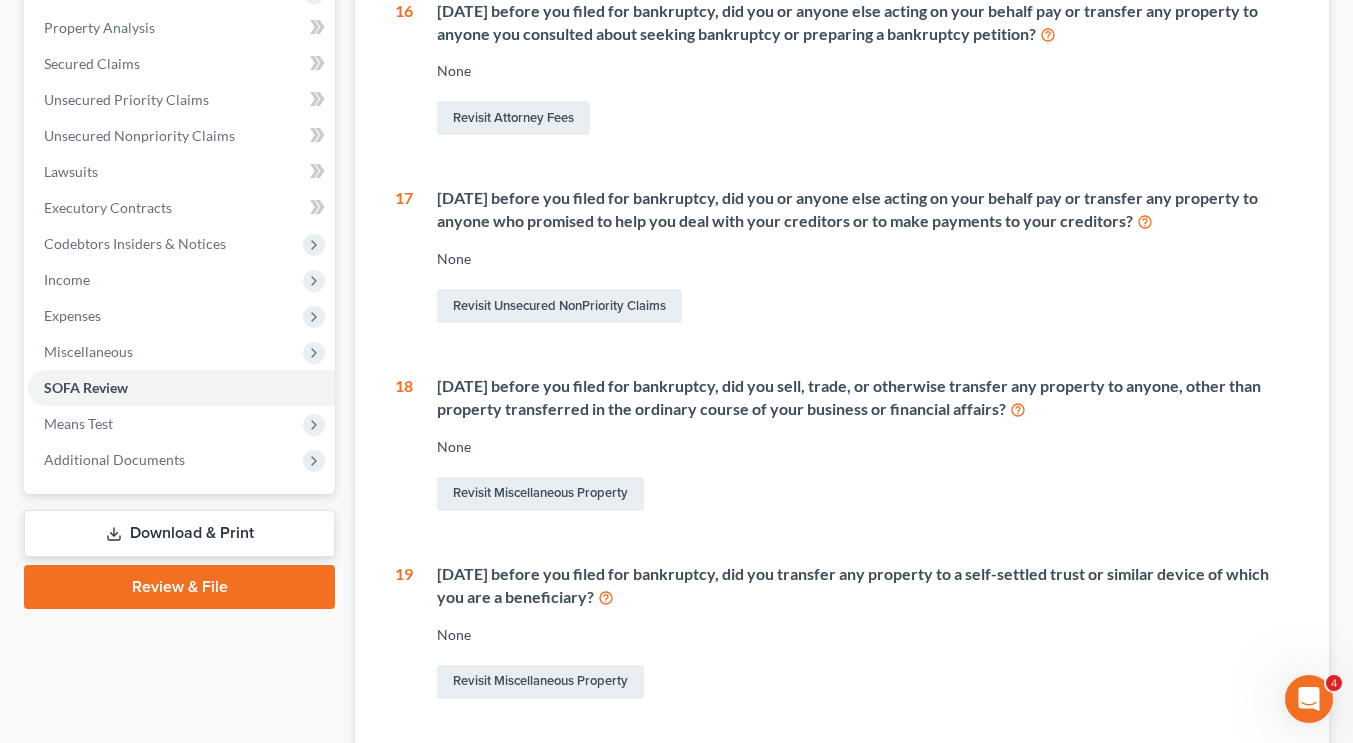 scroll, scrollTop: 377, scrollLeft: 0, axis: vertical 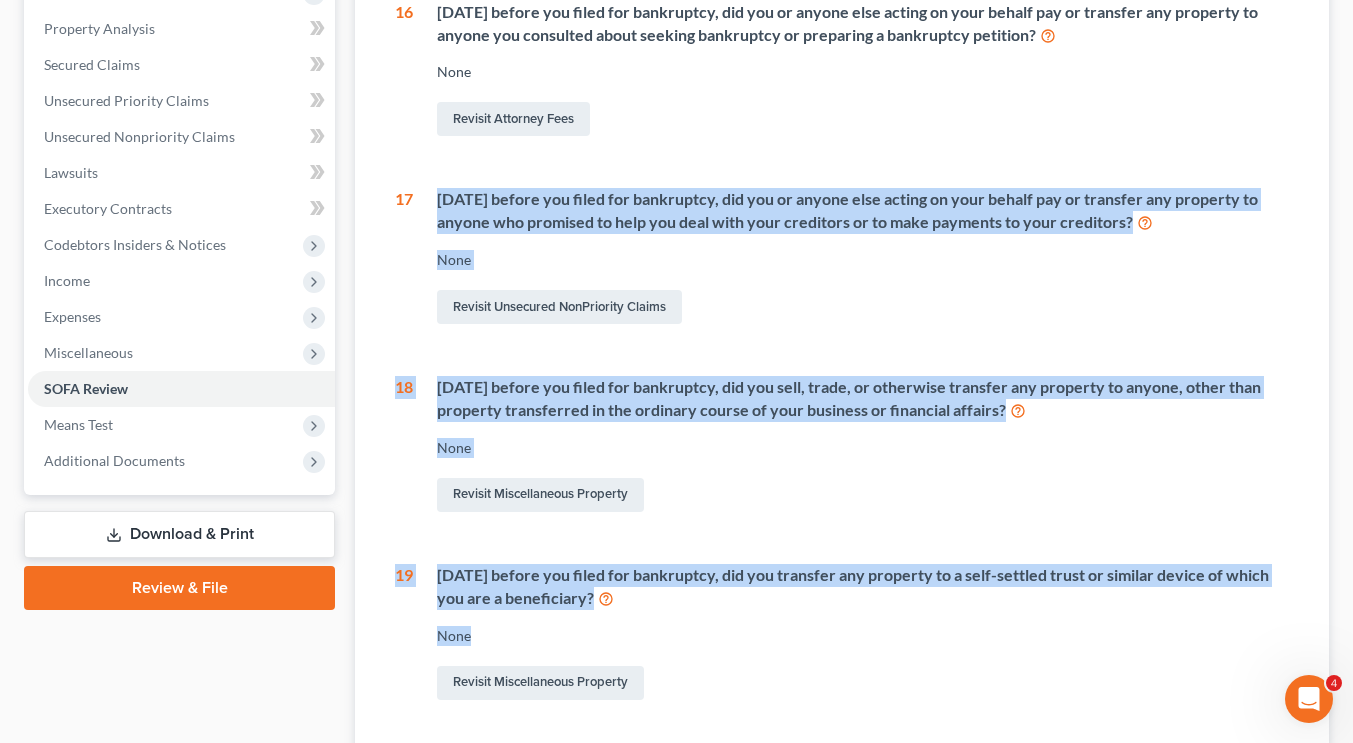 drag, startPoint x: 688, startPoint y: 610, endPoint x: 438, endPoint y: 188, distance: 490.49362 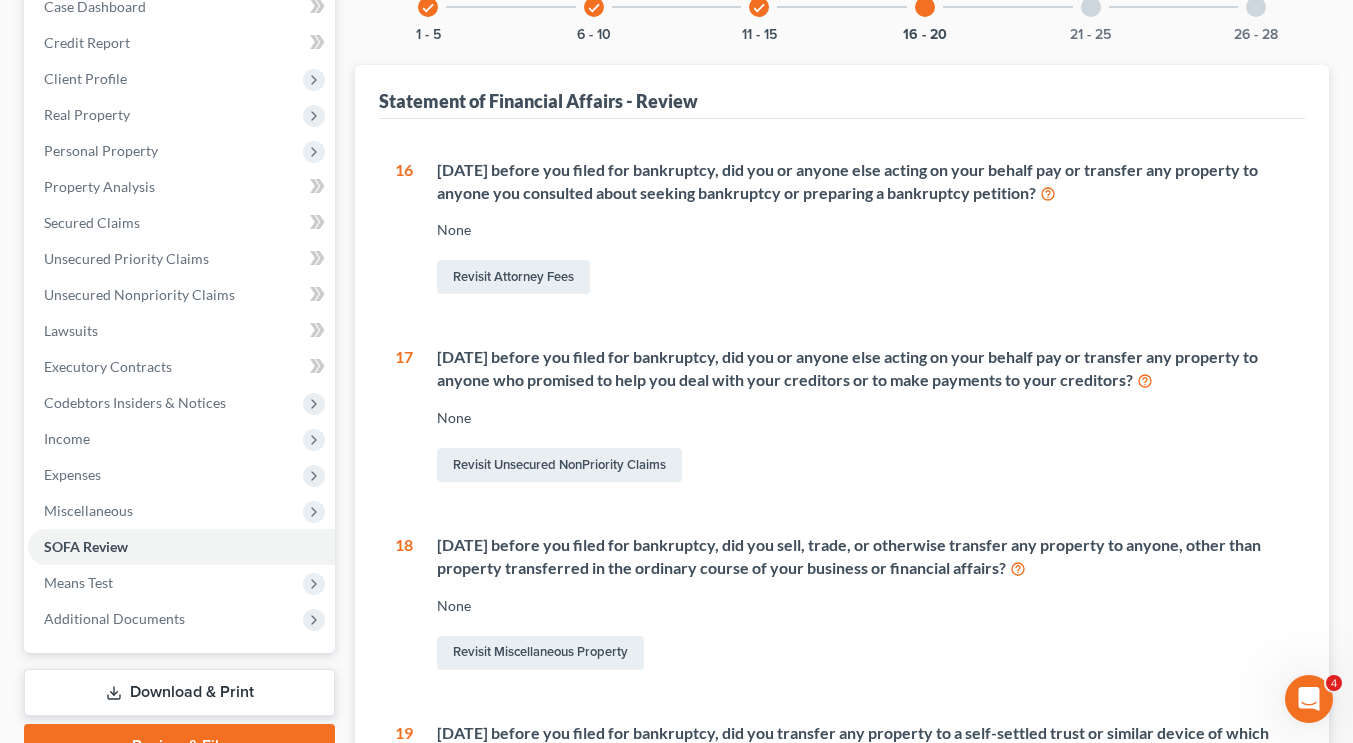 scroll, scrollTop: 211, scrollLeft: 0, axis: vertical 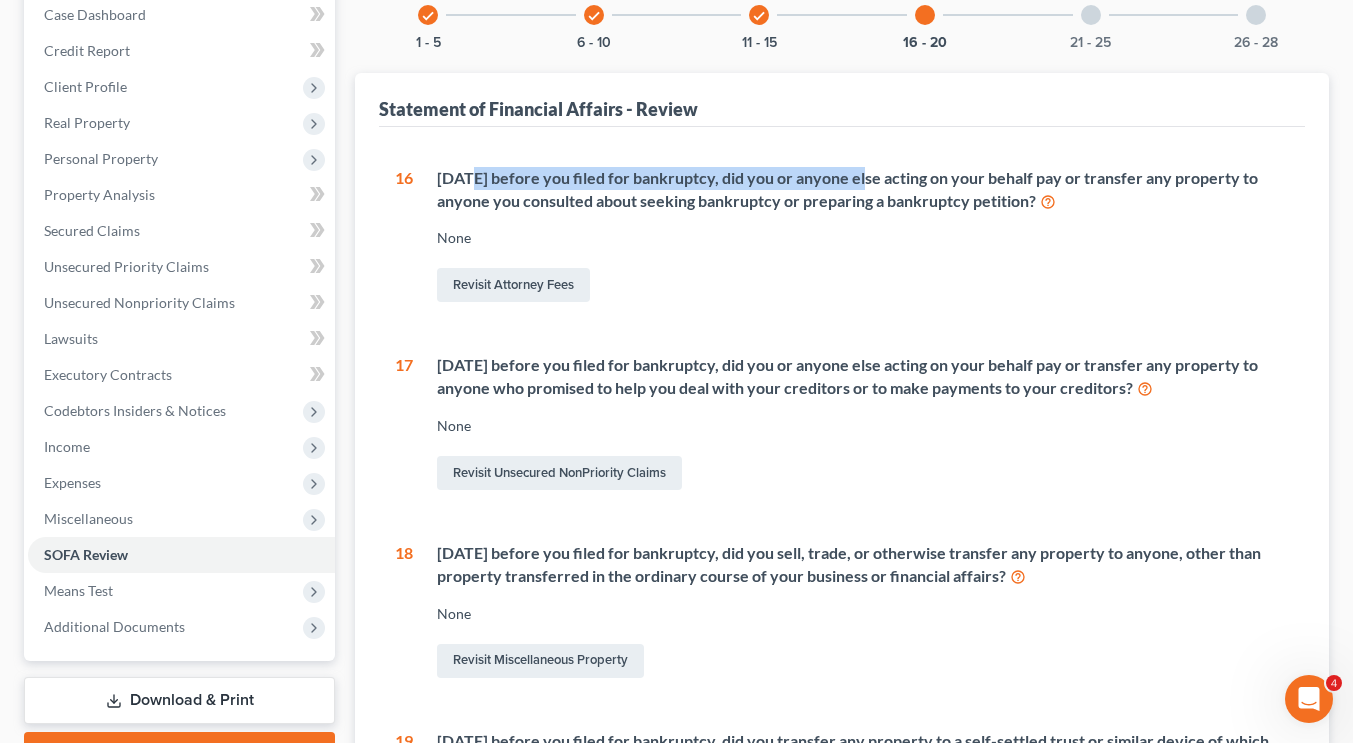 drag, startPoint x: 472, startPoint y: 183, endPoint x: 858, endPoint y: 188, distance: 386.03238 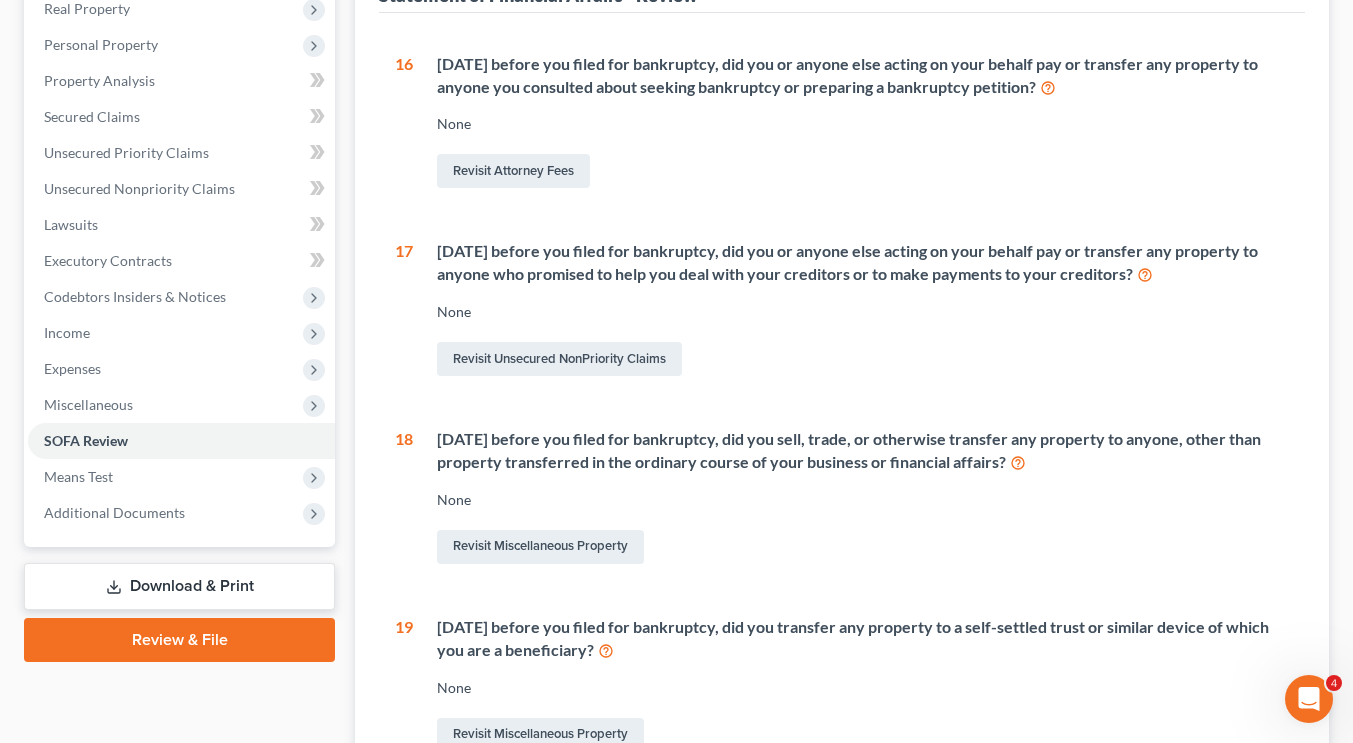 scroll, scrollTop: 329, scrollLeft: 0, axis: vertical 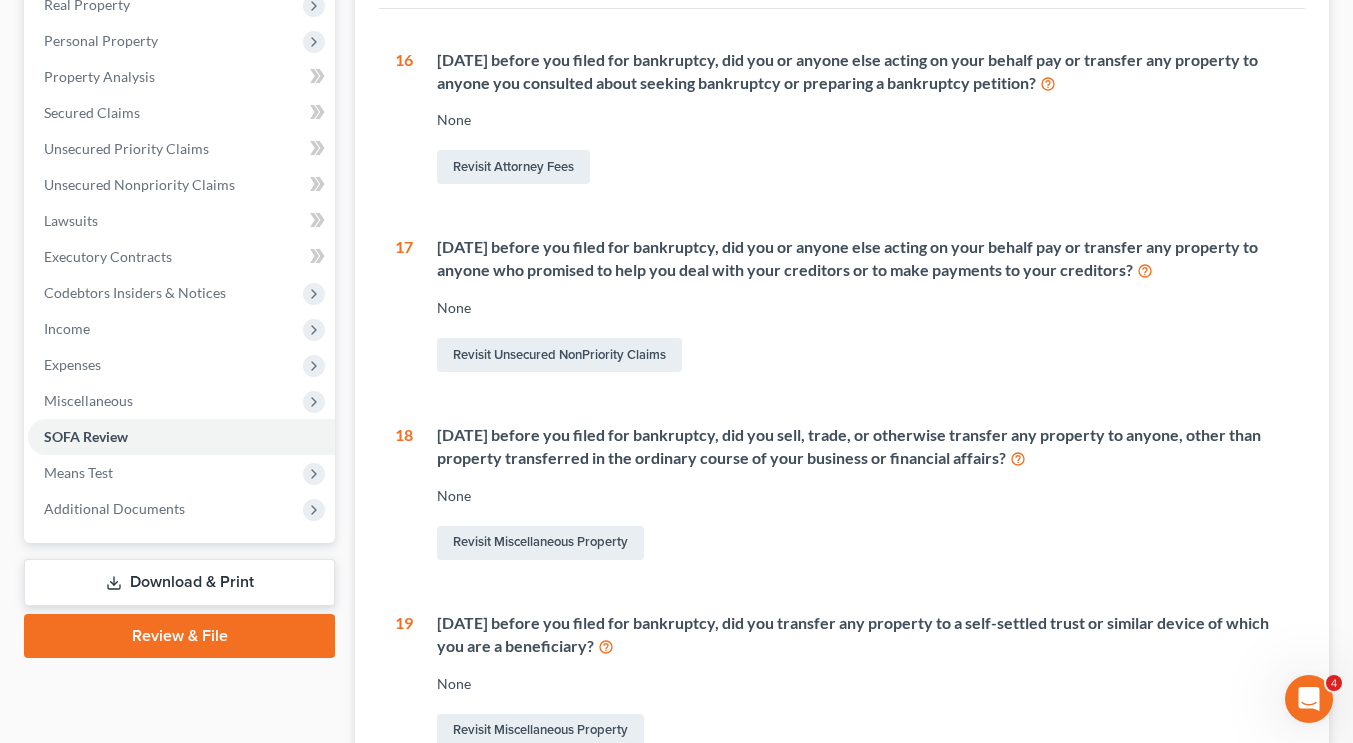 drag, startPoint x: 442, startPoint y: 624, endPoint x: 593, endPoint y: 640, distance: 151.84532 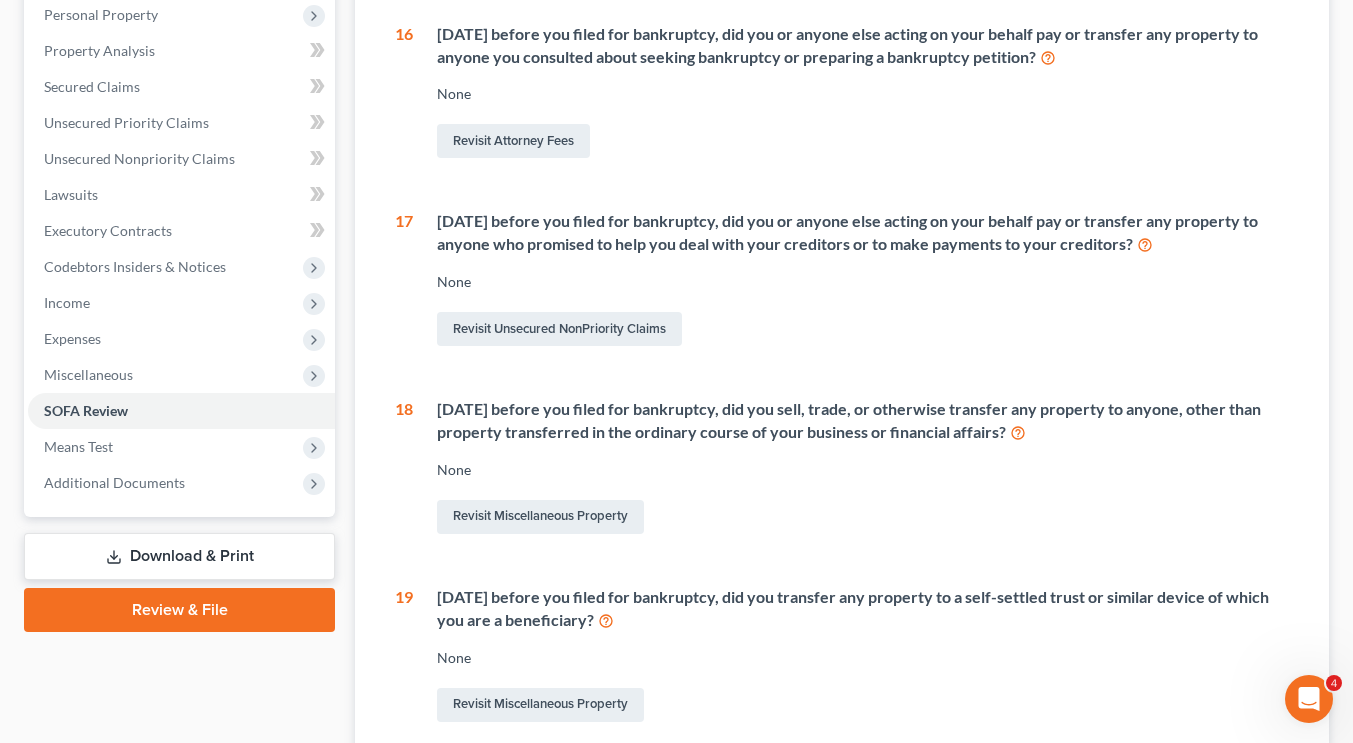 scroll, scrollTop: 358, scrollLeft: 0, axis: vertical 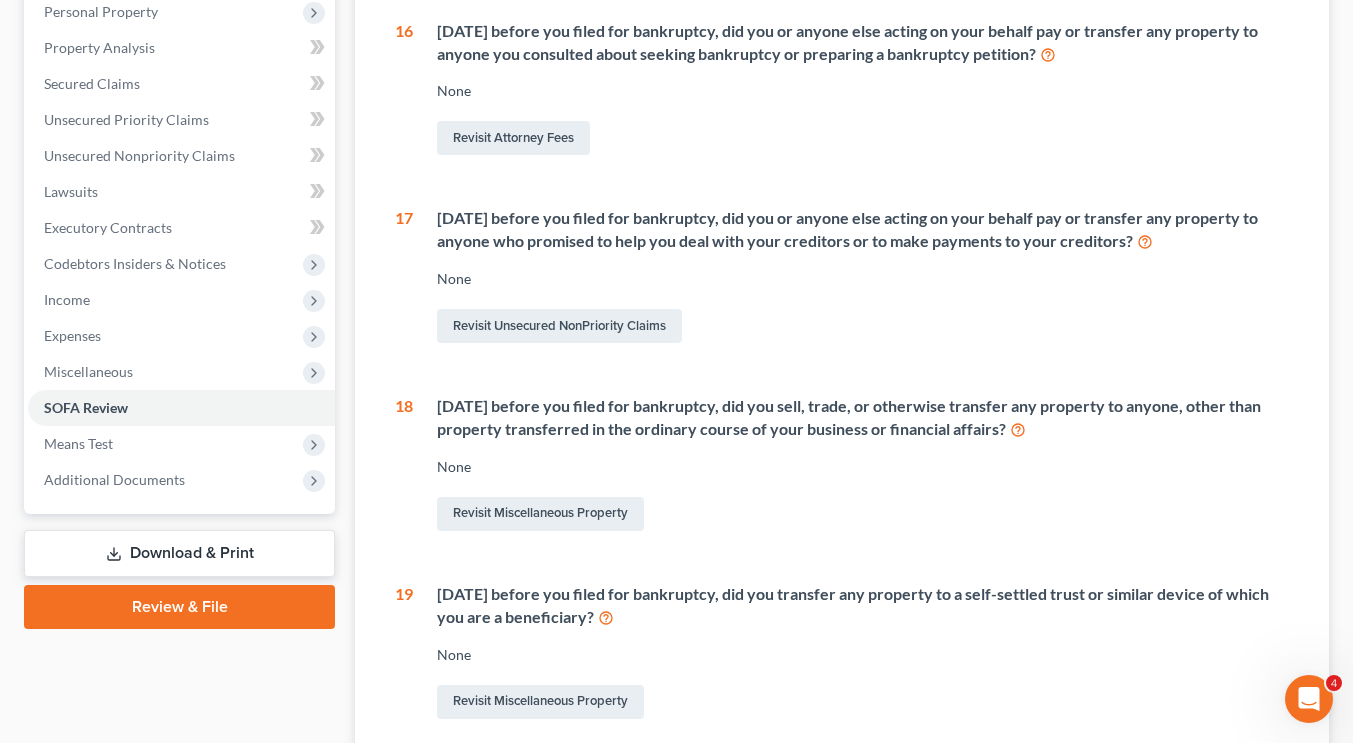 click on "[DATE] before you filed for bankruptcy, did you sell, trade, or otherwise transfer any property to anyone, other than property transferred in the ordinary course of your business or financial affairs? None Revisit Miscellaneous Property" at bounding box center (851, 465) 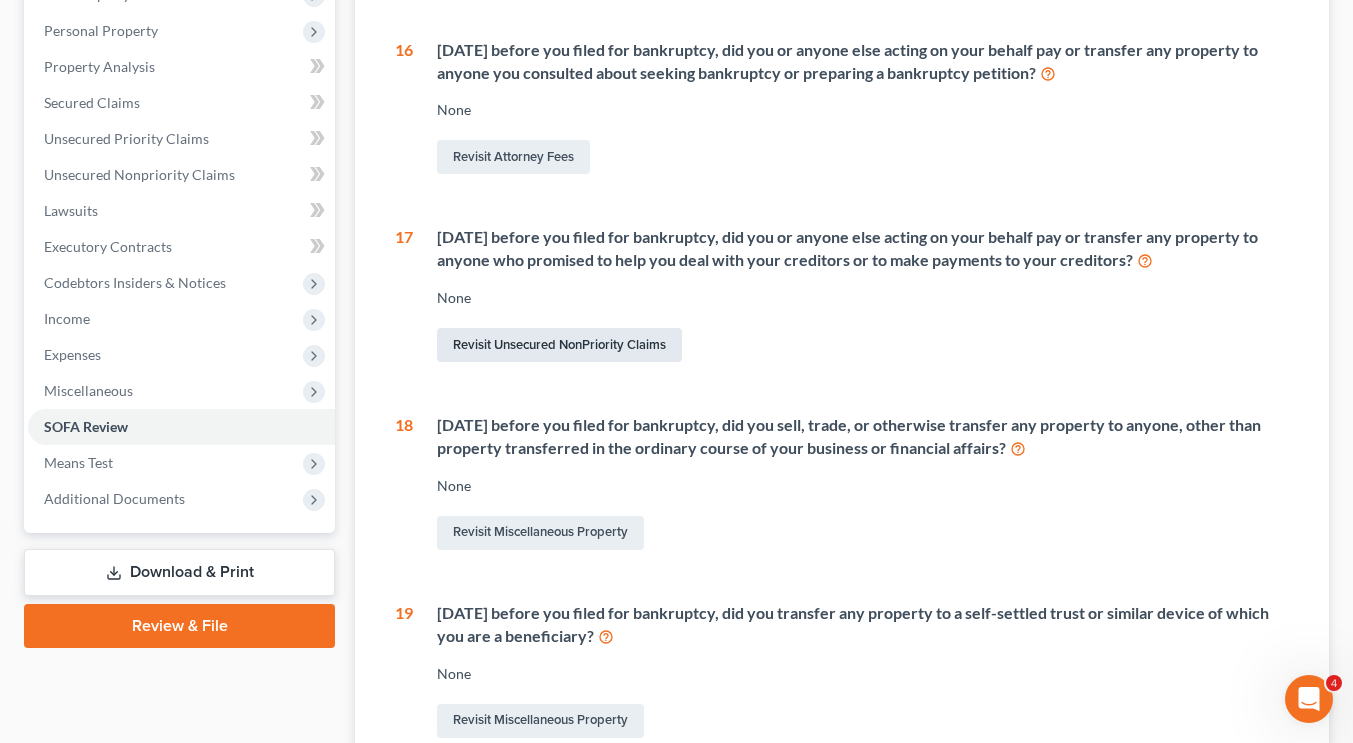 scroll, scrollTop: 357, scrollLeft: 0, axis: vertical 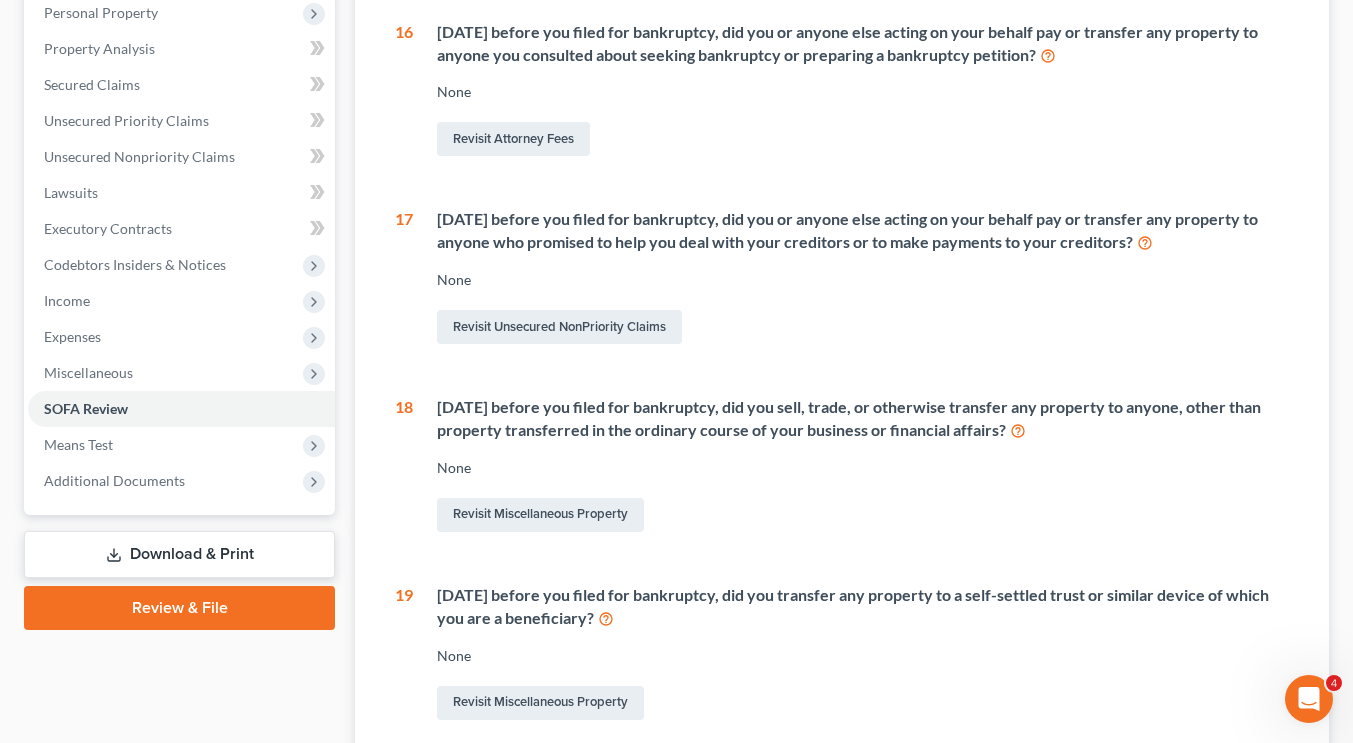 click on "Revisit Miscellaneous Property" at bounding box center (863, 515) 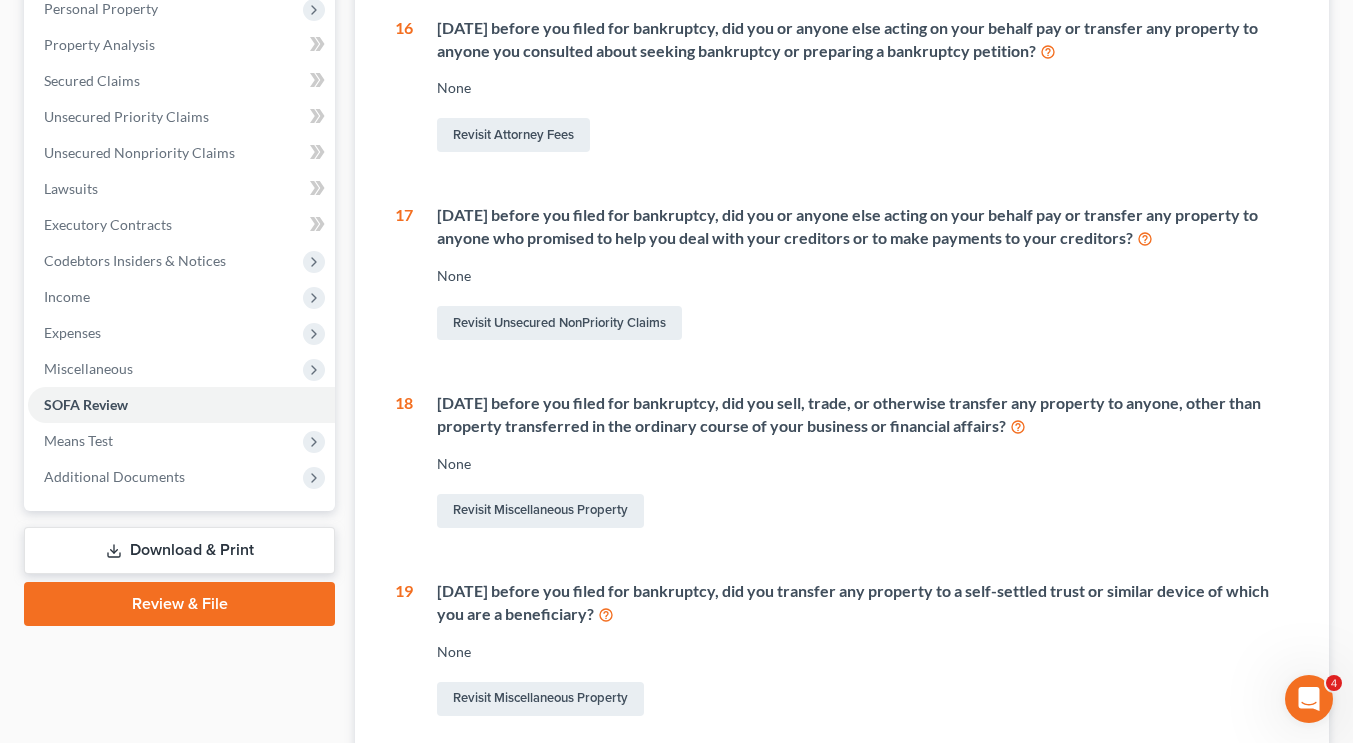 scroll, scrollTop: 350, scrollLeft: 0, axis: vertical 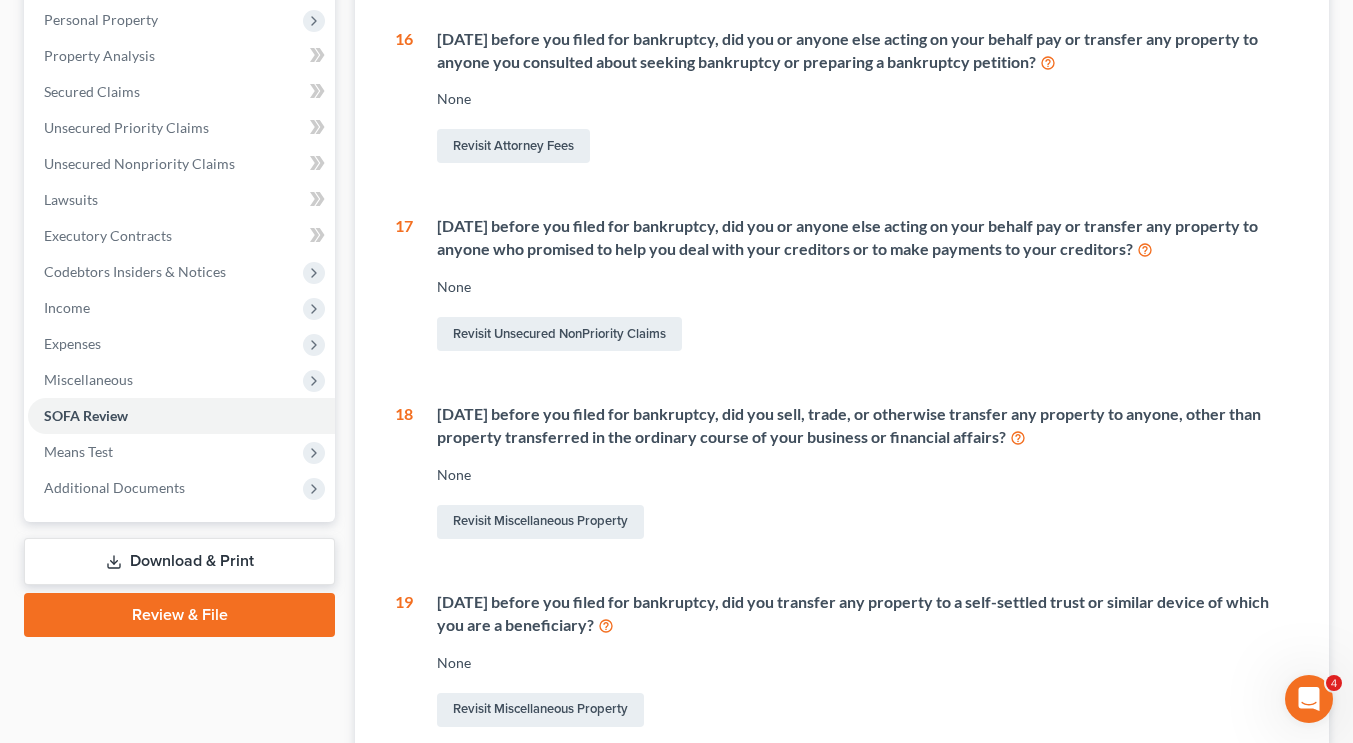 click on "Revisit Miscellaneous Property" at bounding box center [863, 522] 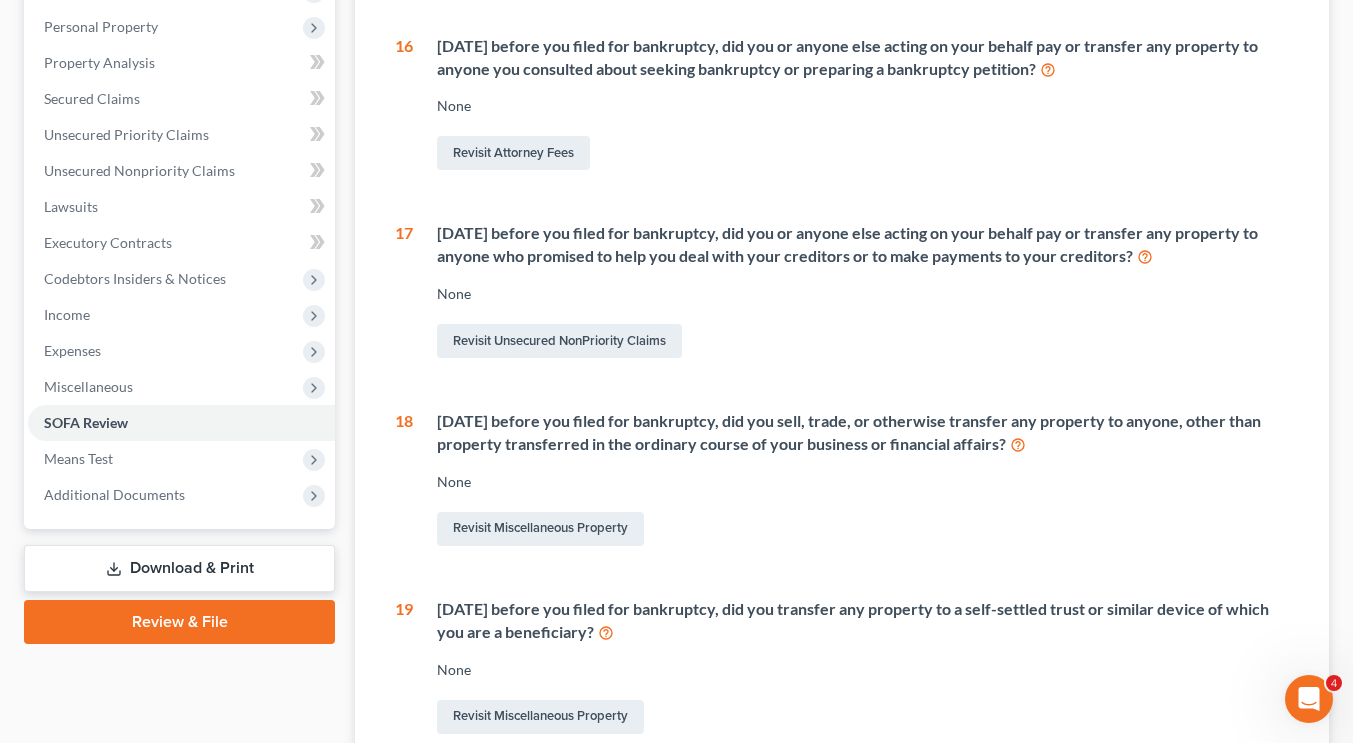 scroll, scrollTop: 342, scrollLeft: 0, axis: vertical 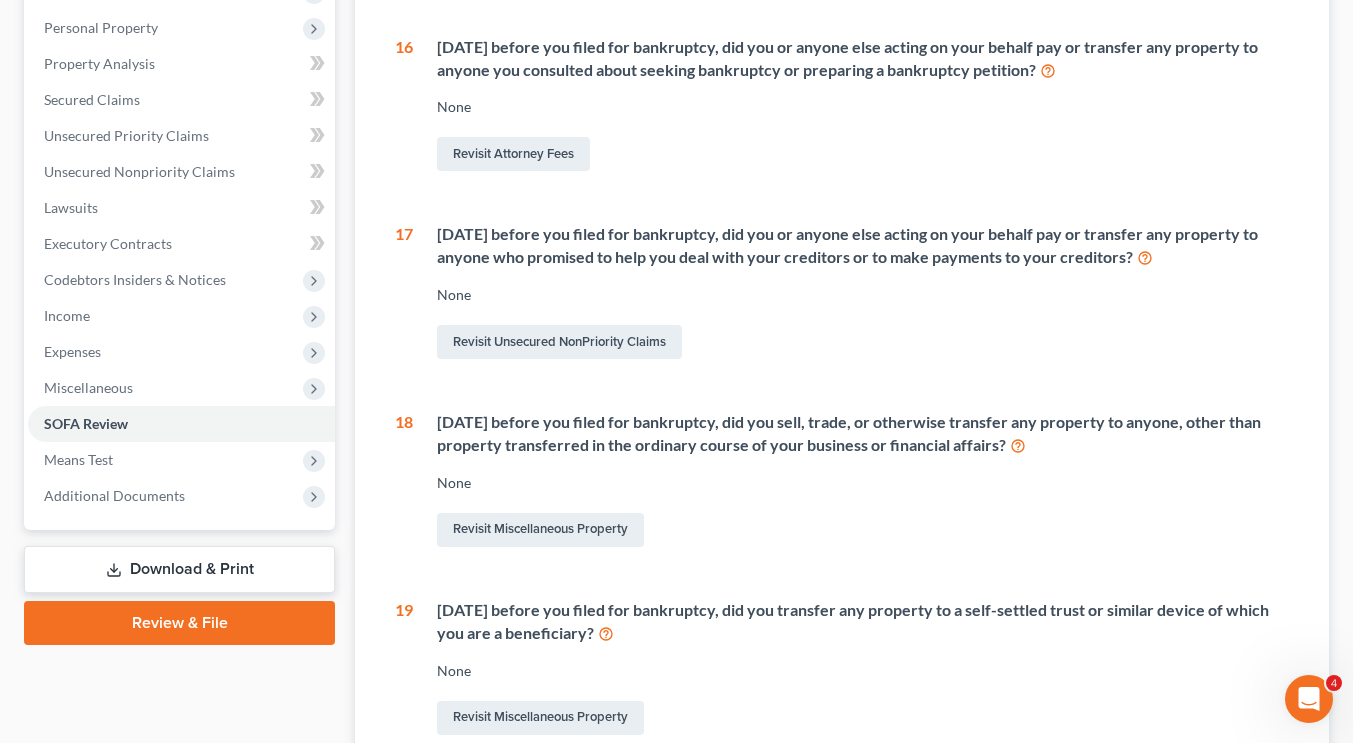 click on "Revisit Miscellaneous Property" at bounding box center [863, 530] 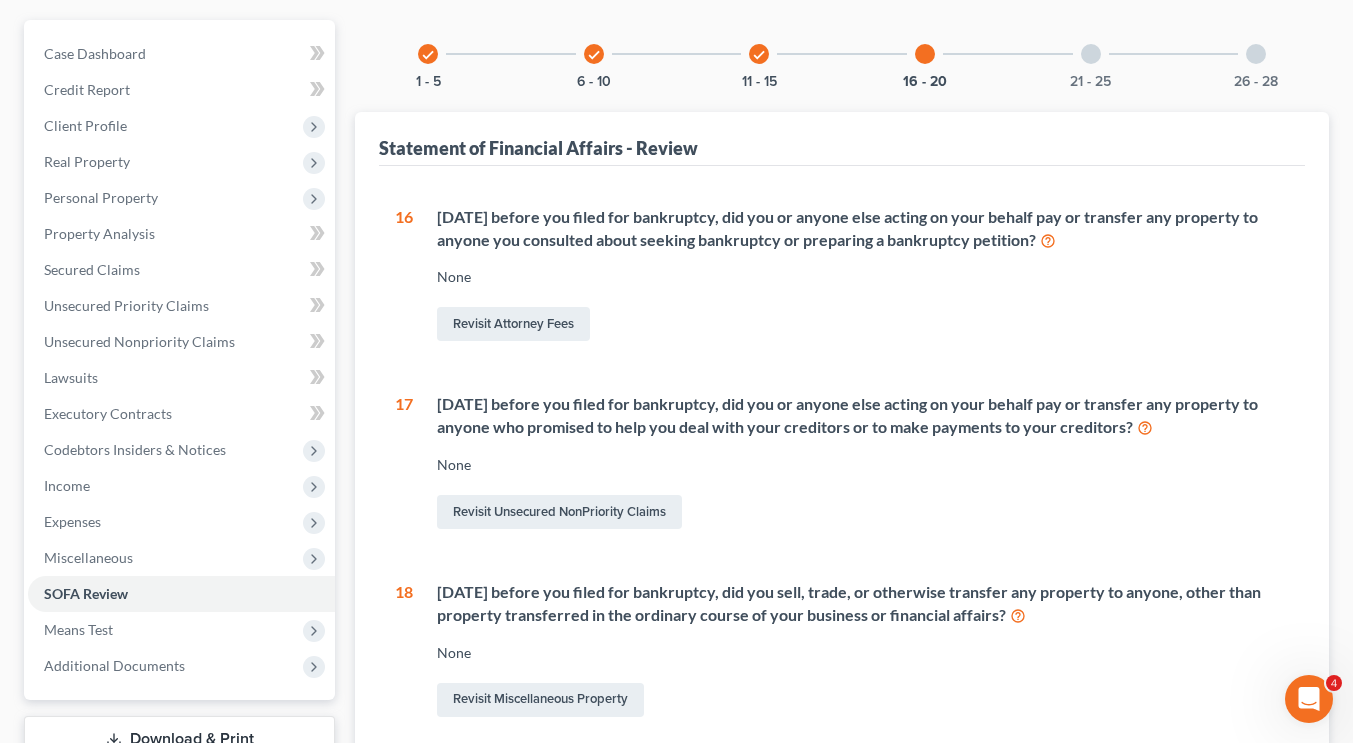 scroll, scrollTop: 171, scrollLeft: 0, axis: vertical 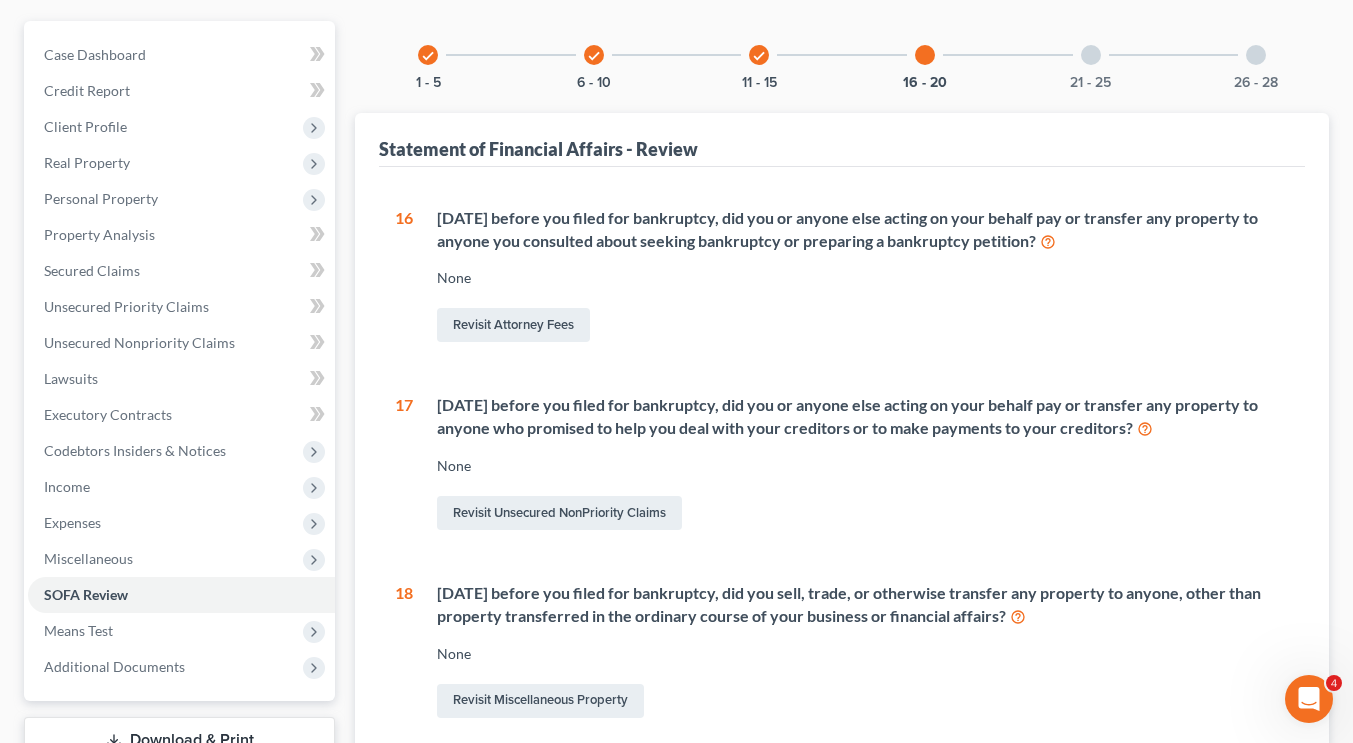 click on "check" at bounding box center (594, 56) 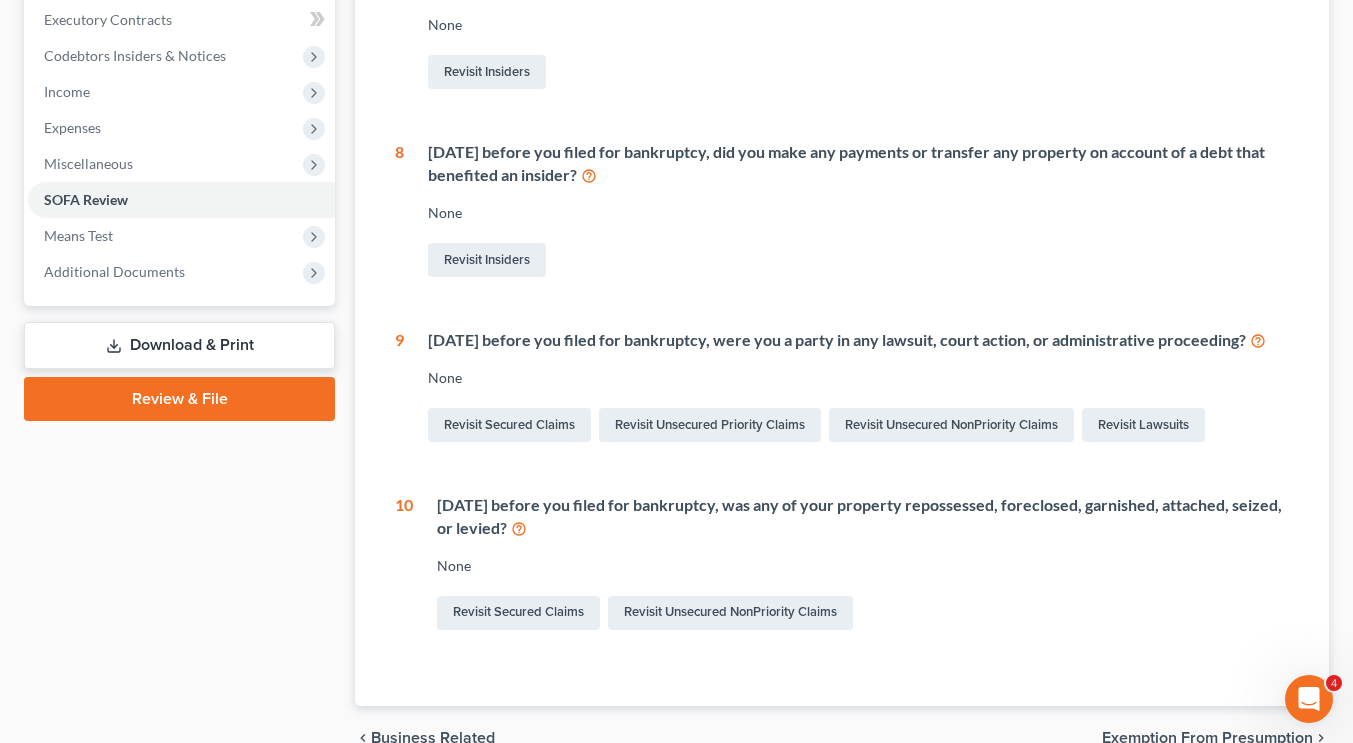 scroll, scrollTop: 218, scrollLeft: 0, axis: vertical 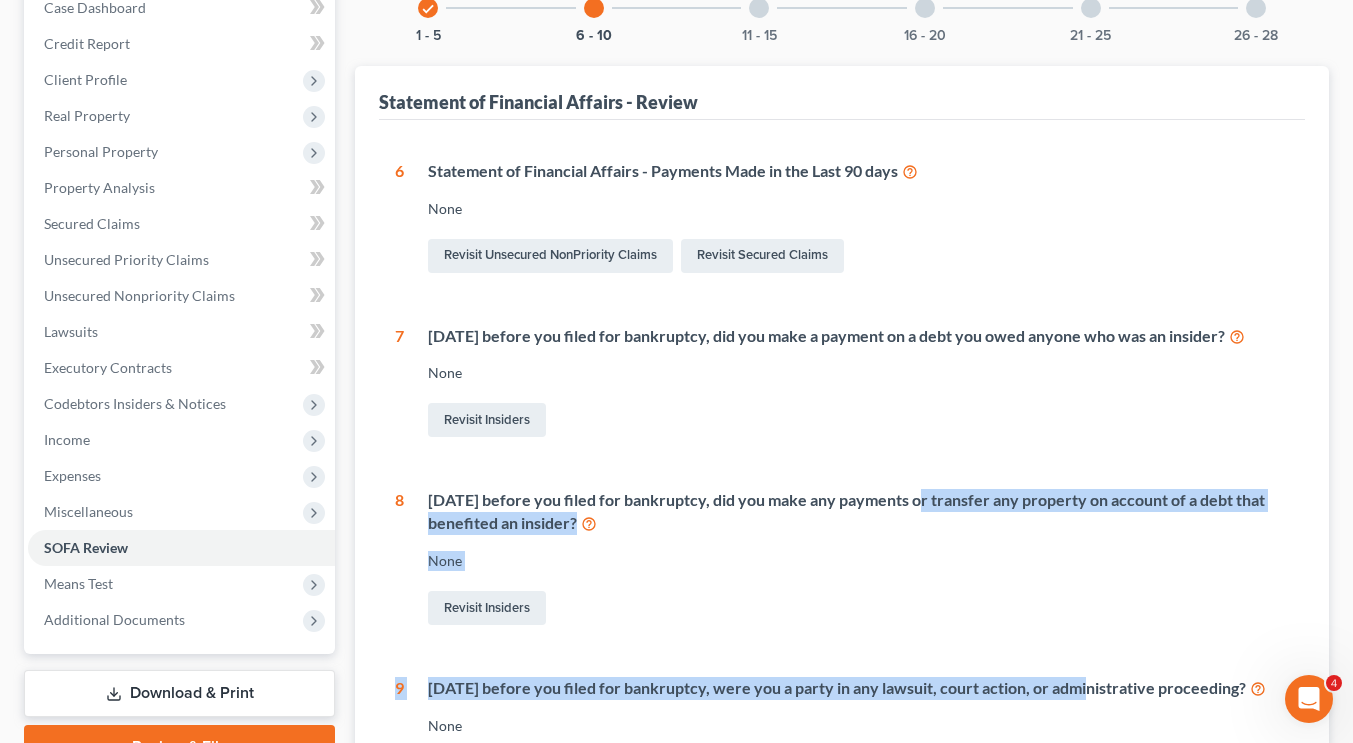 drag, startPoint x: 909, startPoint y: 501, endPoint x: 1078, endPoint y: 691, distance: 254.28528 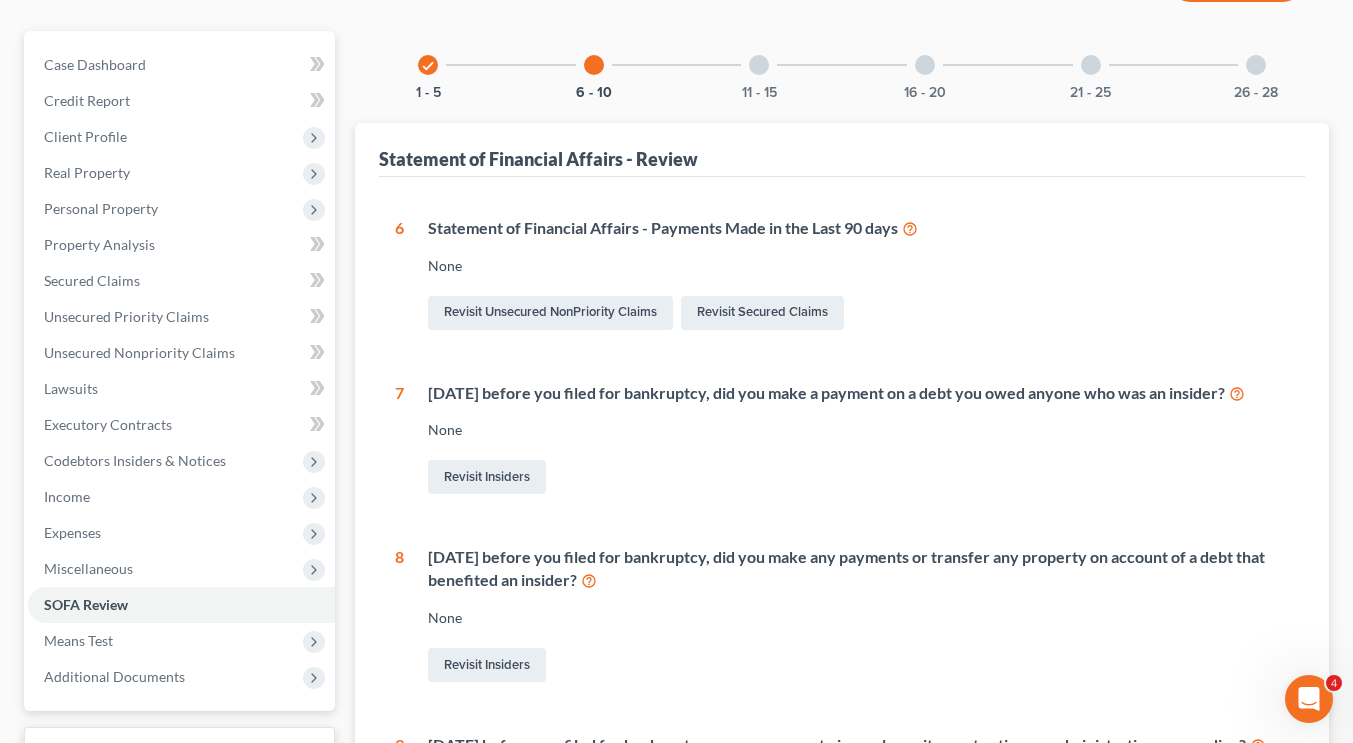 scroll, scrollTop: 506, scrollLeft: 0, axis: vertical 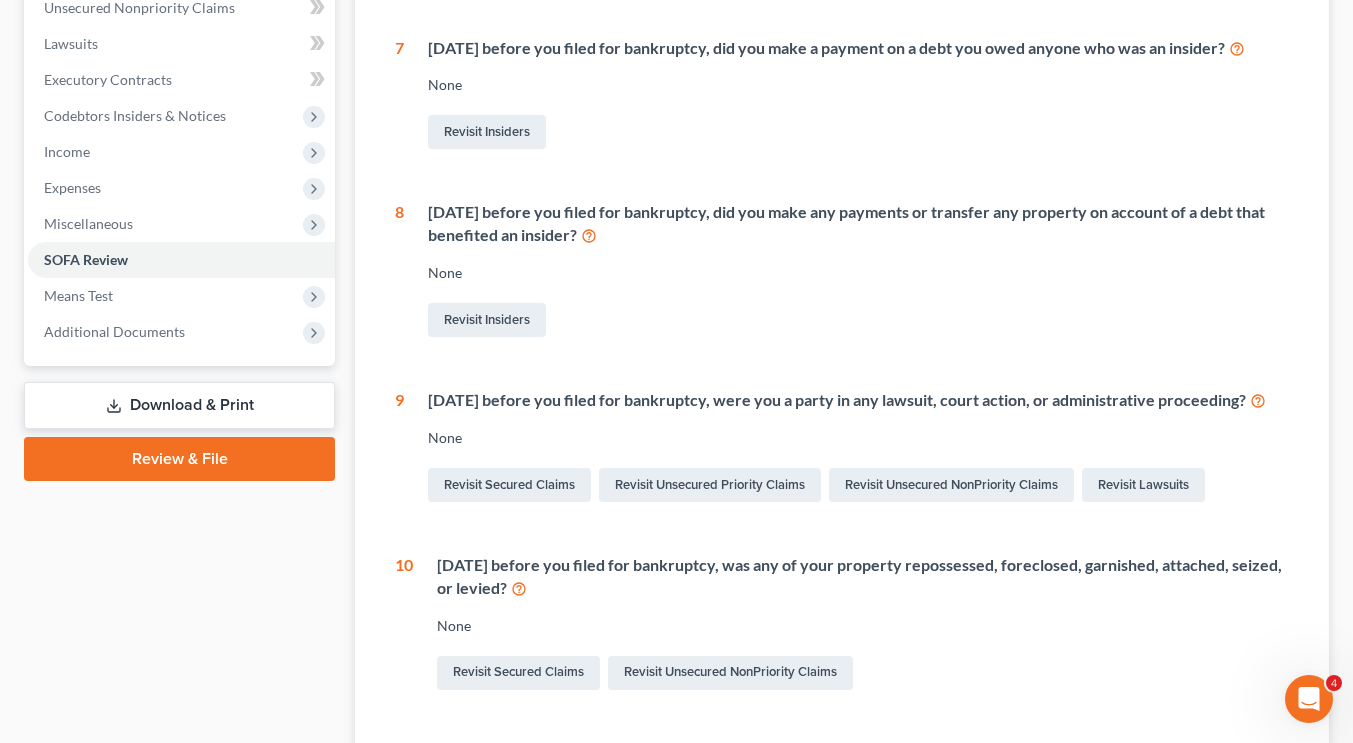 click on "6 Statement of Financial Affairs - Payments Made in the Last 90 days None Revisit Unsecured NonPriority Claims Revisit Secured Claims 7 [DATE] before you filed for bankruptcy, did you make a payment on a debt you owed anyone who was an insider? None Revisit Insiders 8 [DATE] before you filed for bankruptcy, did you make any payments or transfer any property on account of a debt that benefited an insider? None Revisit Insiders 9 [DATE] before you filed for bankruptcy, were you a party in any lawsuit, court action, or administrative proceeding? None Revisit Secured Claims Revisit Unsecured Priority Claims Revisit Unsecured NonPriority Claims Revisit Lawsuits 10 [DATE] before you filed for bankruptcy, was any of your property repossessed, foreclosed, garnished, attached, seized, or levied? None Revisit Secured Claims Revisit Unsecured NonPriority Claims" at bounding box center [842, 283] 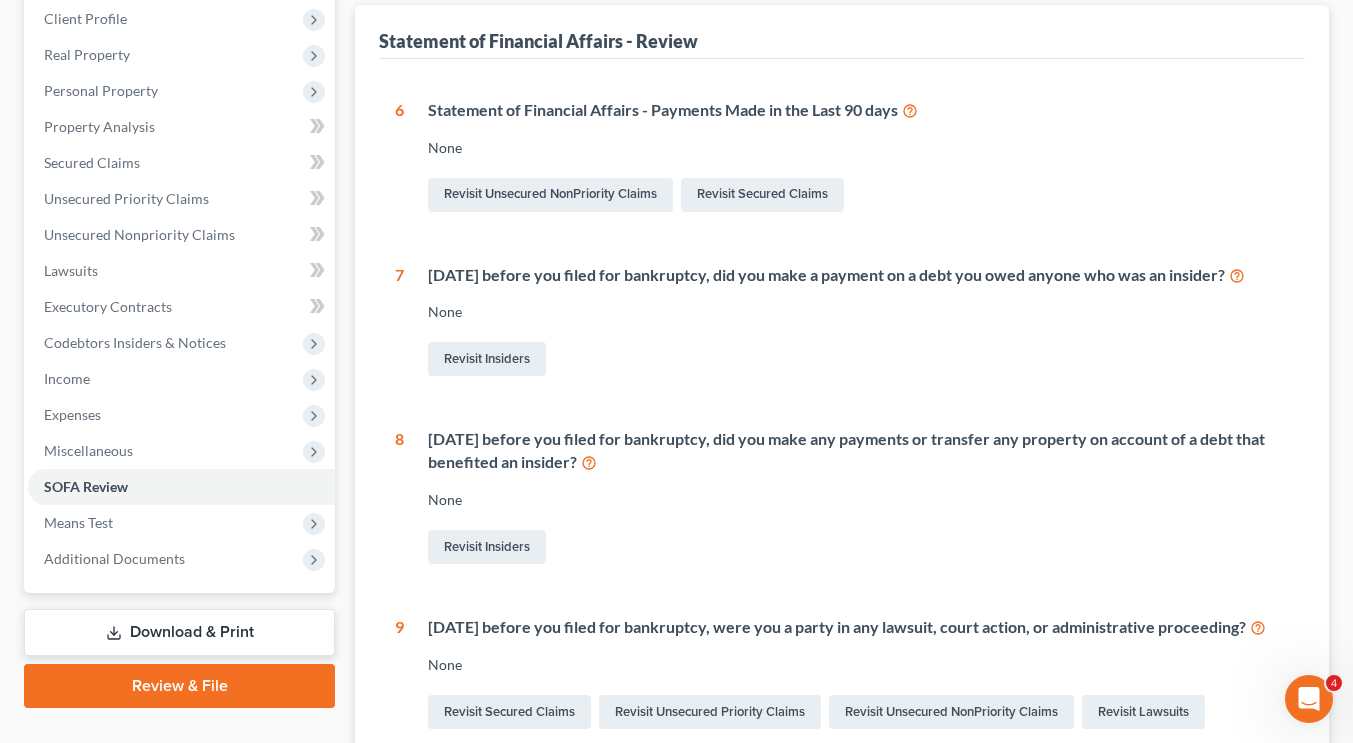 scroll, scrollTop: 278, scrollLeft: 0, axis: vertical 